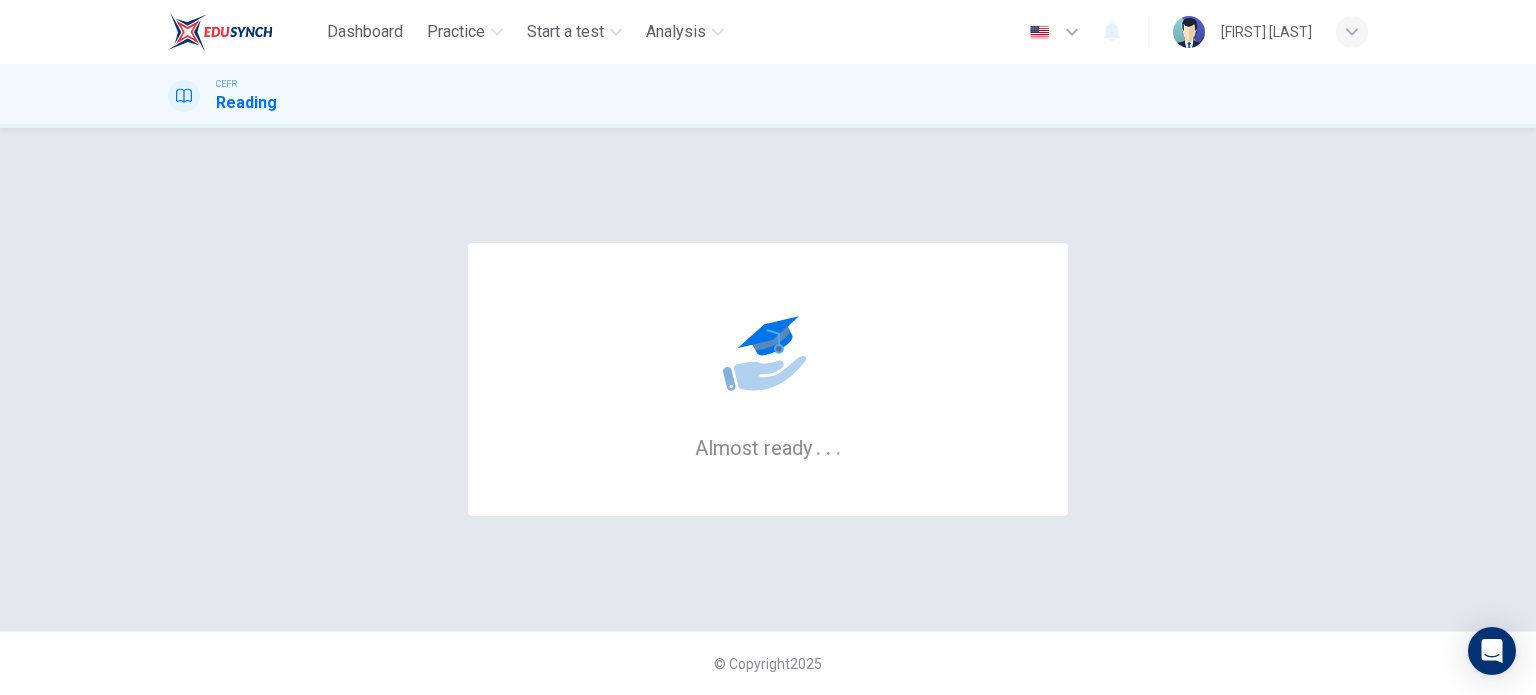 scroll, scrollTop: 0, scrollLeft: 0, axis: both 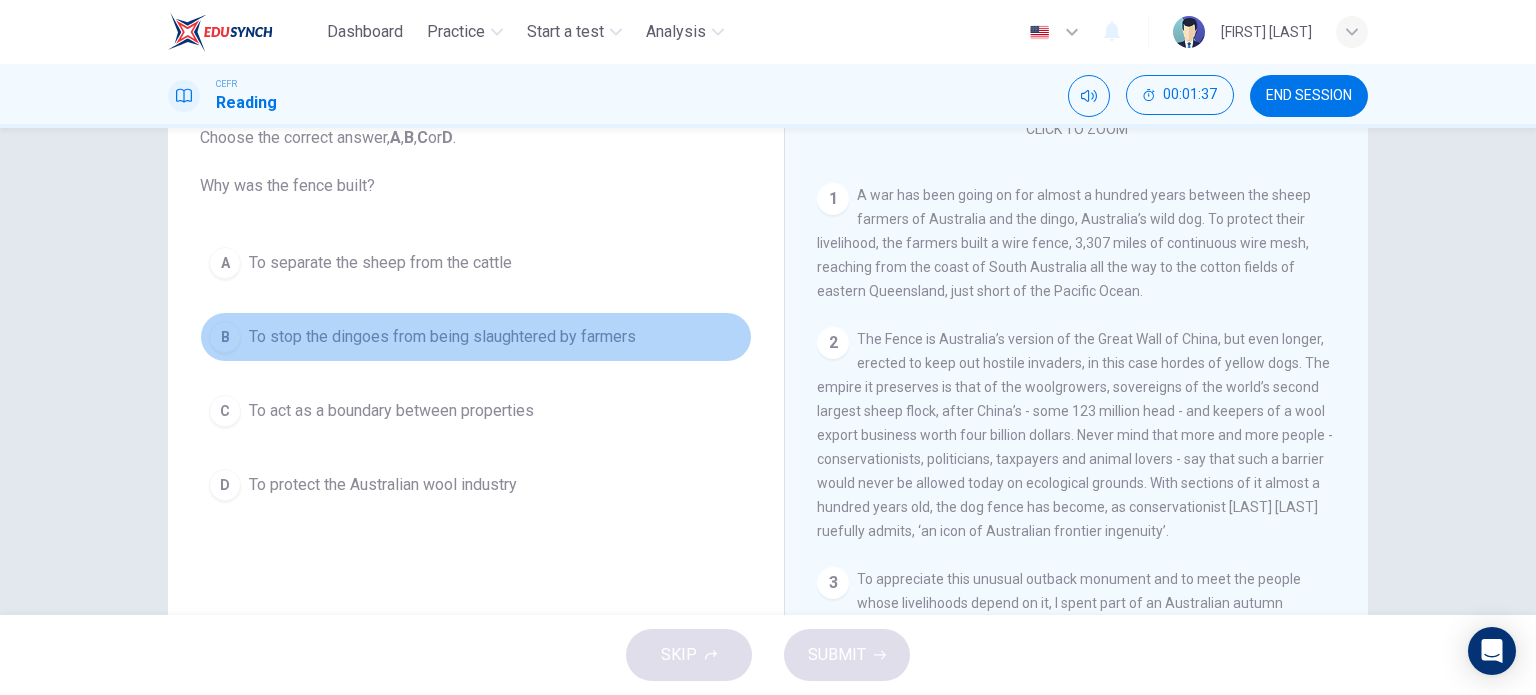 click on "To stop the dingoes from being slaughtered by farmers" at bounding box center [380, 263] 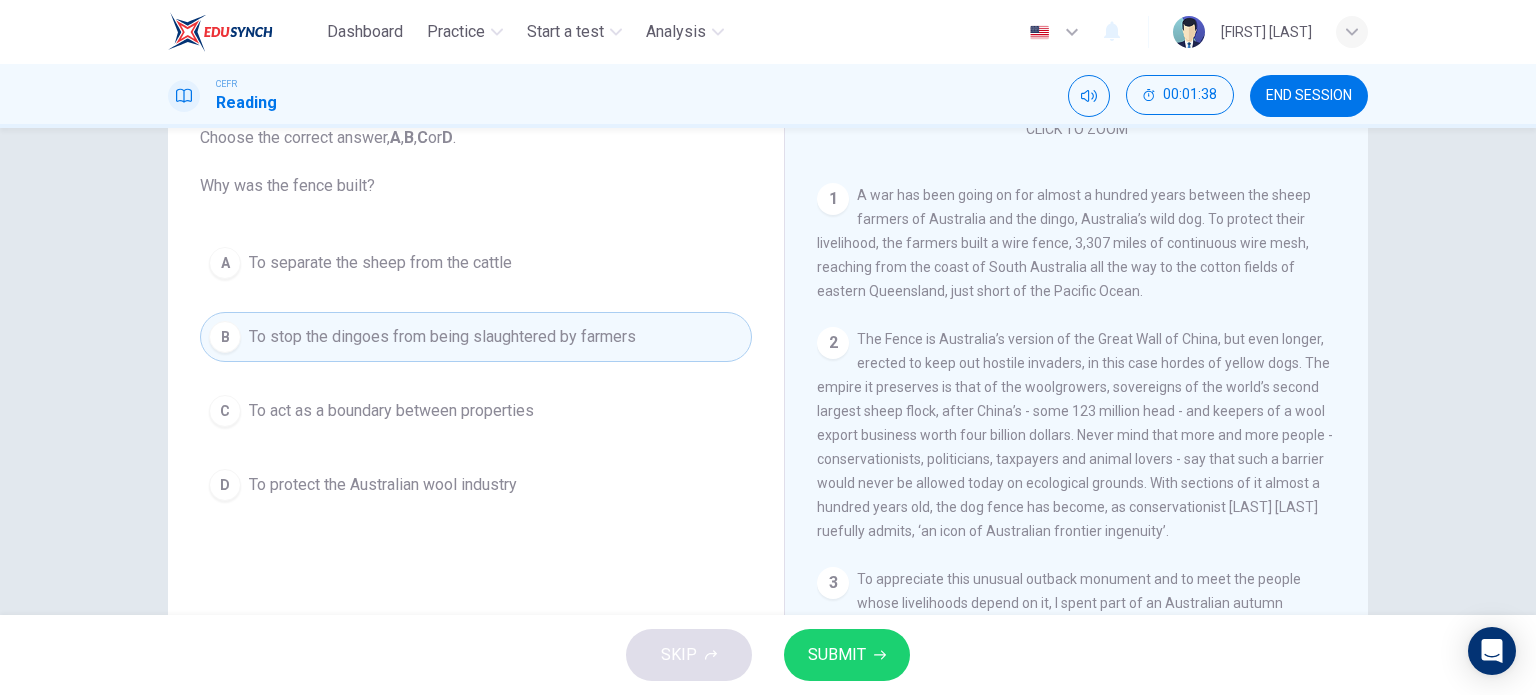 click on "To protect the Australian wool industry" at bounding box center [380, 263] 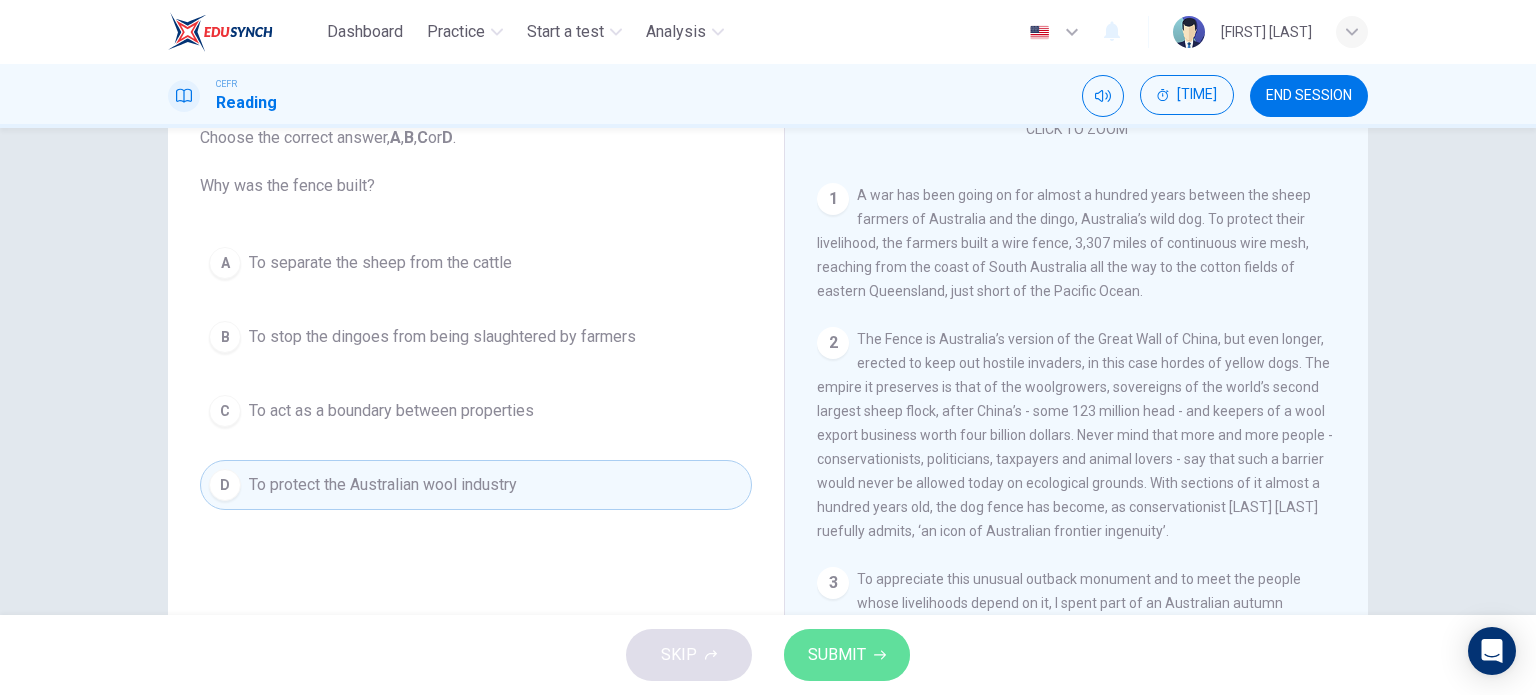click on "SUBMIT" at bounding box center (847, 655) 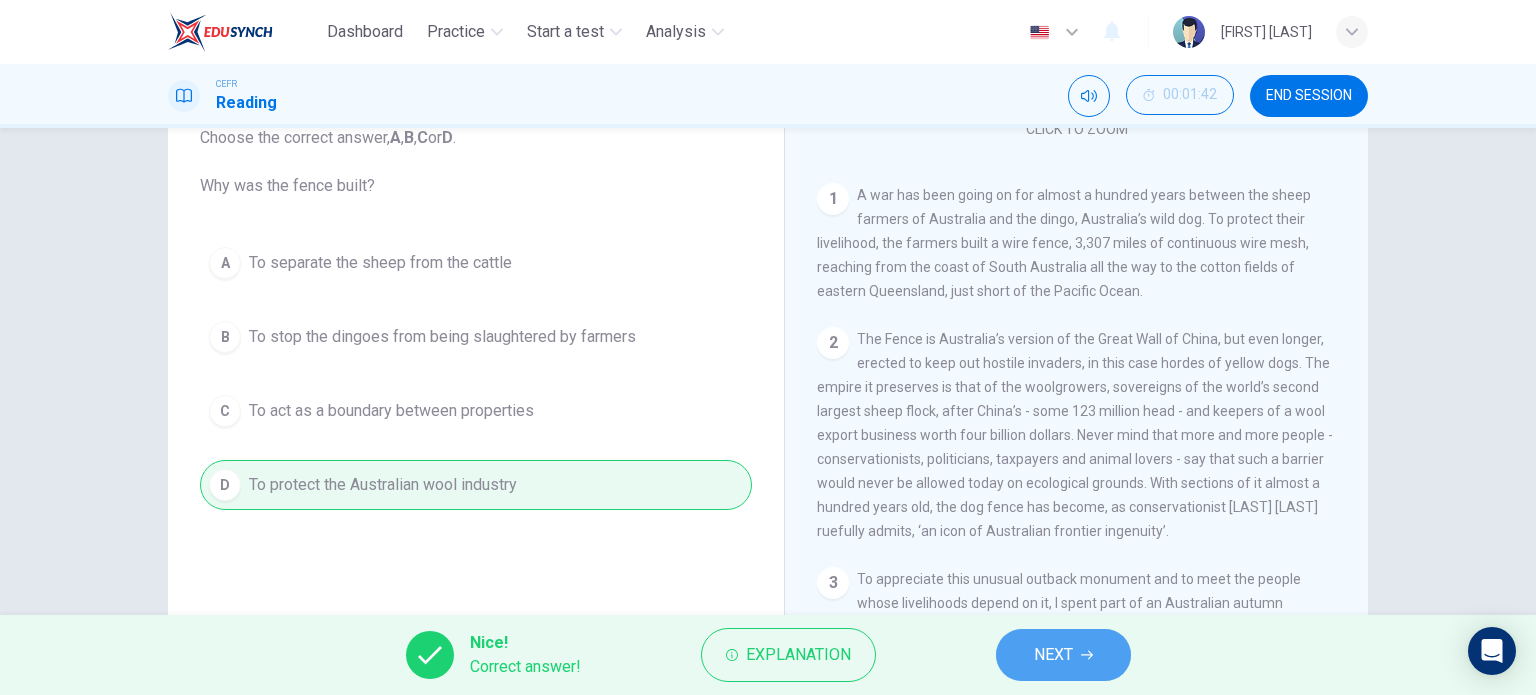 click on "NEXT" at bounding box center [1063, 655] 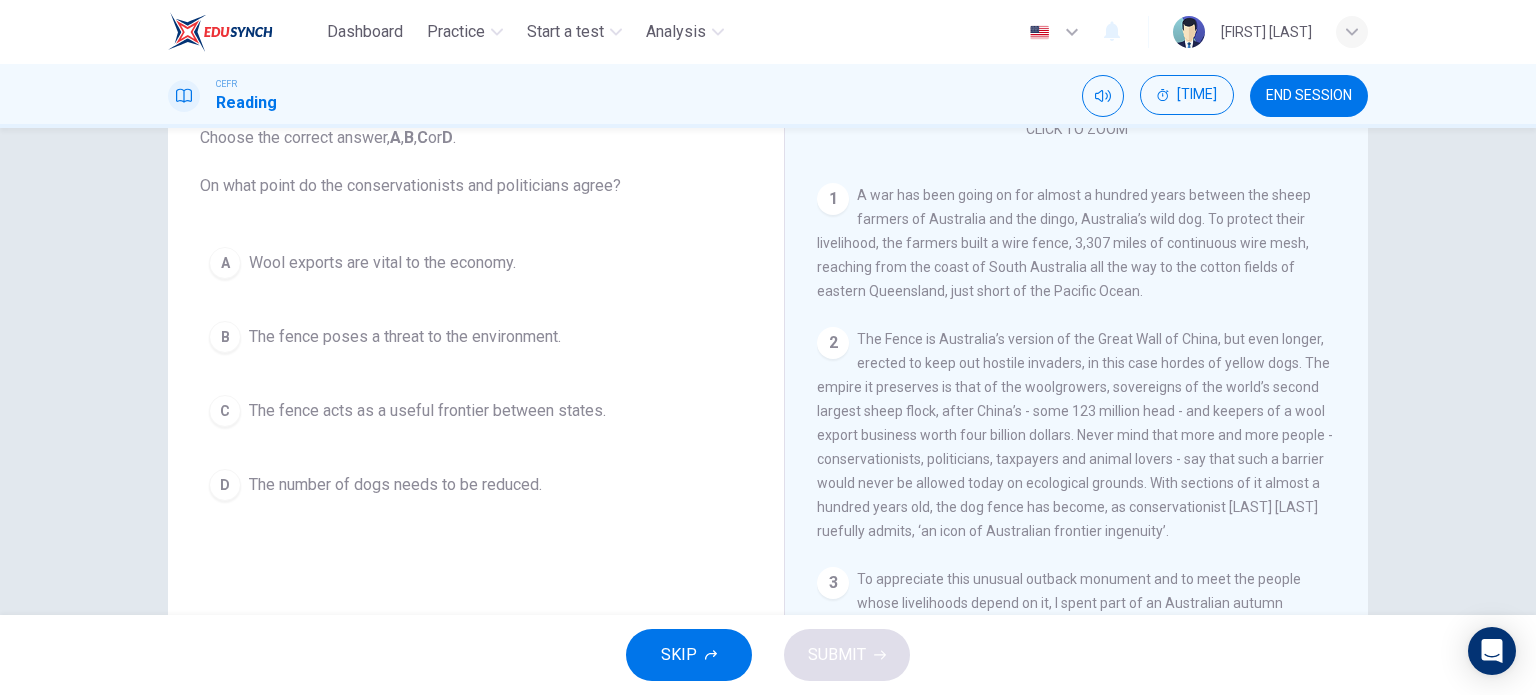 click on "A Wool exports are vital to the economy. B The fence poses a threat to the environment. C The fence acts as a useful frontier between states. D The number of dogs needs to be reduced." at bounding box center (476, 374) 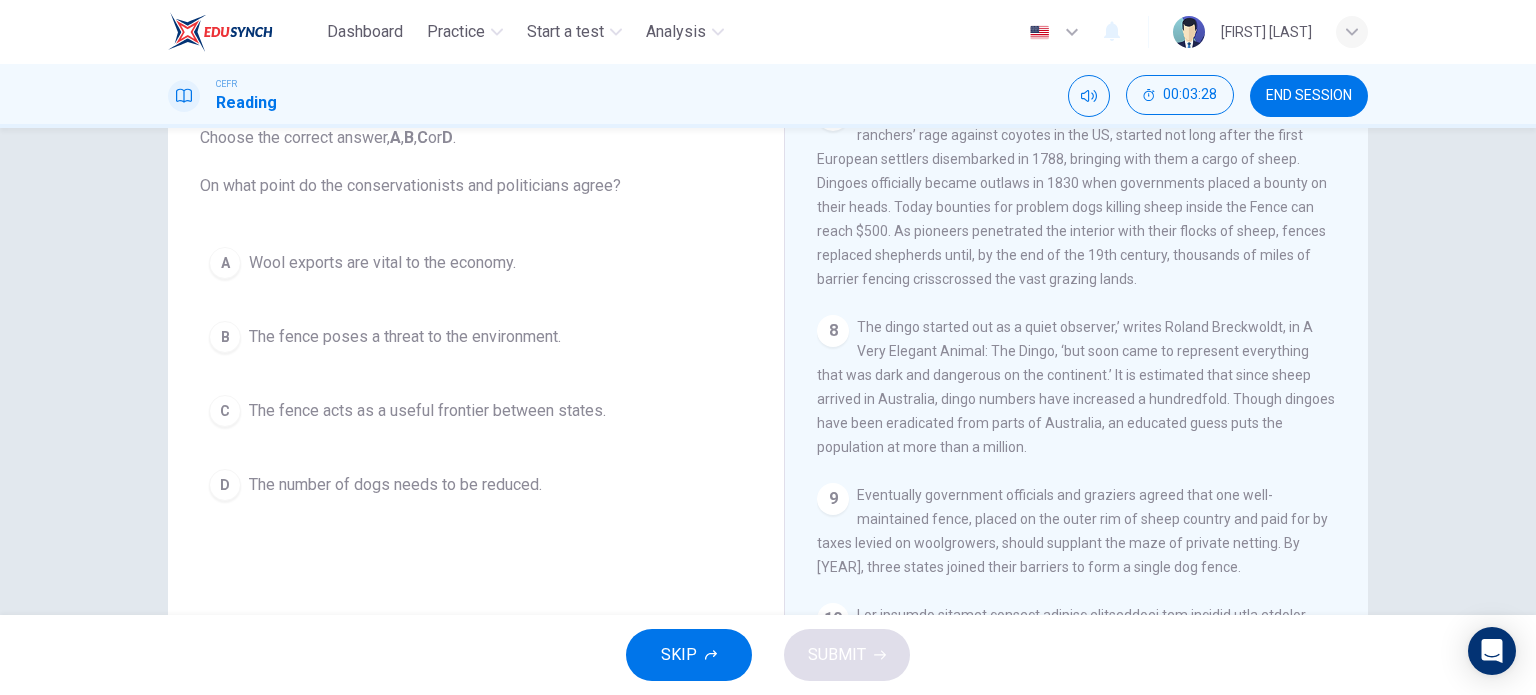 scroll, scrollTop: 1547, scrollLeft: 0, axis: vertical 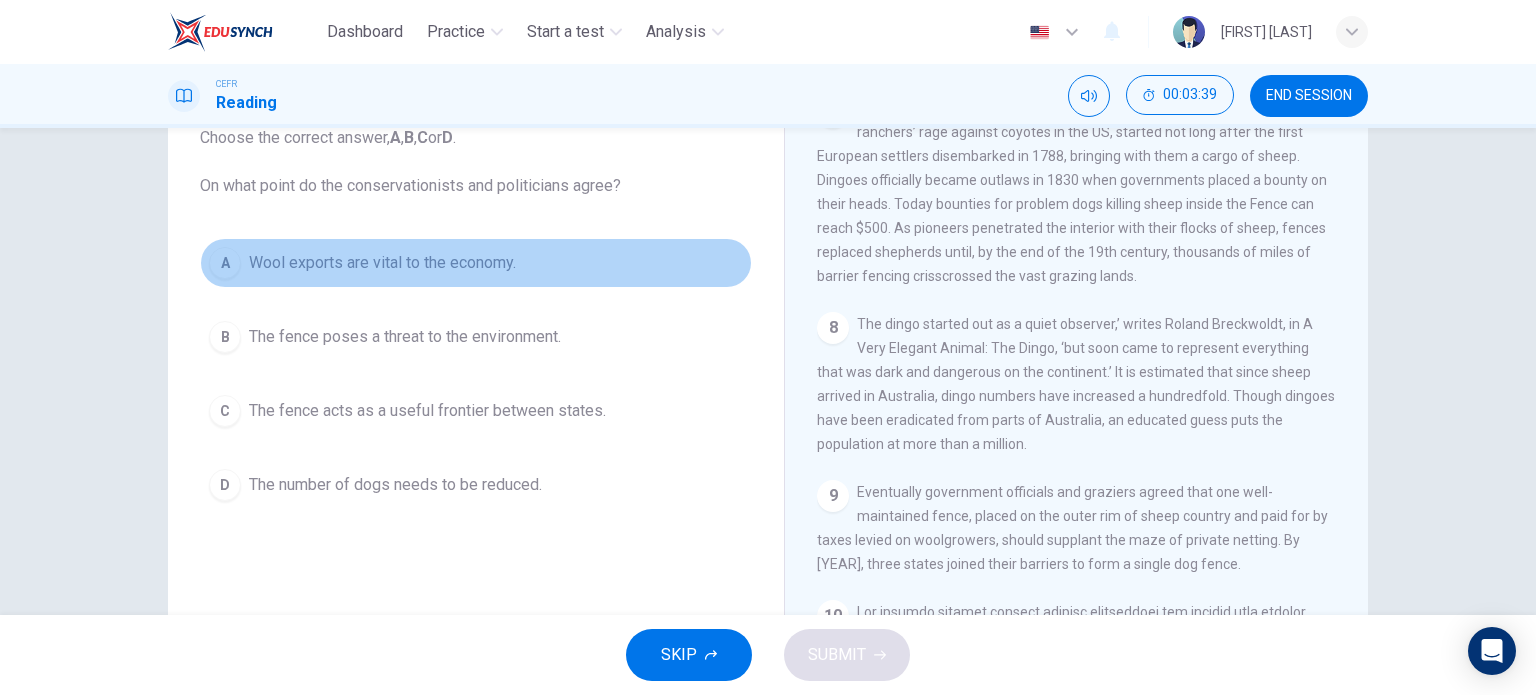 click on "A Wool exports are vital to the economy." at bounding box center [476, 263] 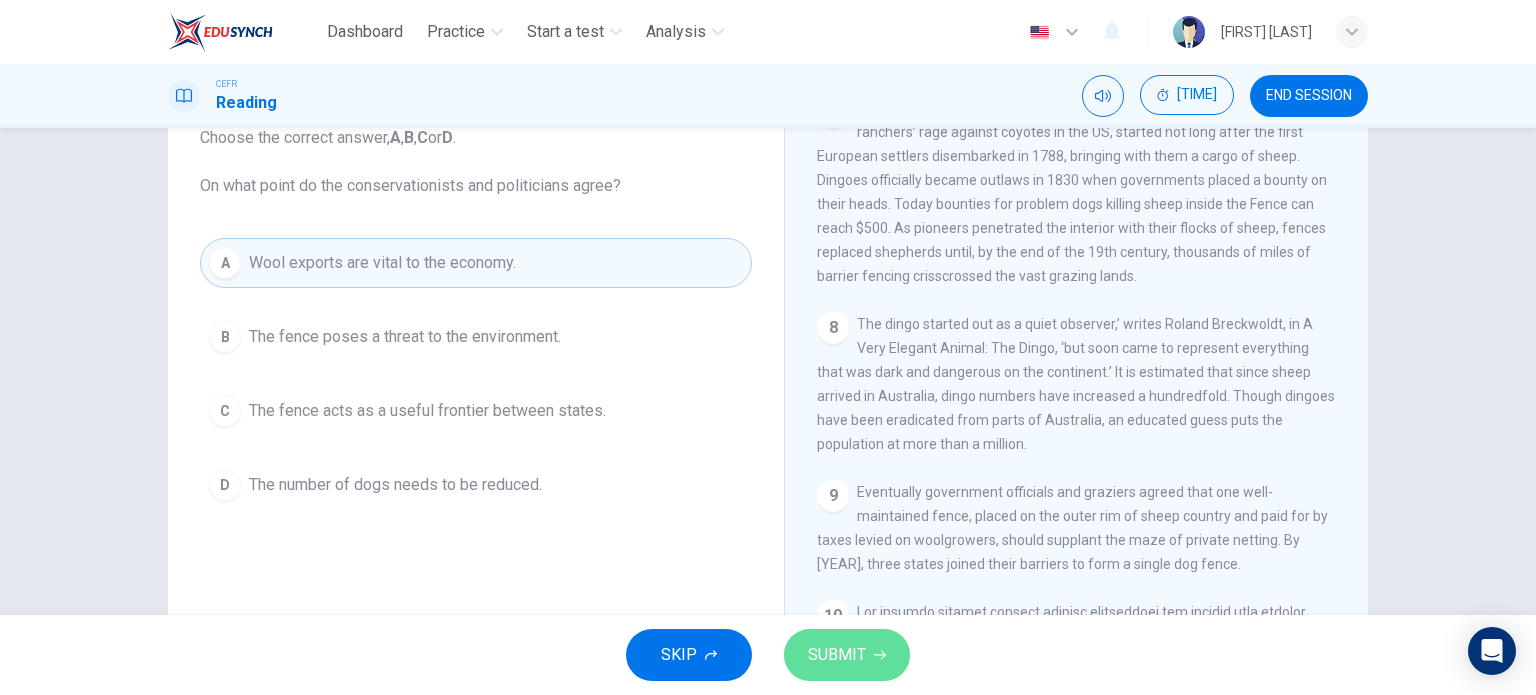 click on "SUBMIT" at bounding box center (837, 655) 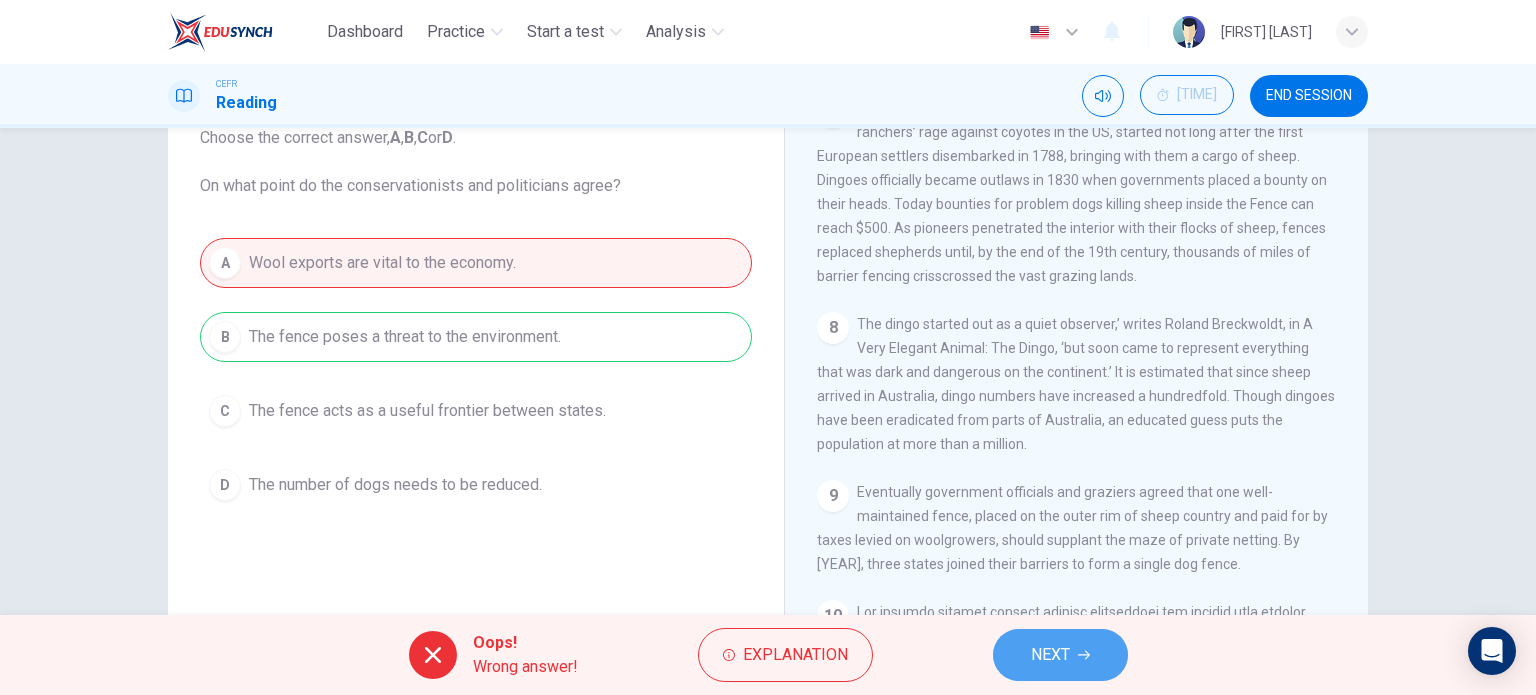 click on "NEXT" at bounding box center (1050, 655) 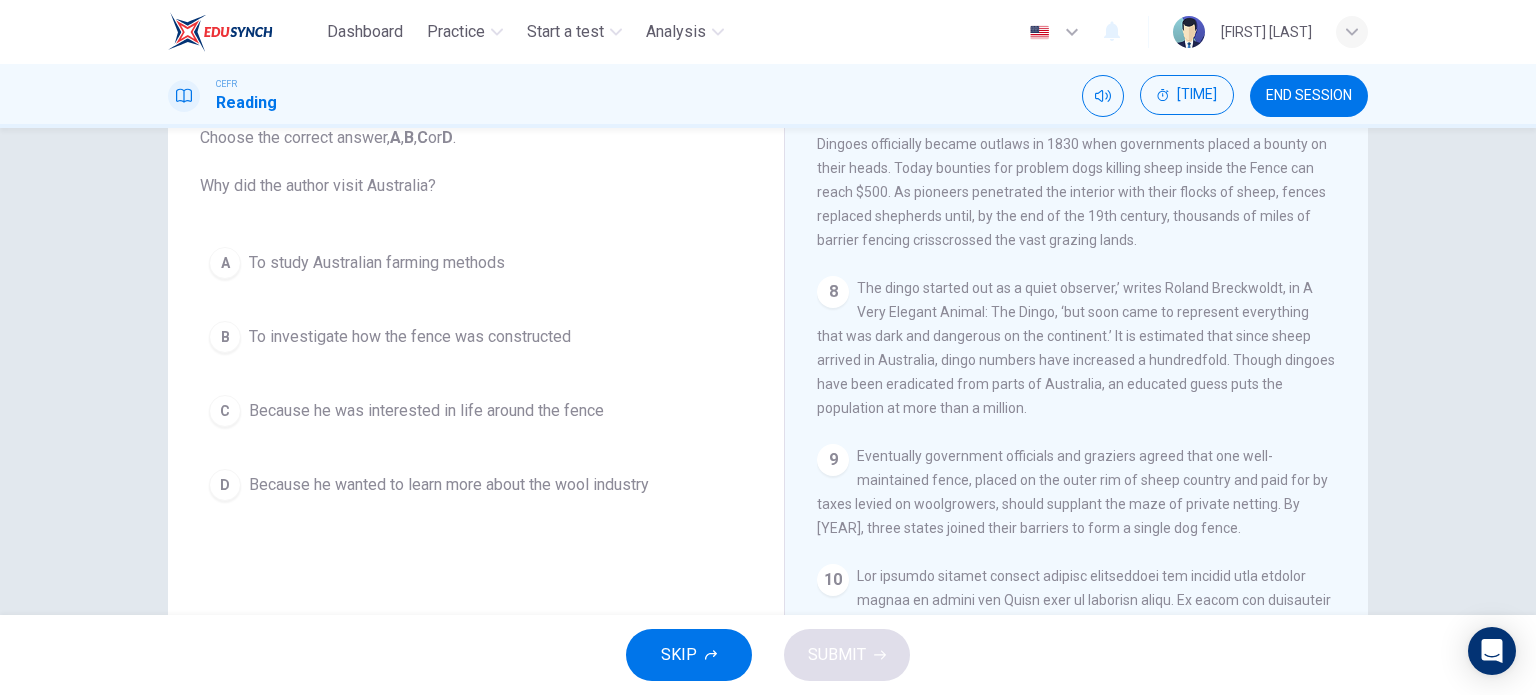 scroll, scrollTop: 1584, scrollLeft: 0, axis: vertical 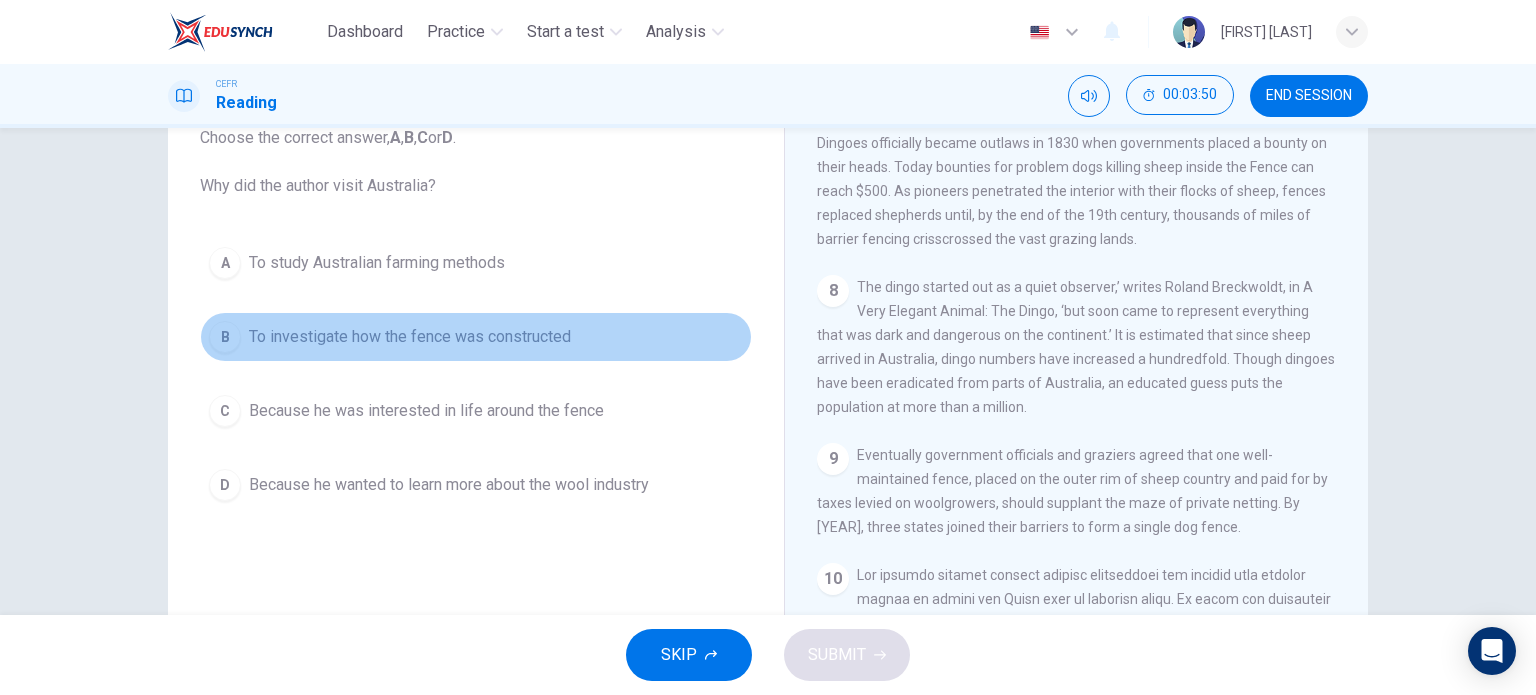 click on "To investigate how the fence was constructed" at bounding box center (377, 263) 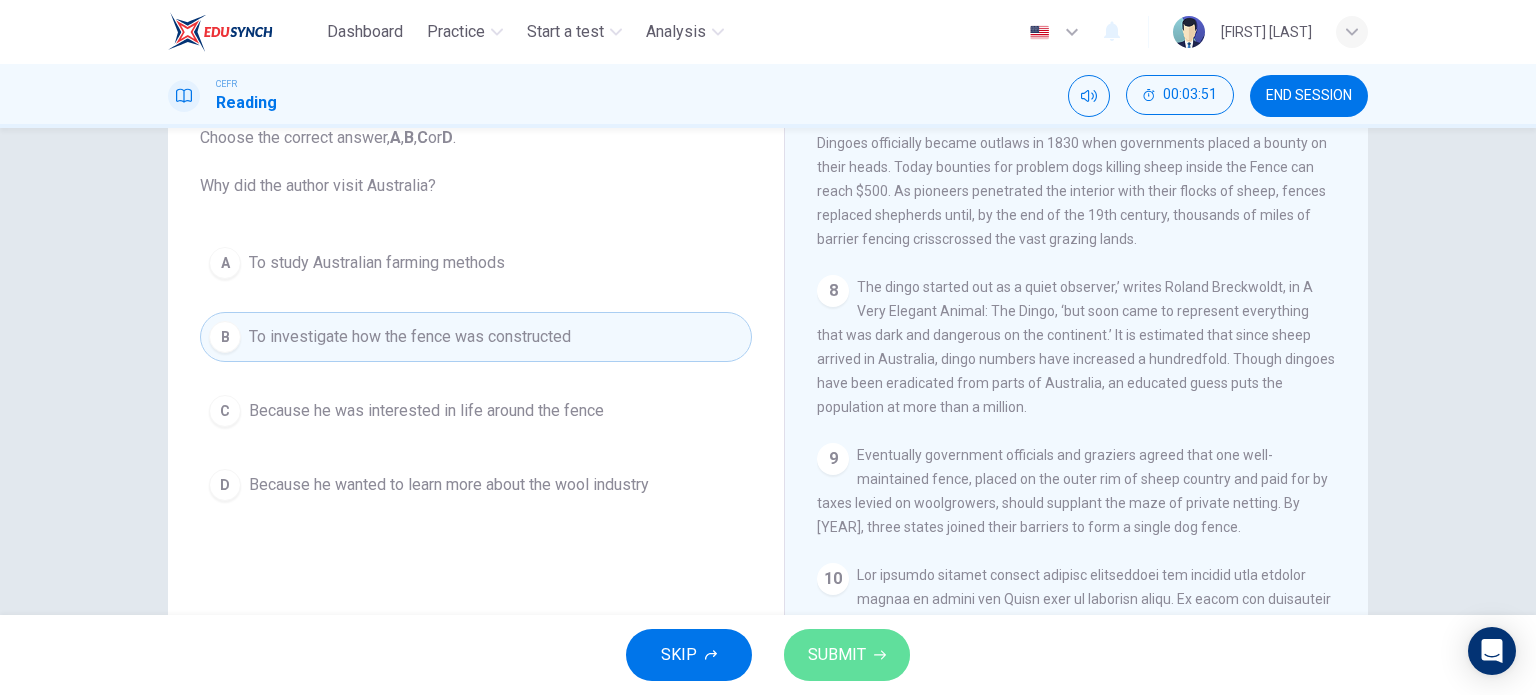 click on "SUBMIT" at bounding box center [837, 655] 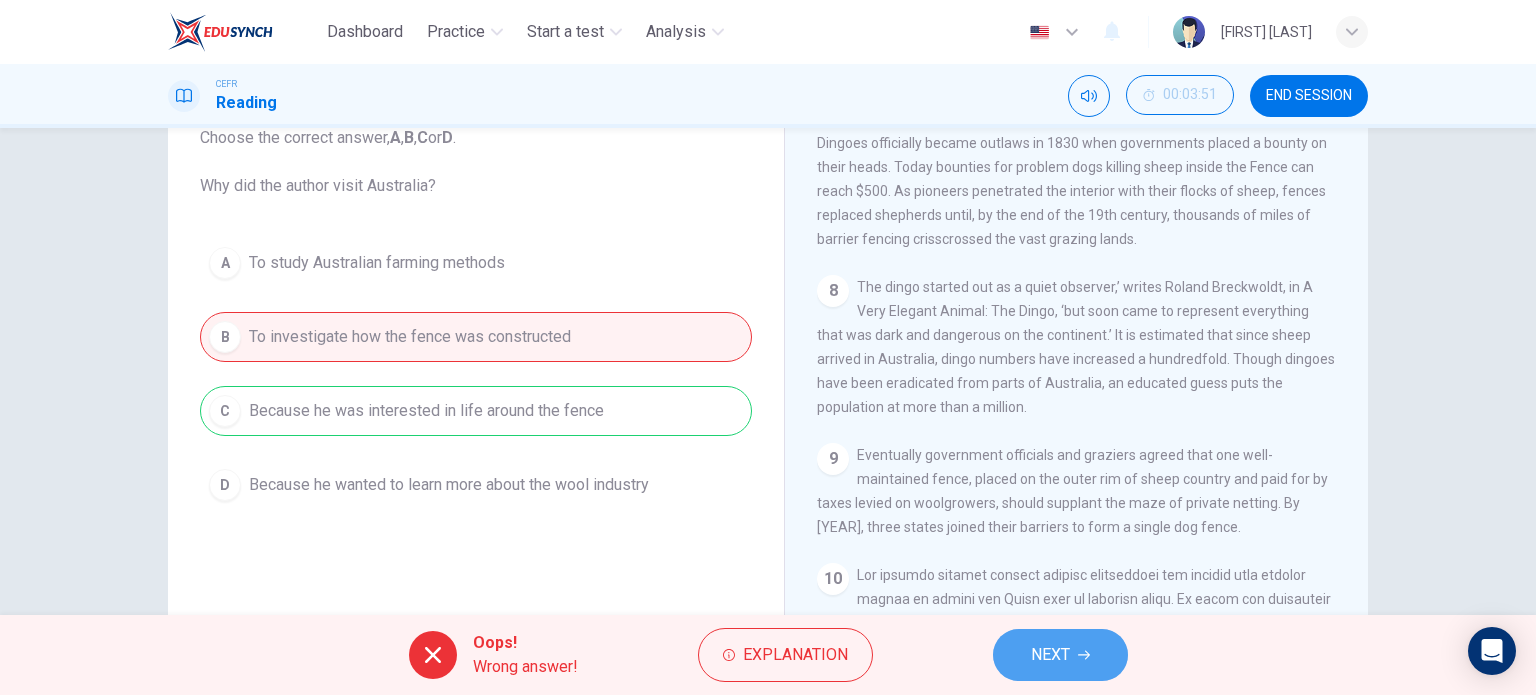 click on "NEXT" at bounding box center (1050, 655) 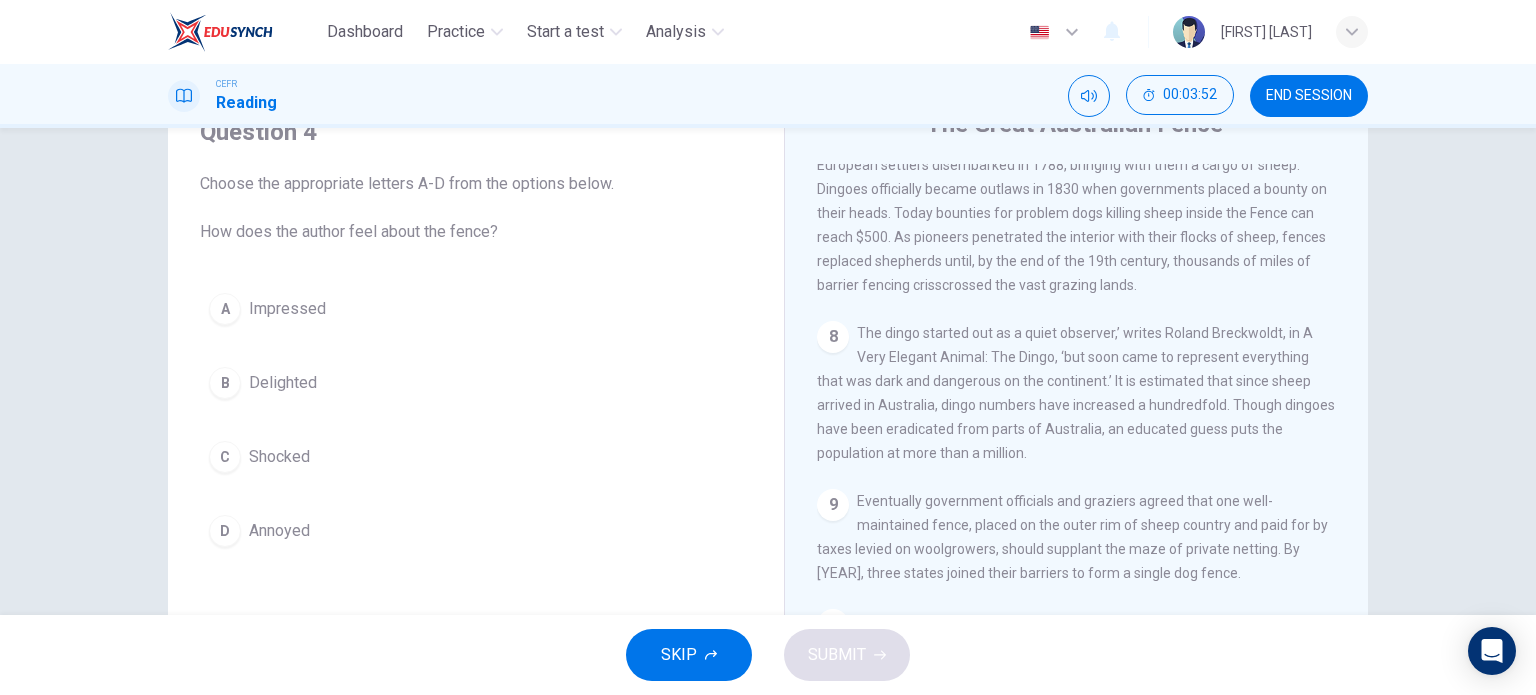 scroll, scrollTop: 174, scrollLeft: 0, axis: vertical 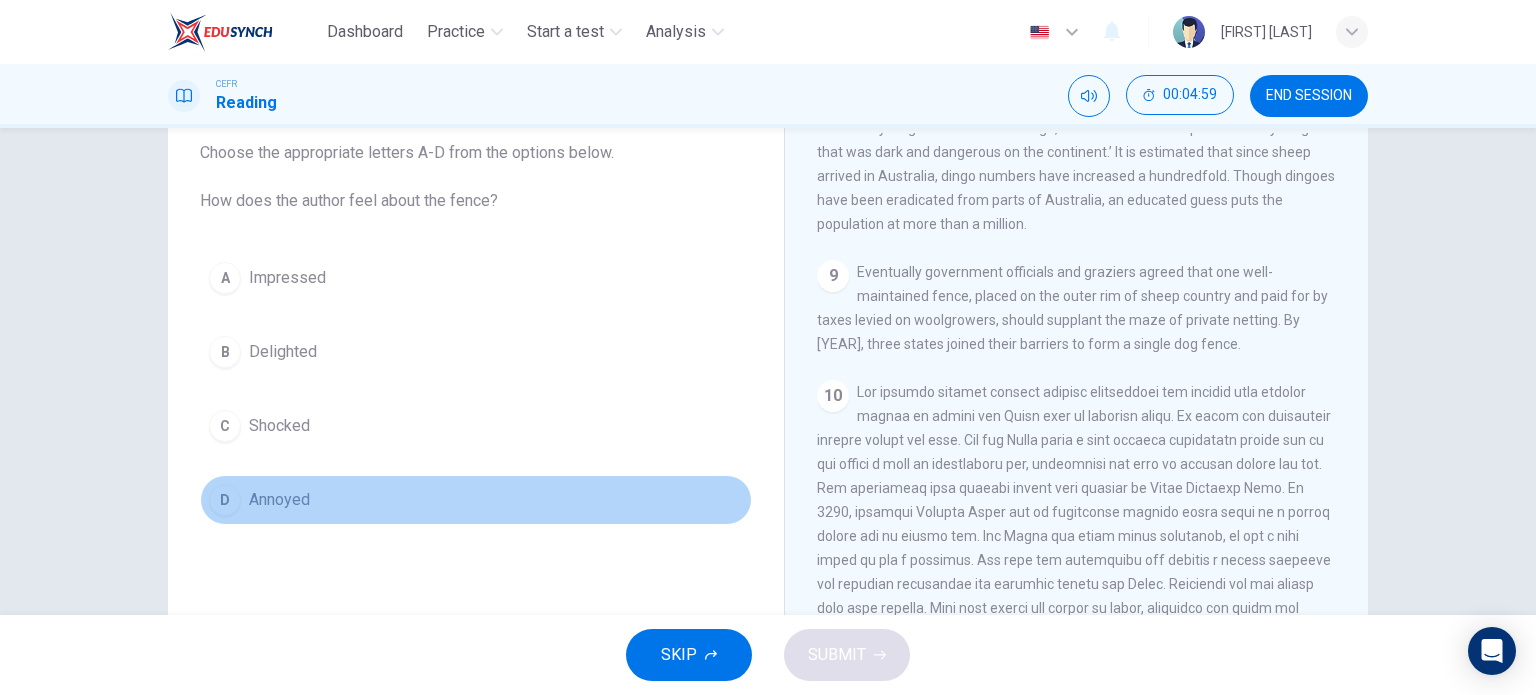 click on "D Annoyed" at bounding box center (476, 500) 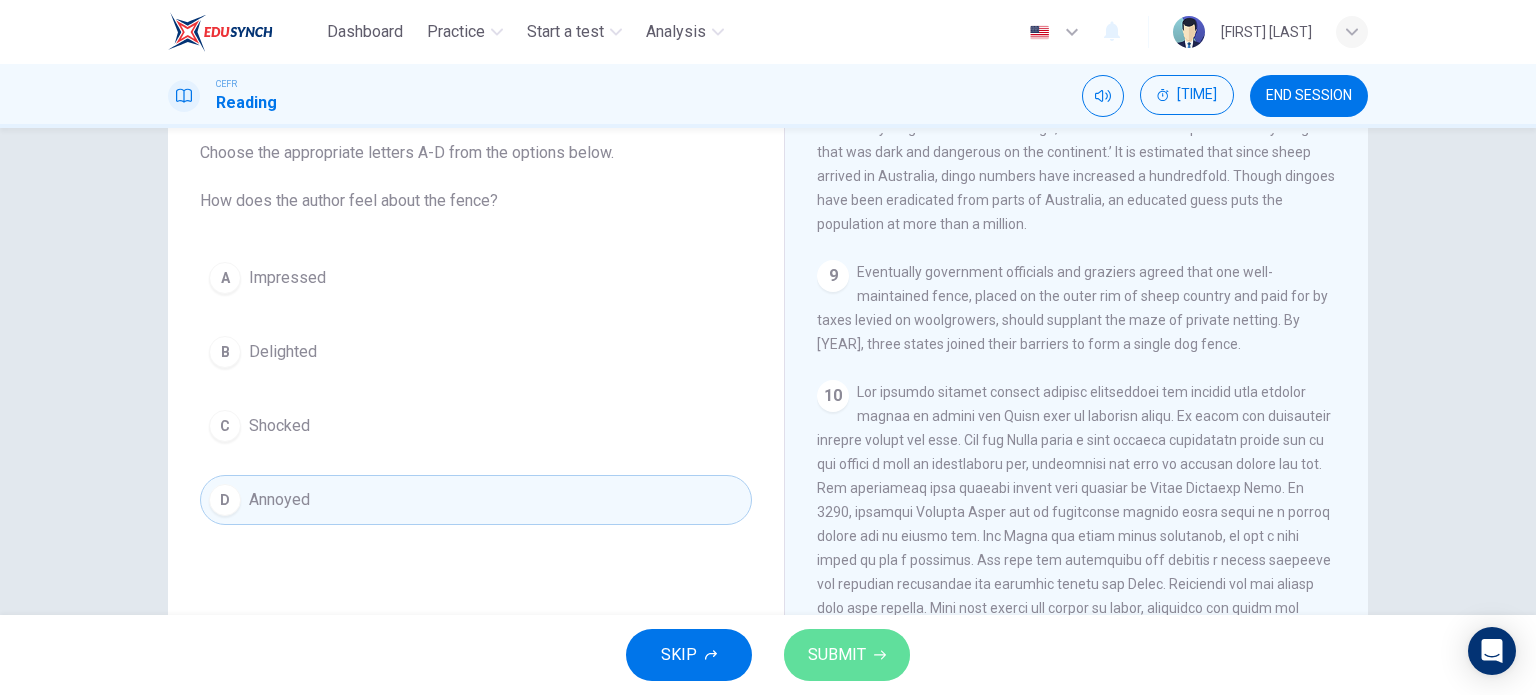 click on "SUBMIT" at bounding box center (847, 655) 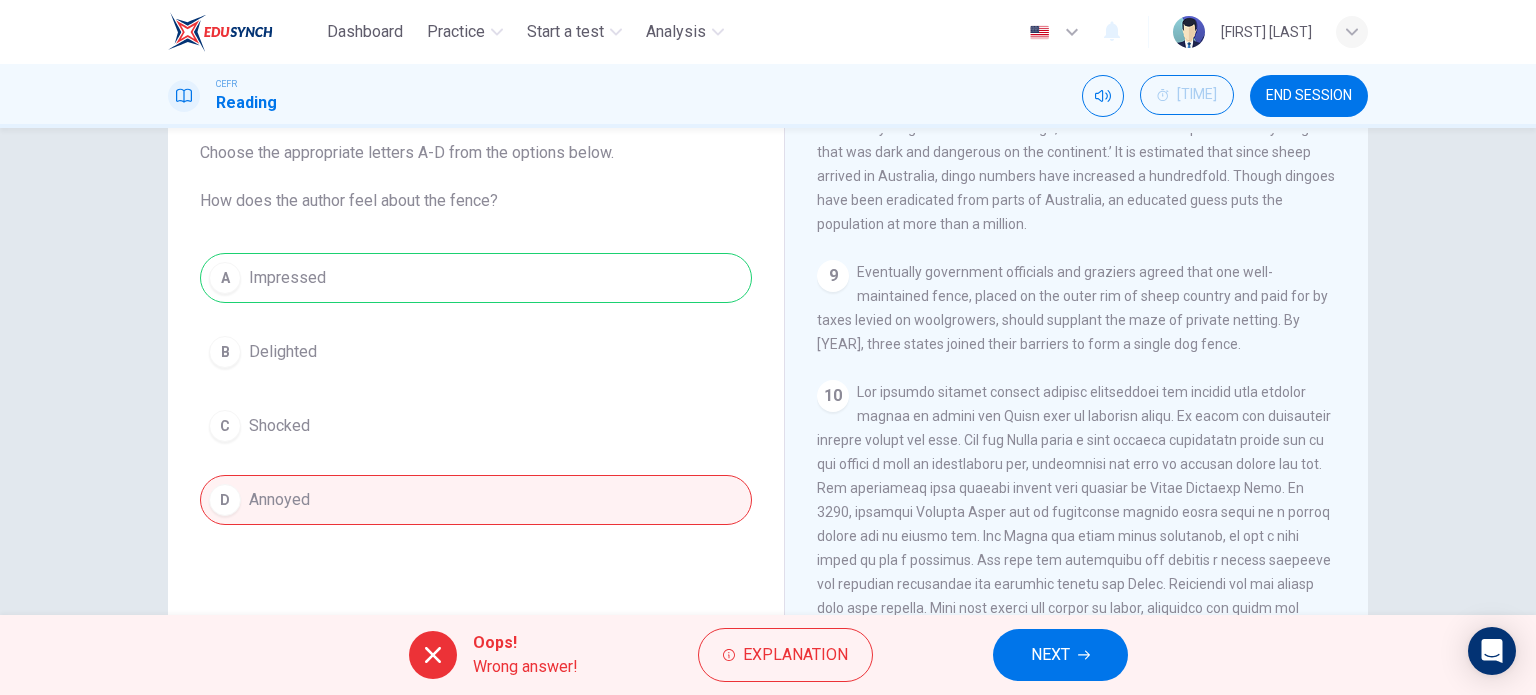 click on "NEXT" at bounding box center [1060, 655] 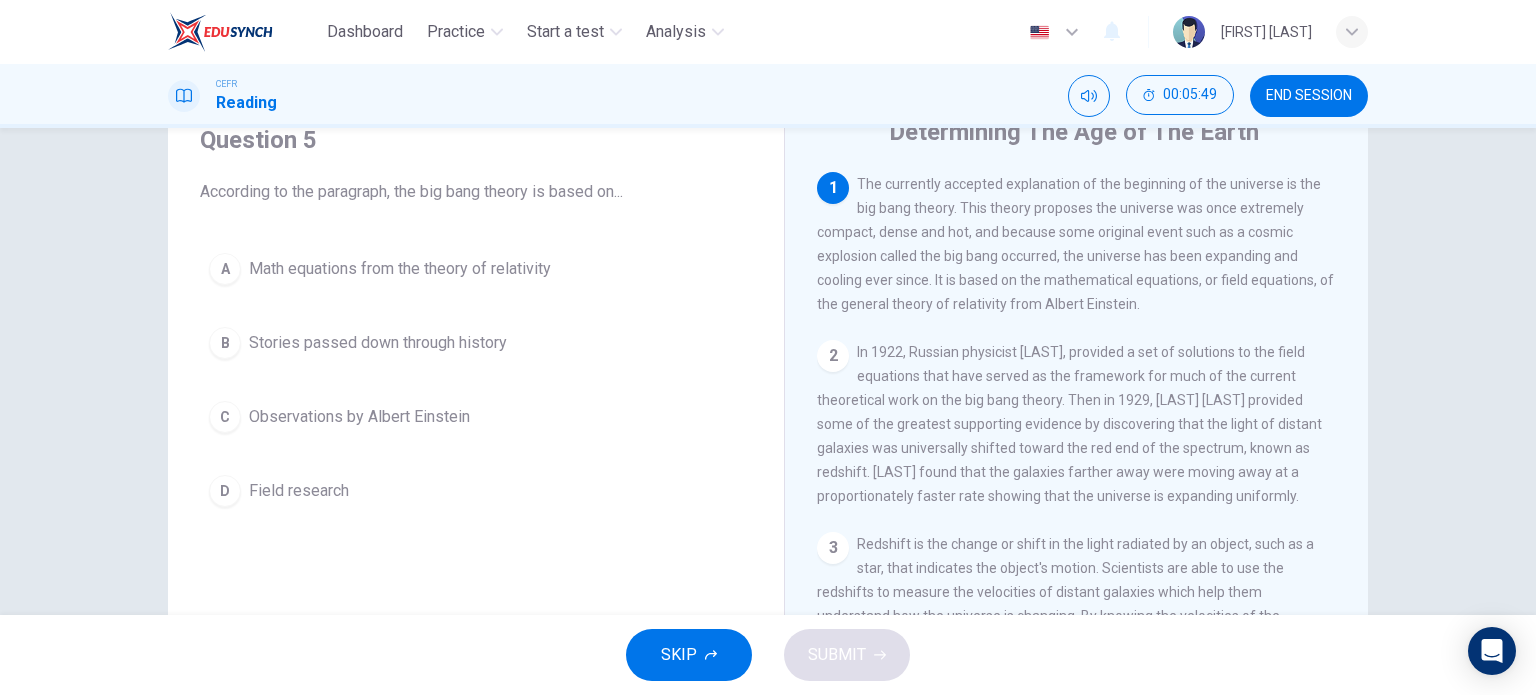 scroll, scrollTop: 103, scrollLeft: 0, axis: vertical 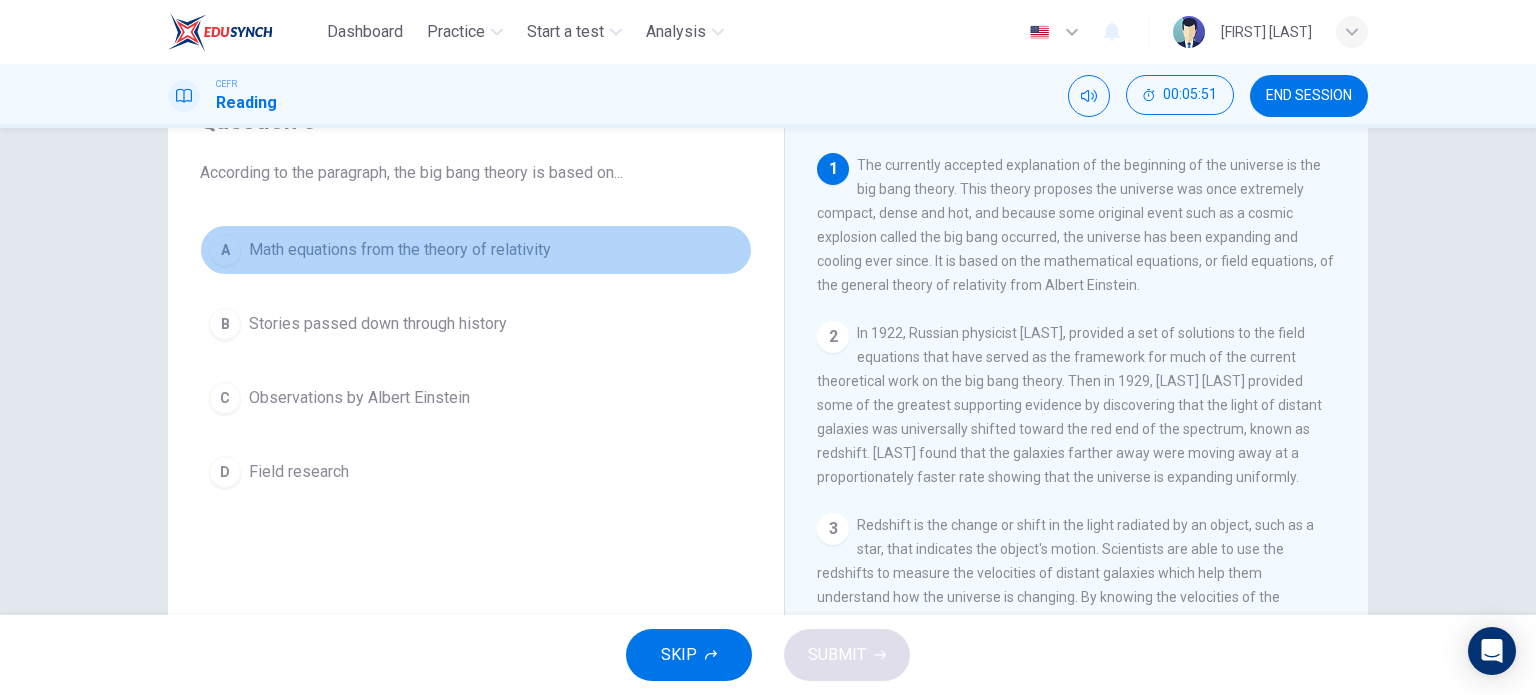 click on "Math equations from the theory of relativity" at bounding box center [400, 250] 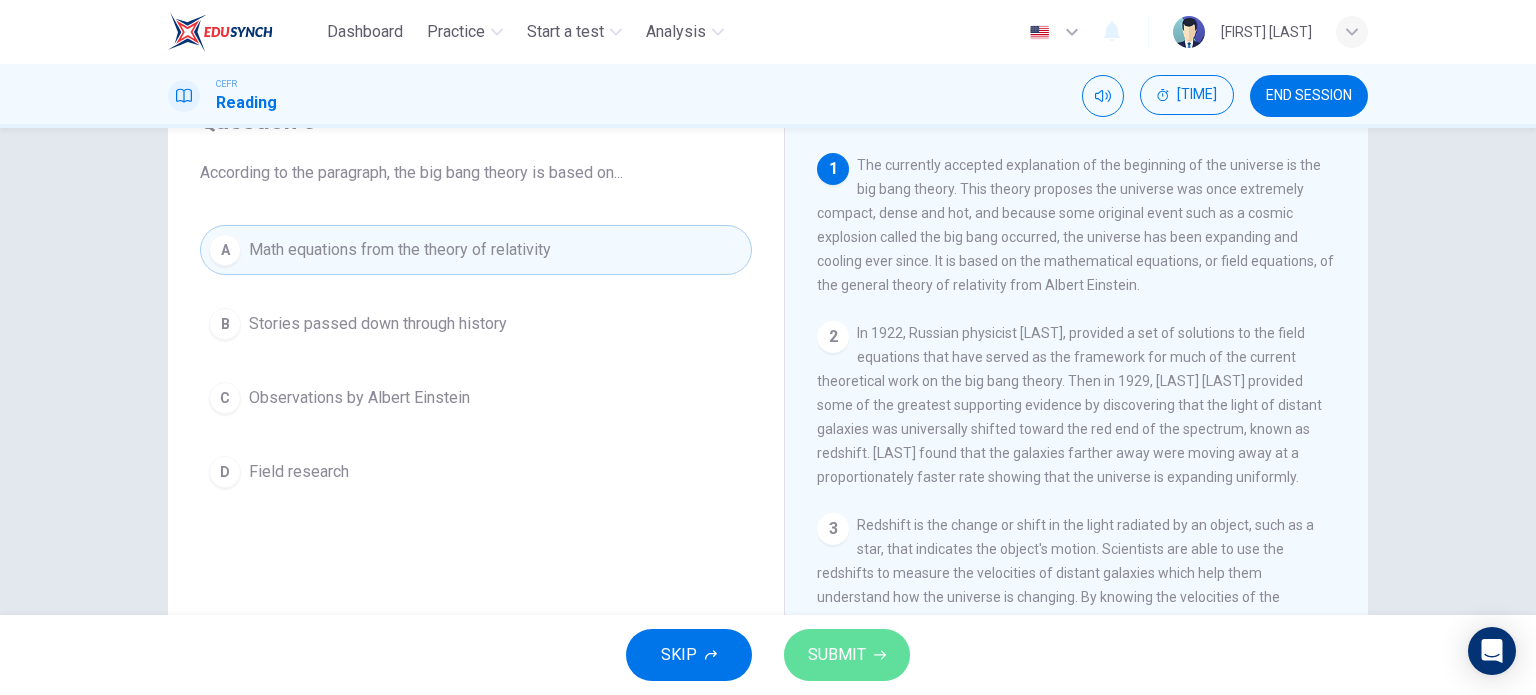 click on "SUBMIT" at bounding box center (837, 655) 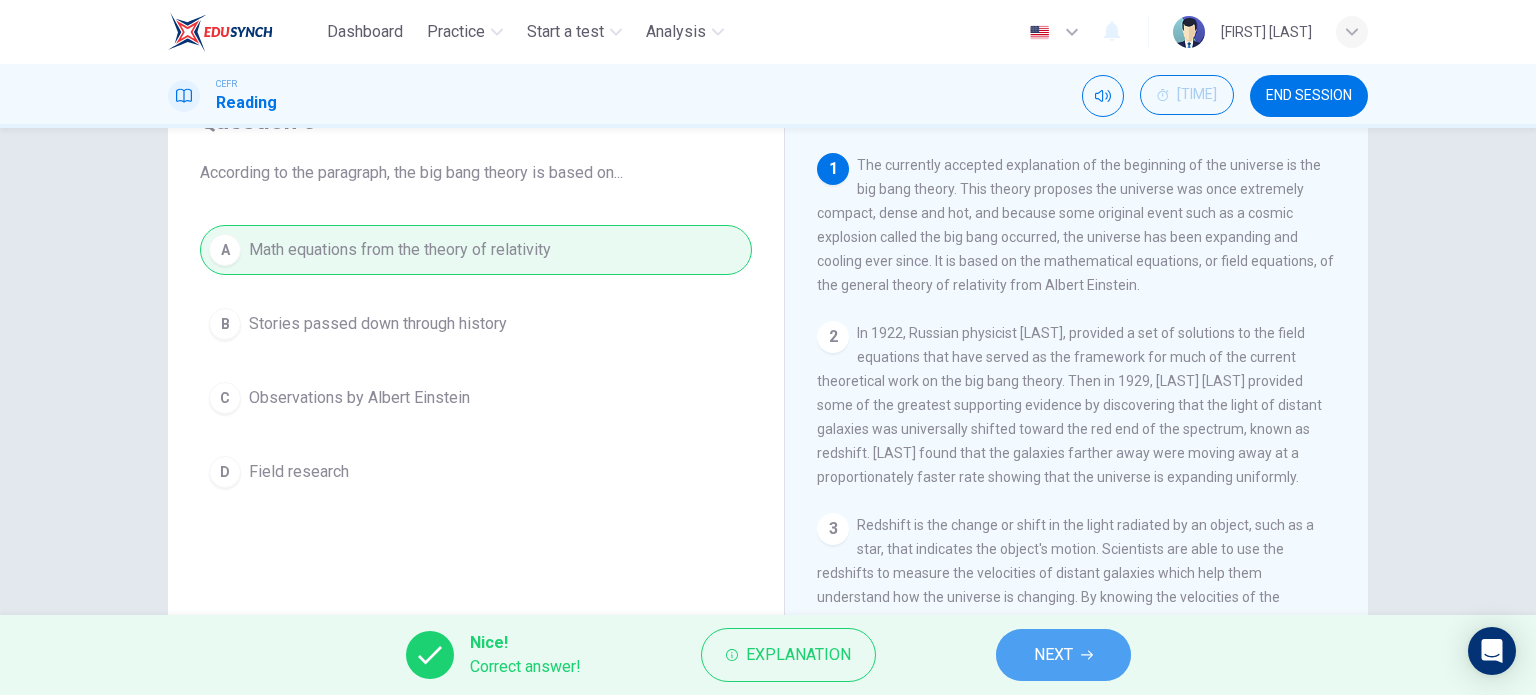 click on "NEXT" at bounding box center (1053, 655) 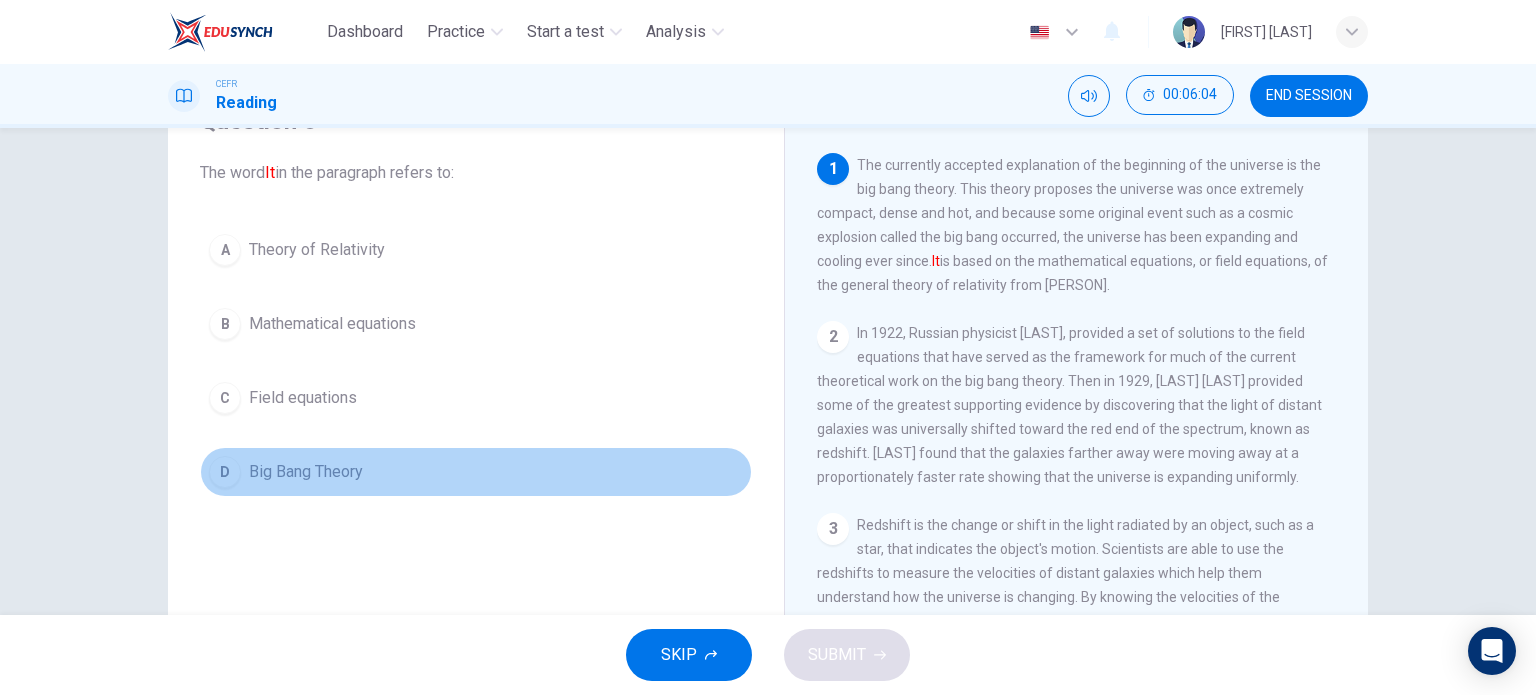 click on "D Big Bang Theory" at bounding box center (476, 472) 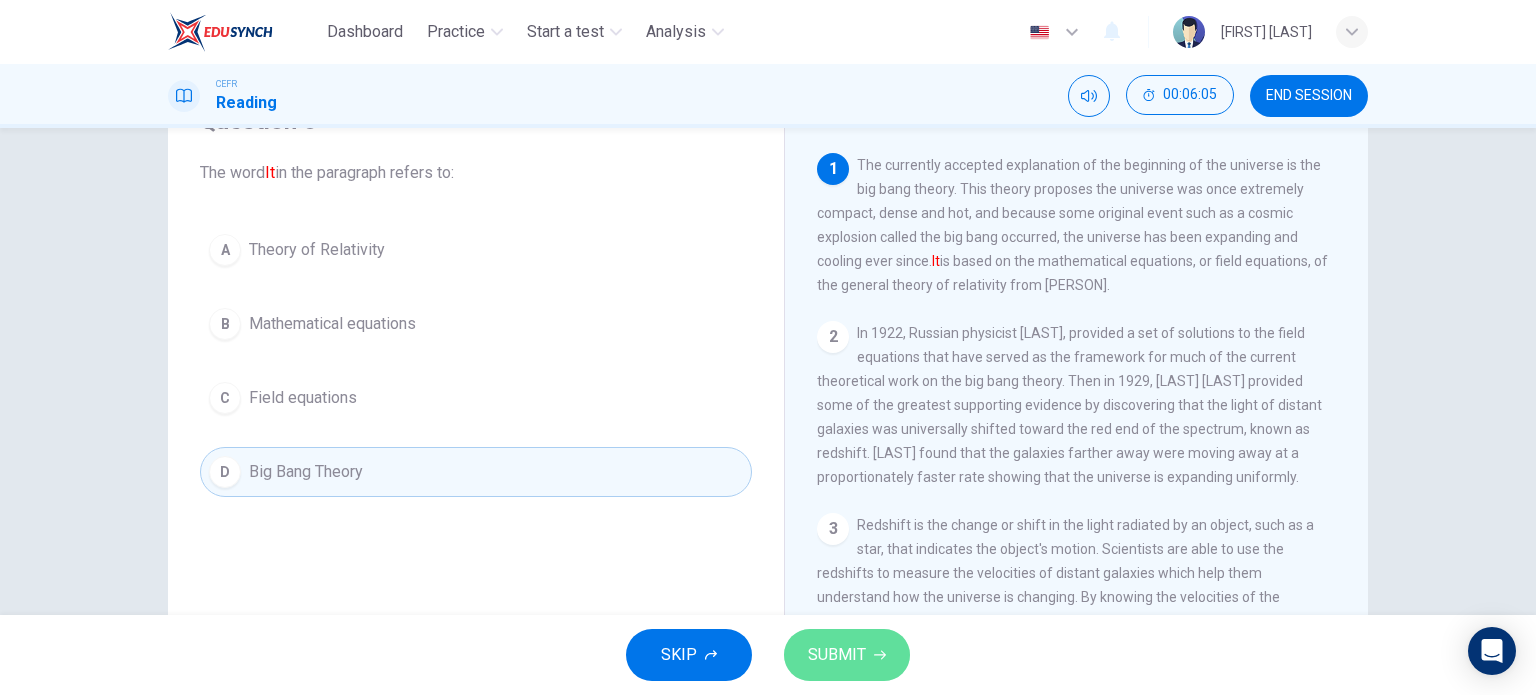 click on "SUBMIT" at bounding box center [847, 655] 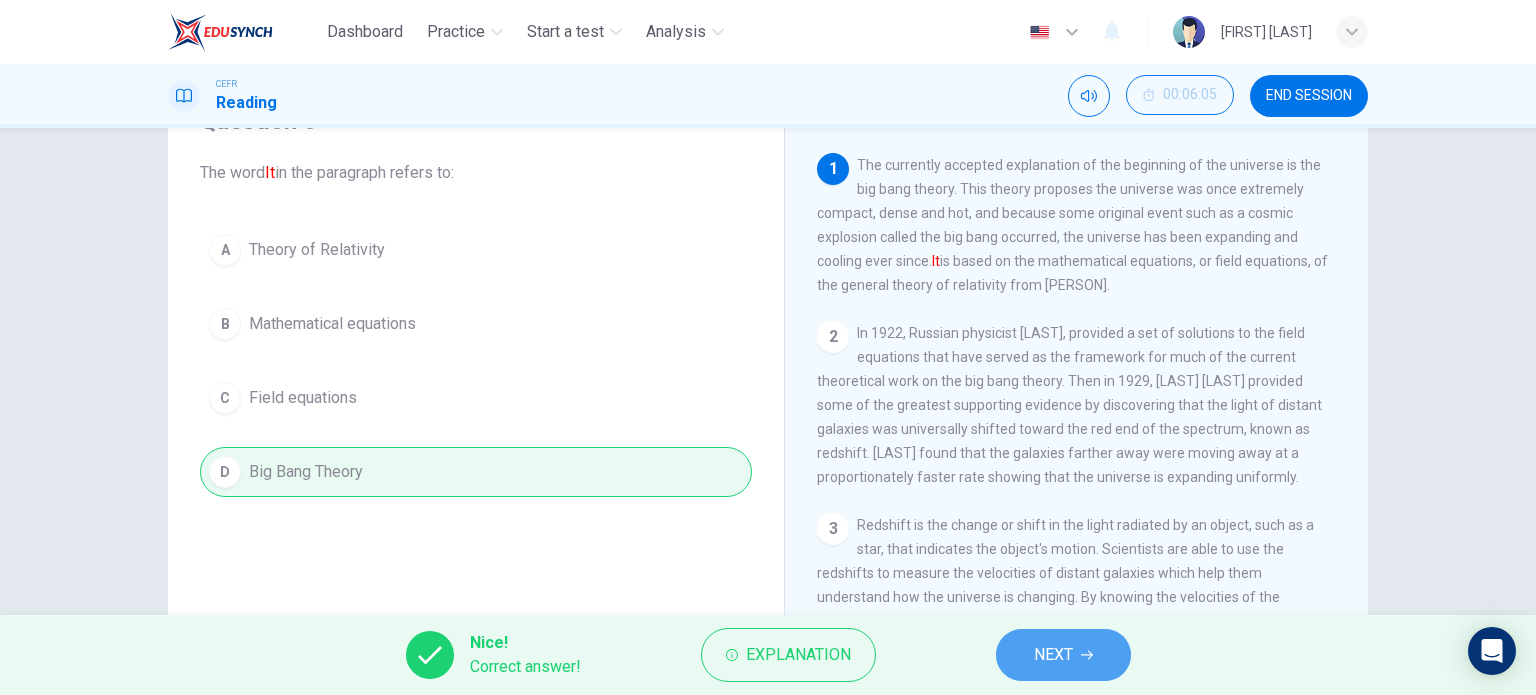 click on "NEXT" at bounding box center [1053, 655] 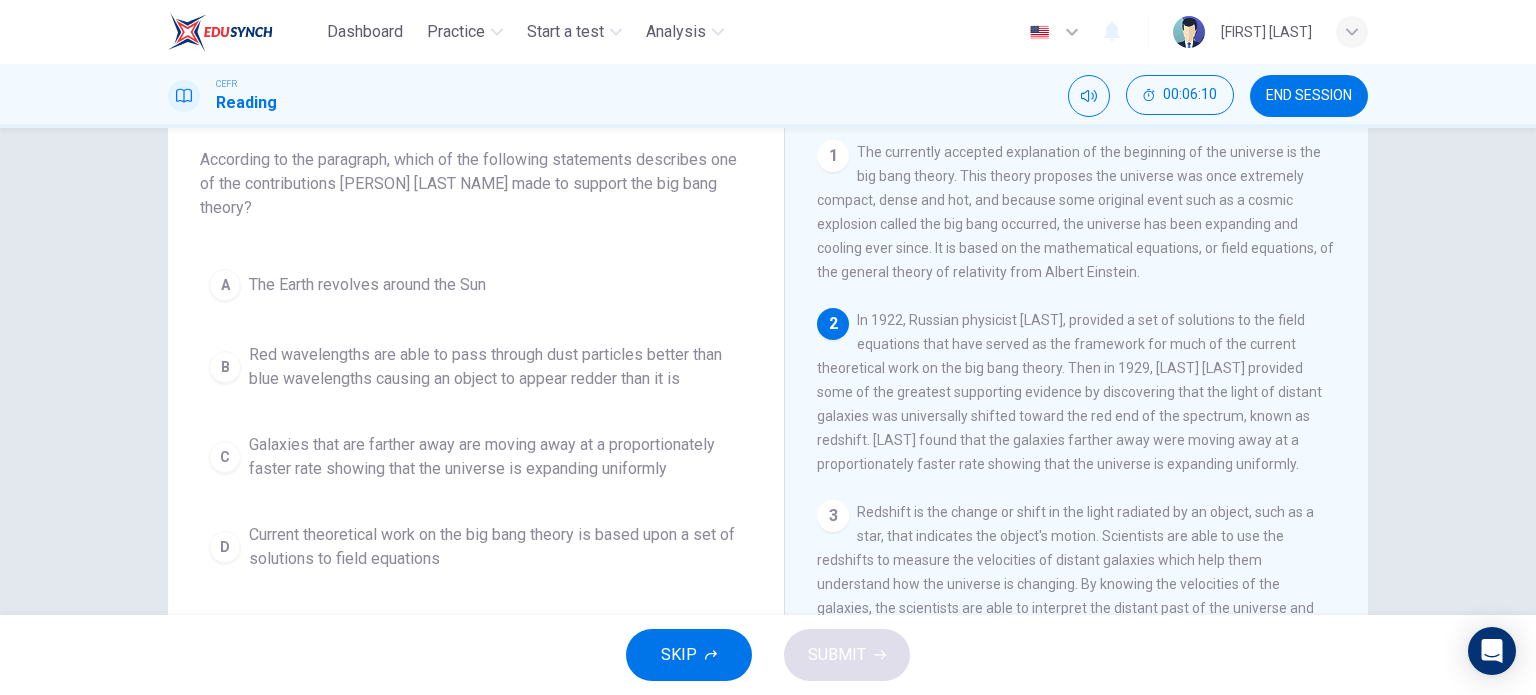 scroll, scrollTop: 123, scrollLeft: 0, axis: vertical 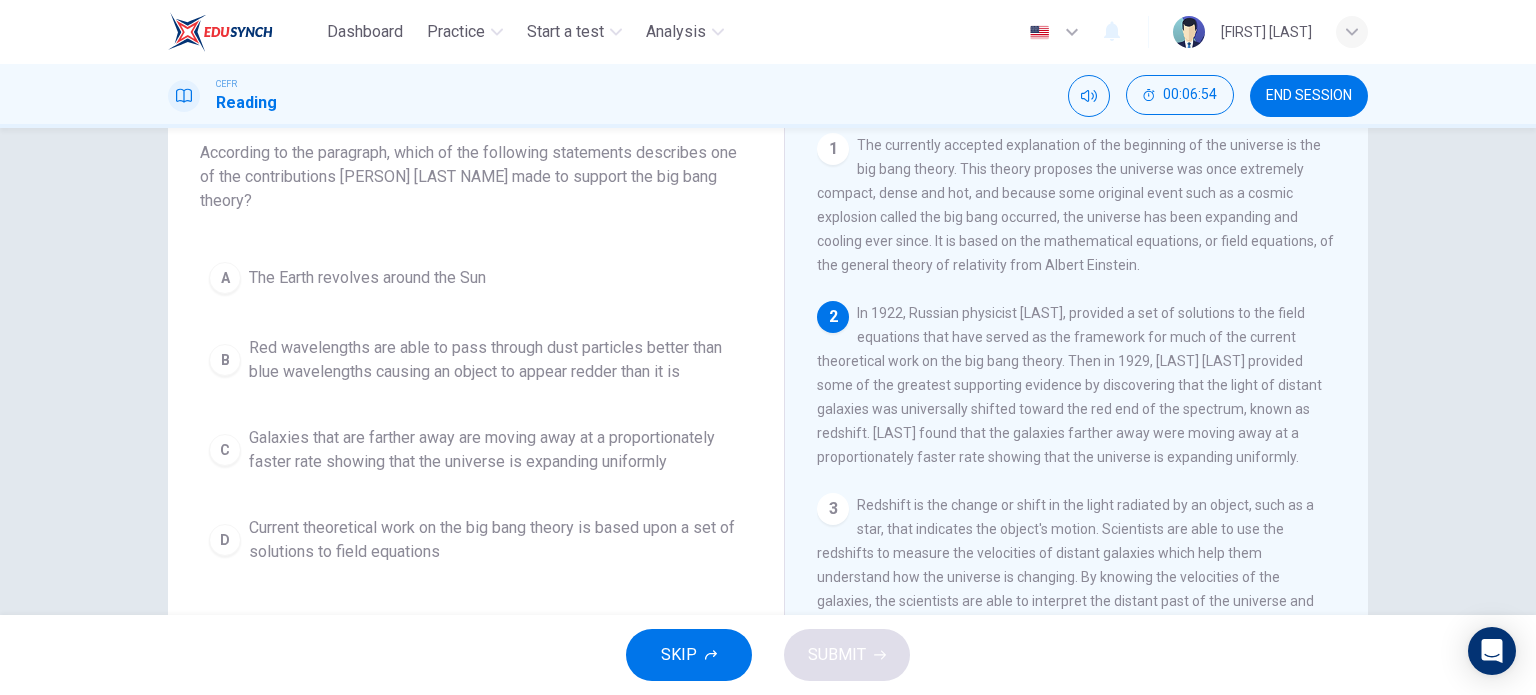 click on "Galaxies that are farther away are moving away at a proportionately faster rate showing that the universe is expanding uniformly" at bounding box center [367, 278] 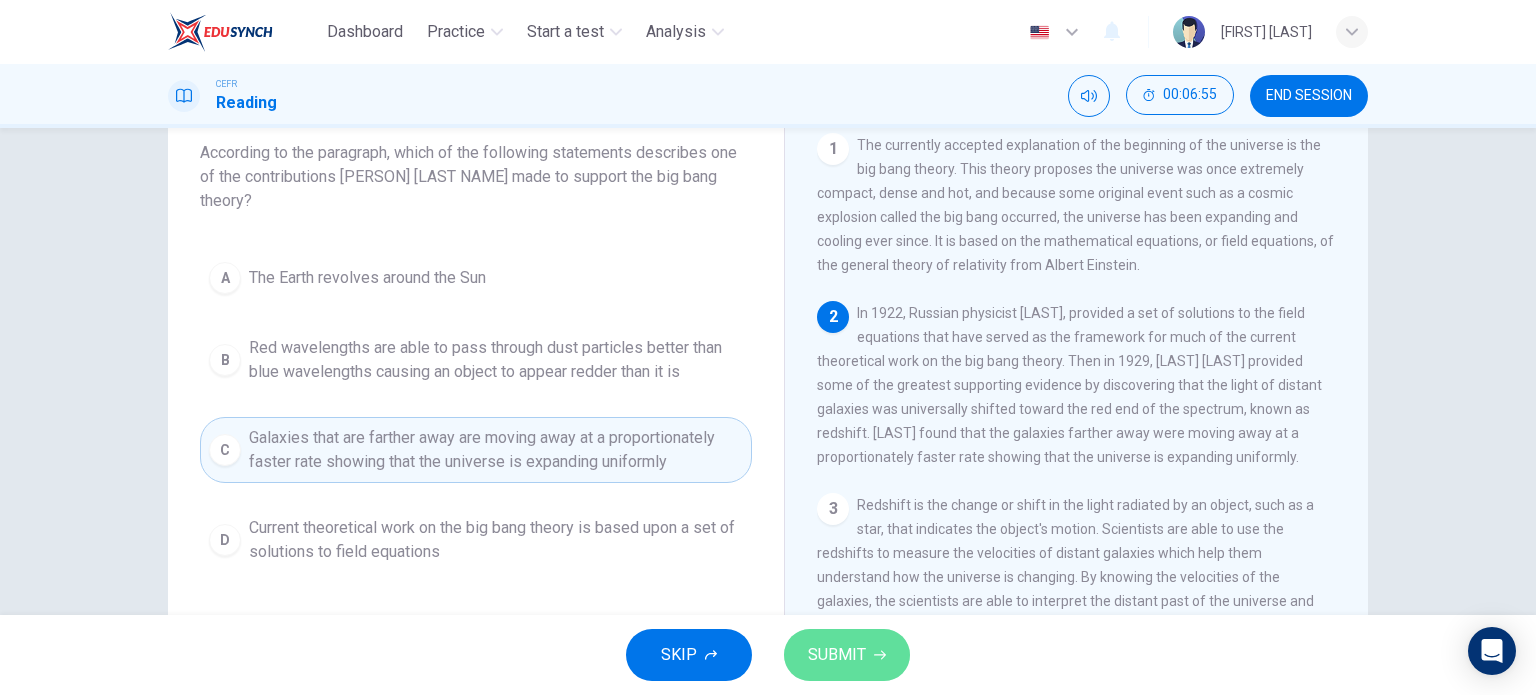 click on "SUBMIT" at bounding box center [837, 655] 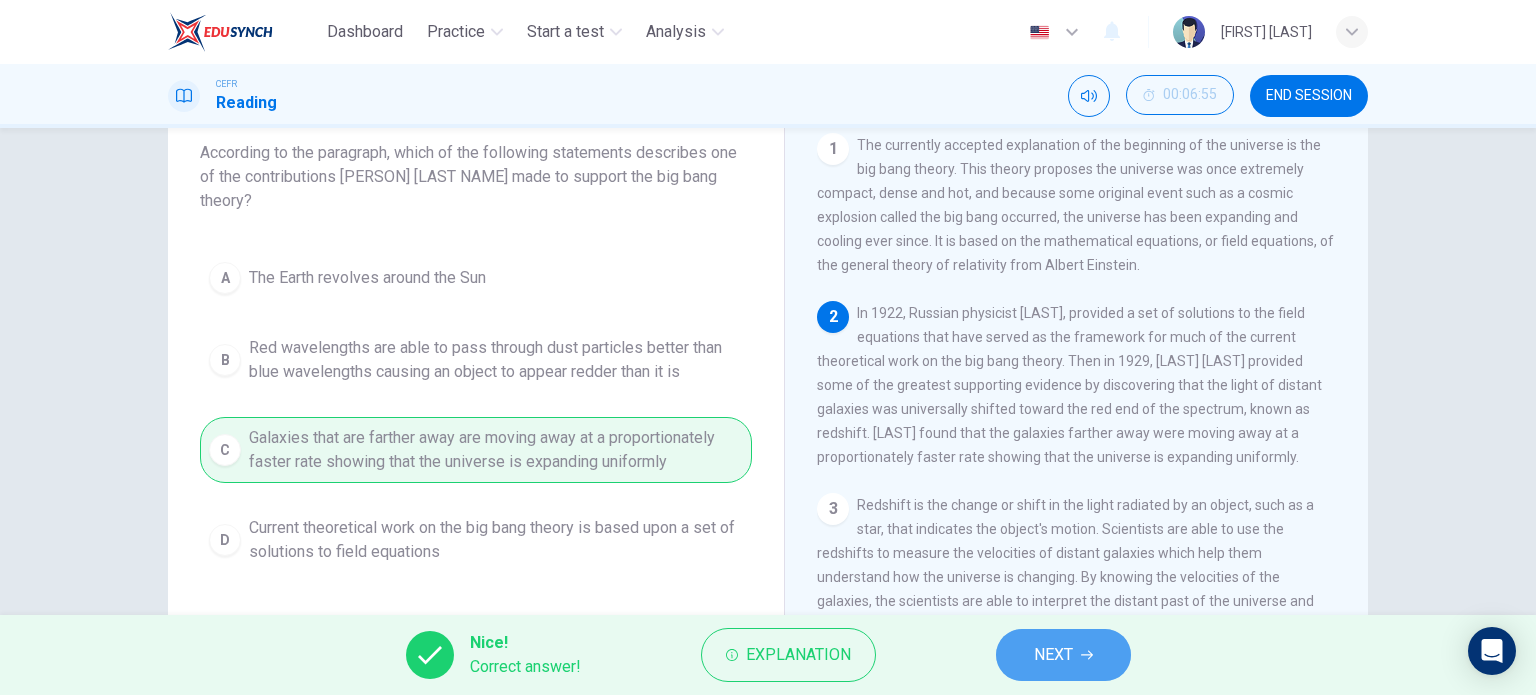 click on "NEXT" at bounding box center (1063, 655) 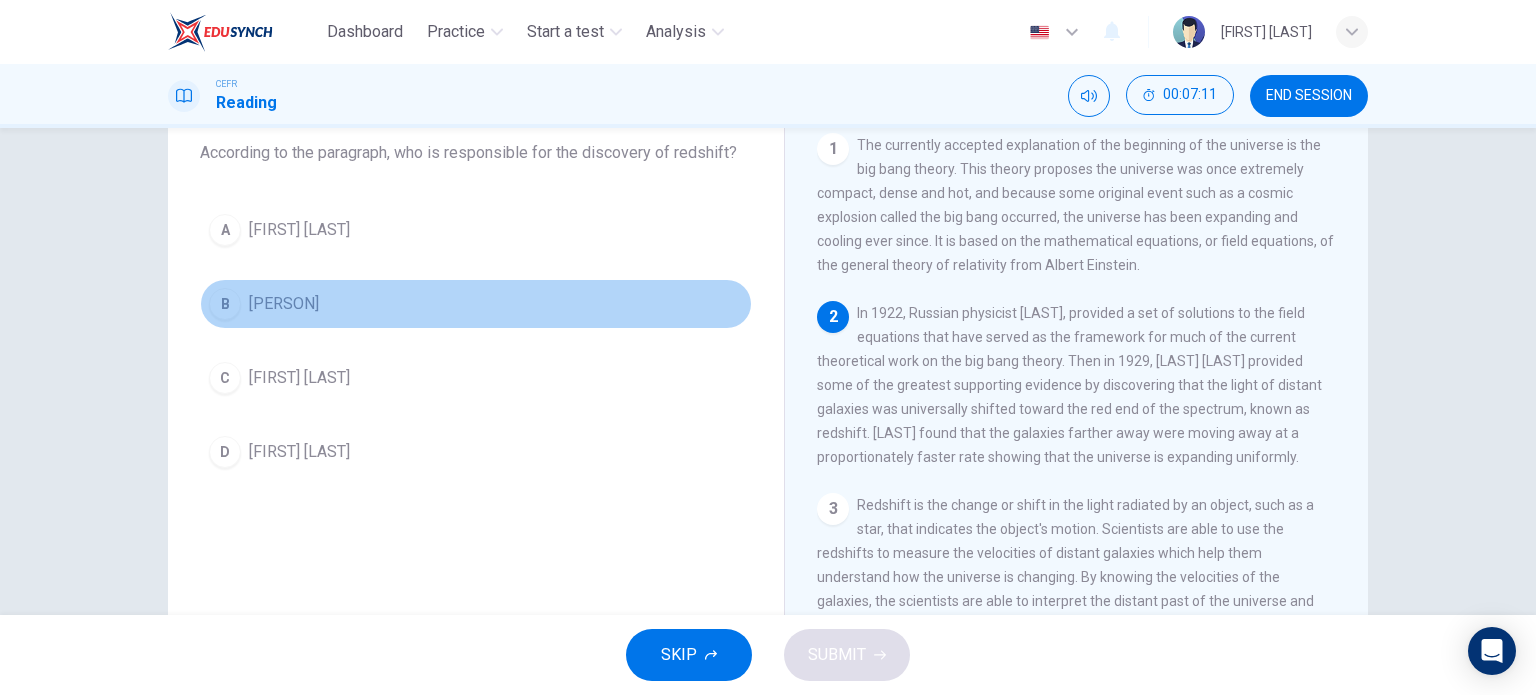 click on "[PERSON]" at bounding box center [299, 230] 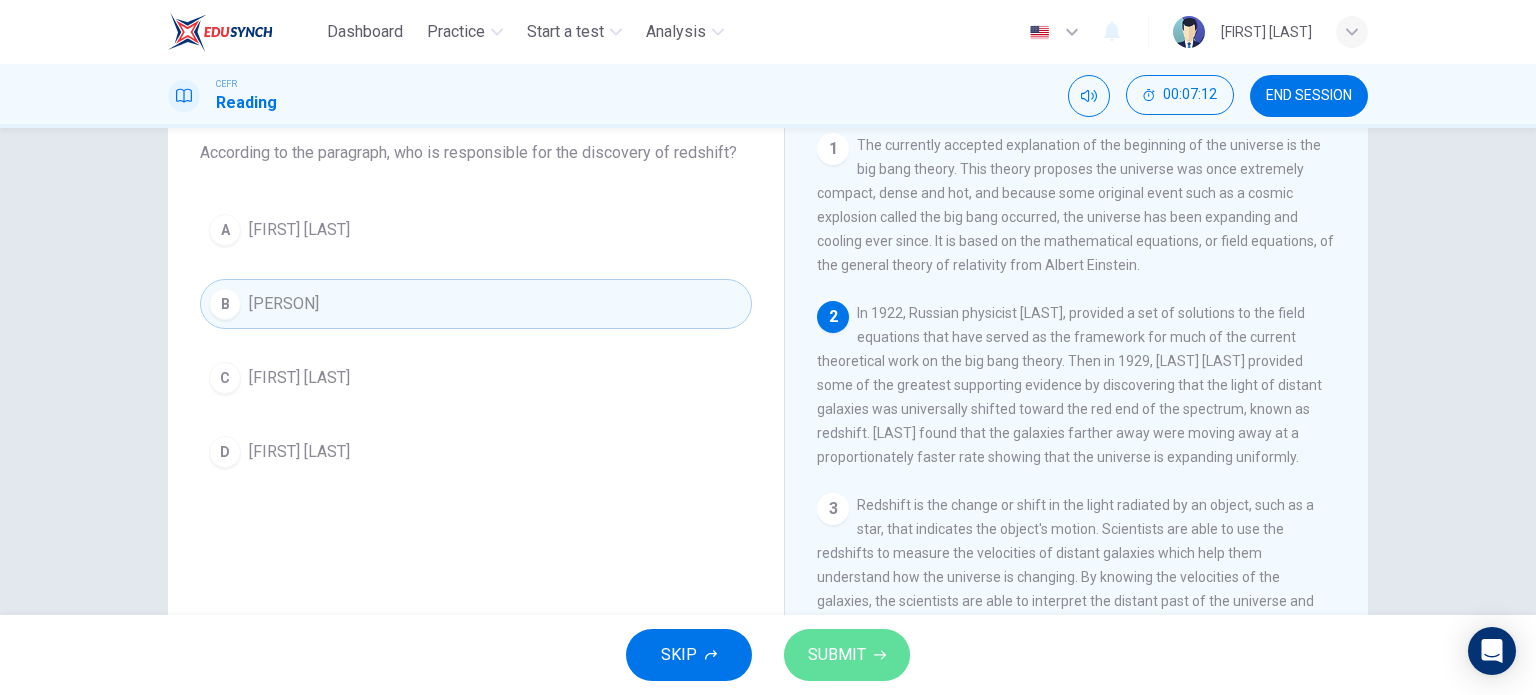 click on "SUBMIT" at bounding box center [837, 655] 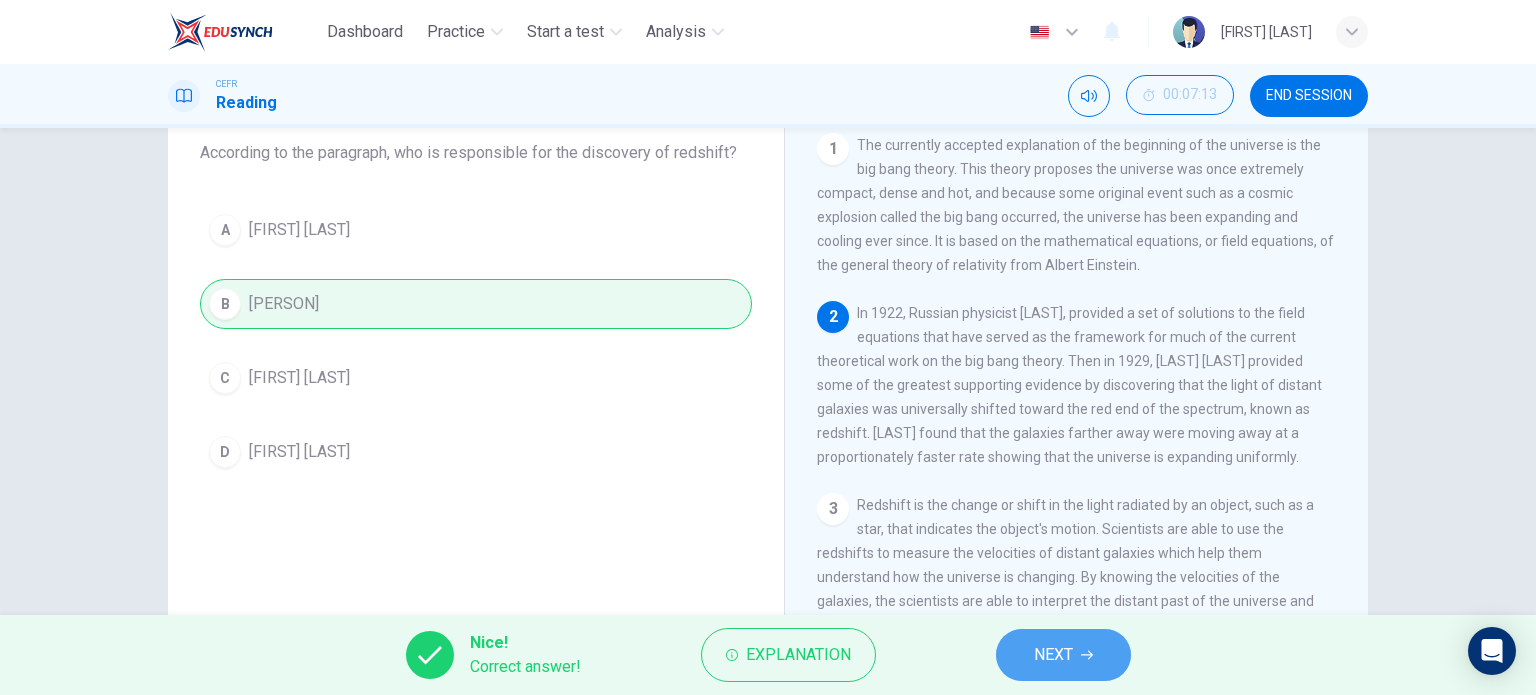 click on "NEXT" at bounding box center (1063, 655) 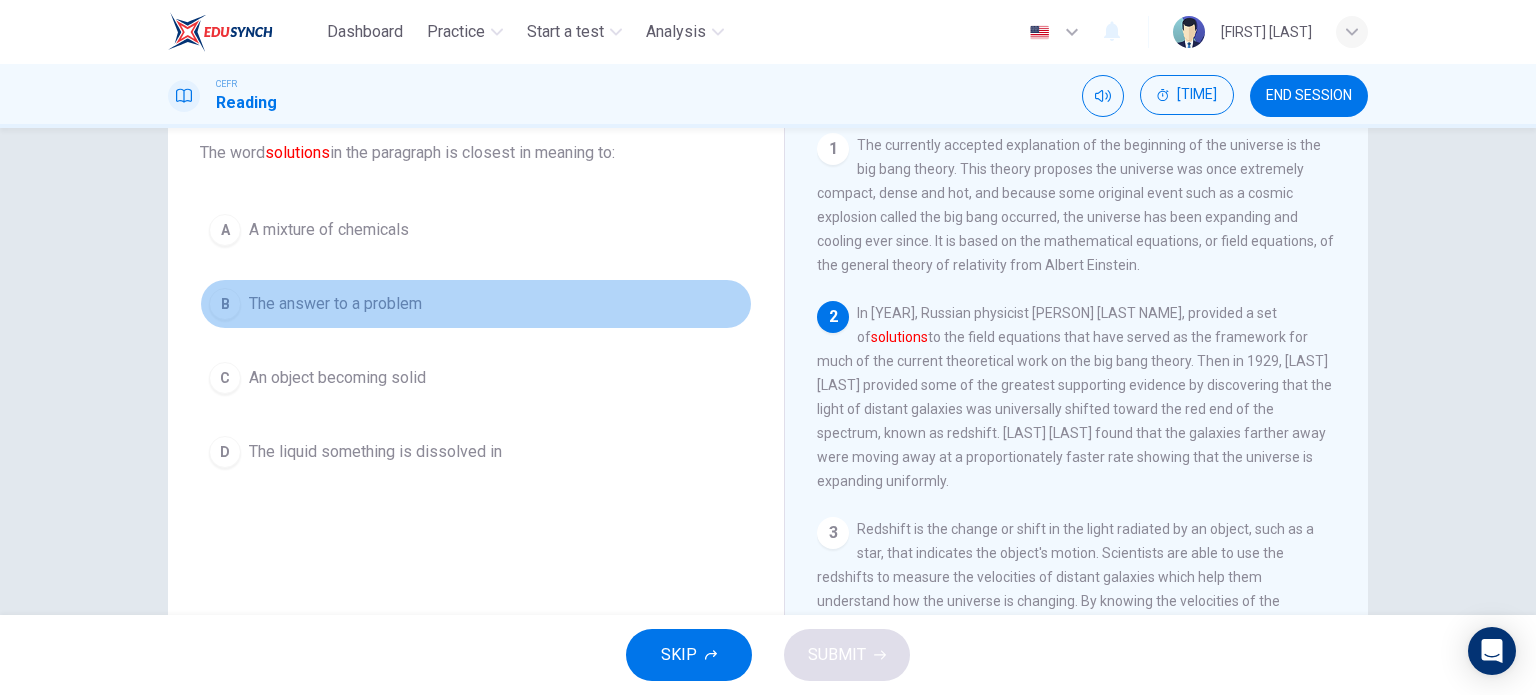 click on "The answer to a problem" at bounding box center [329, 230] 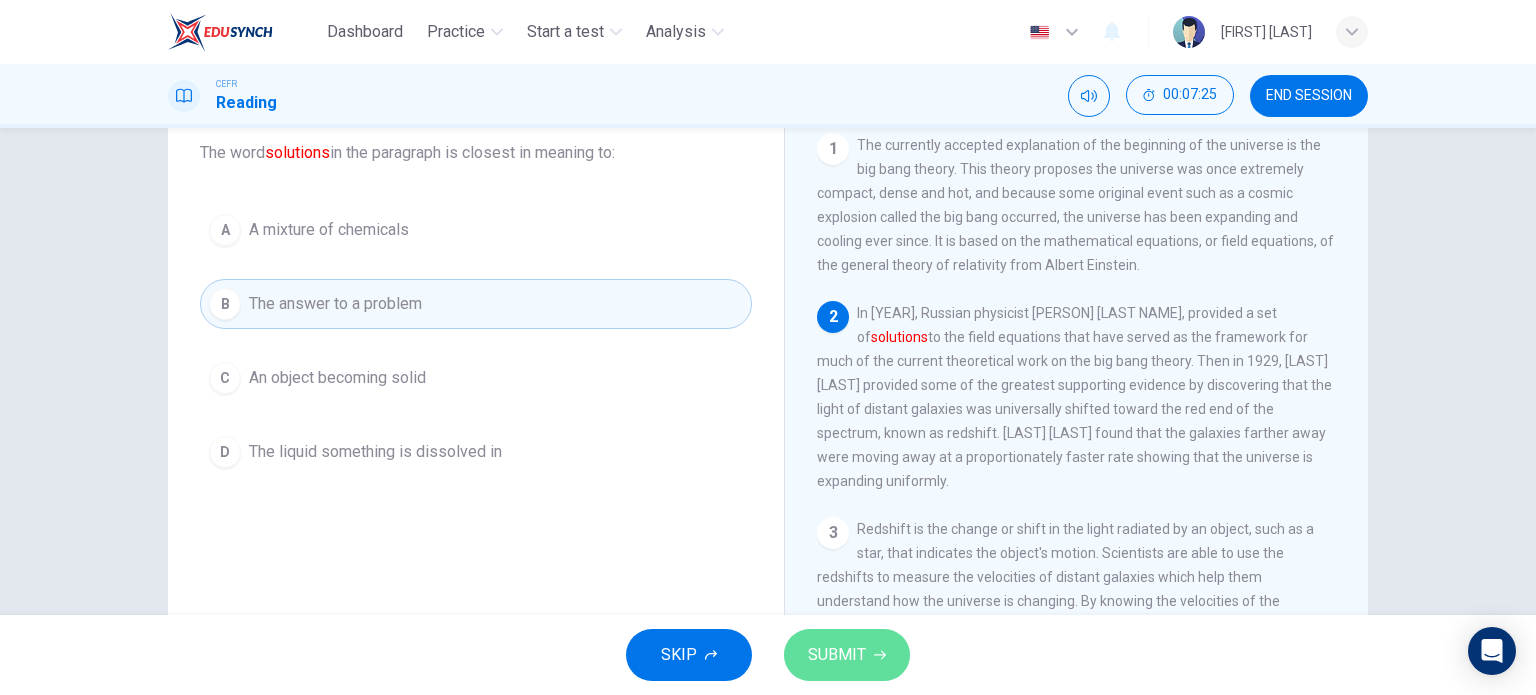 click on "SUBMIT" at bounding box center (847, 655) 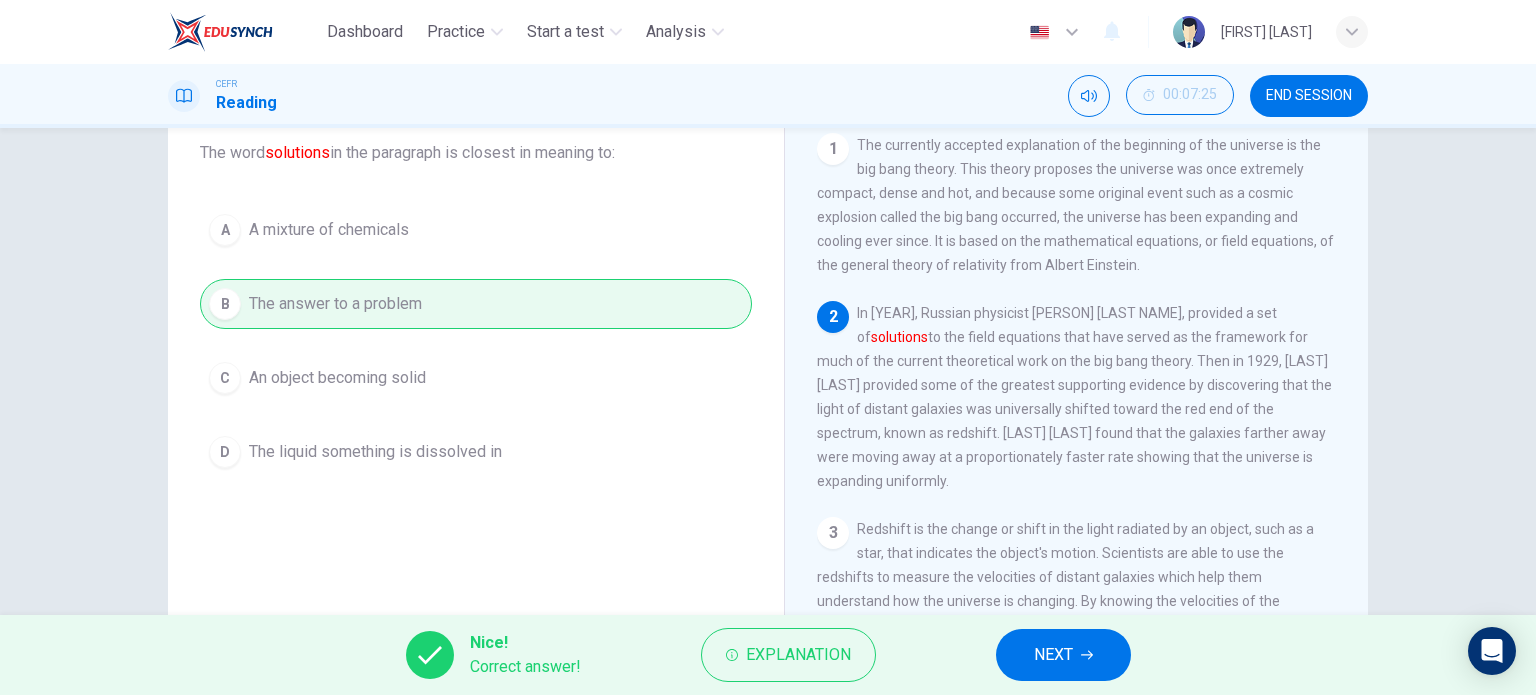 click on "NEXT" at bounding box center [1053, 655] 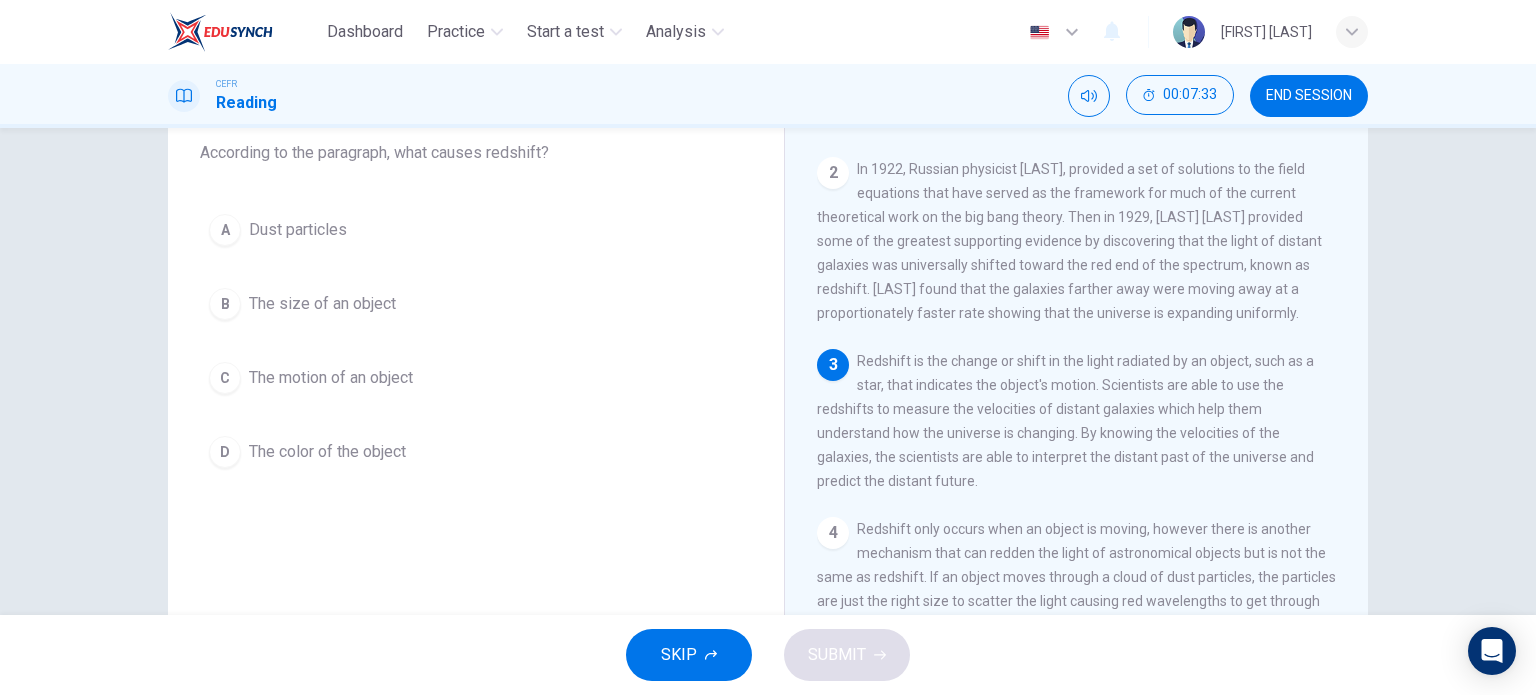 scroll, scrollTop: 144, scrollLeft: 0, axis: vertical 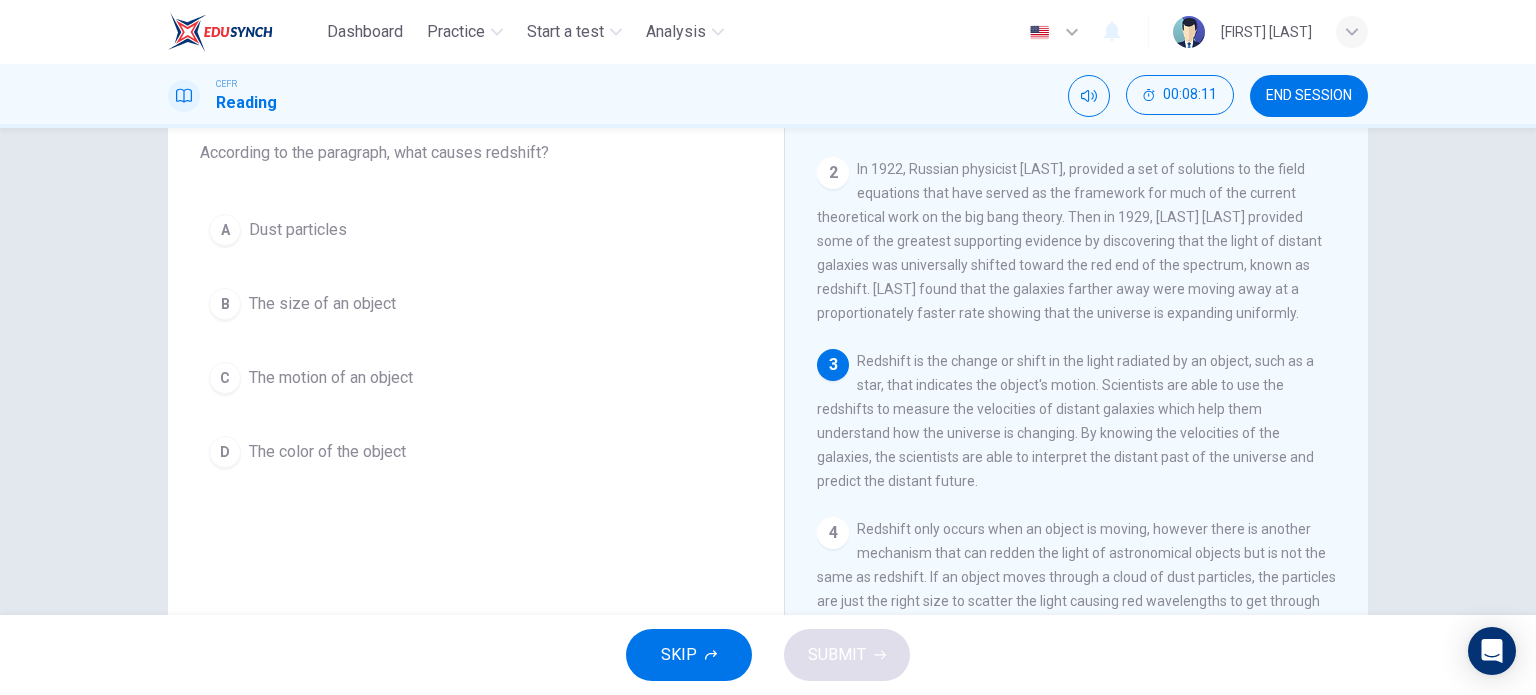 drag, startPoint x: 920, startPoint y: 372, endPoint x: 1043, endPoint y: 392, distance: 124.61541 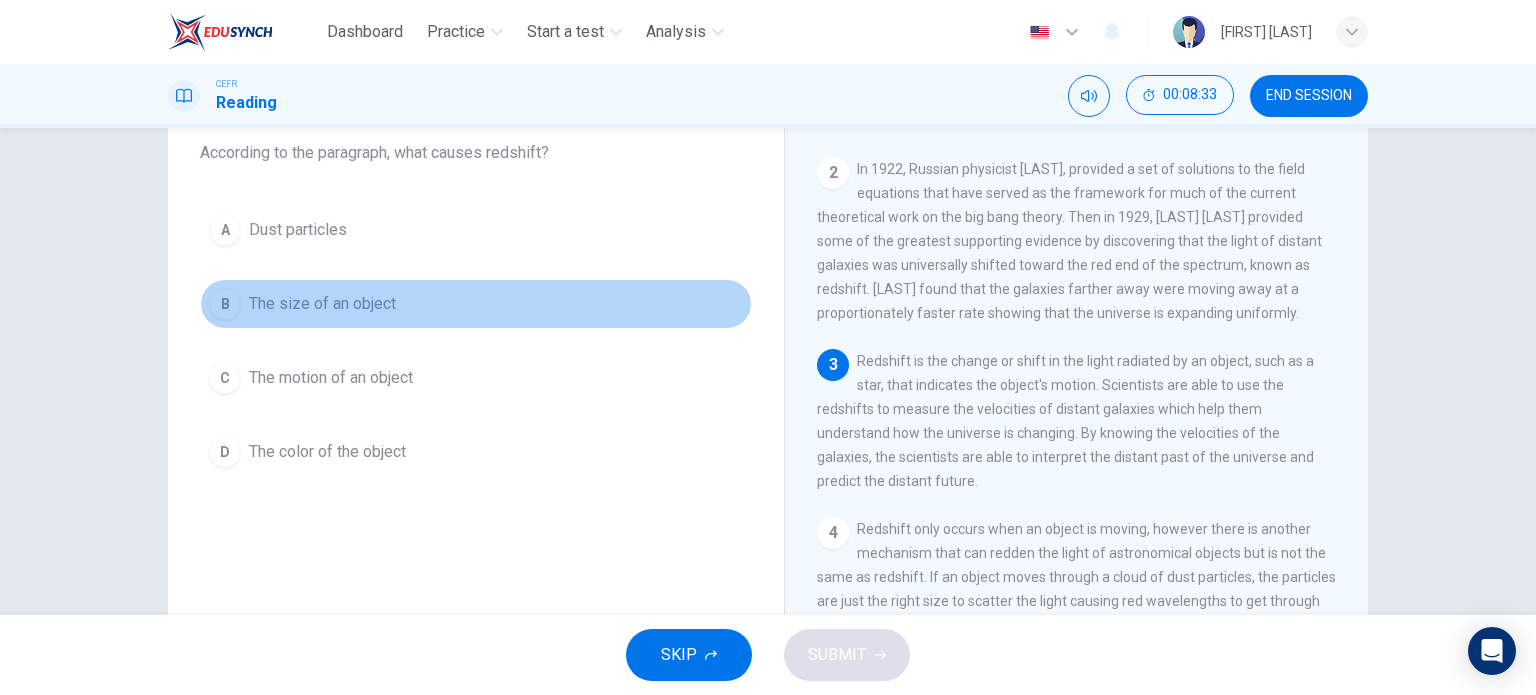 click on "B The size of an object" at bounding box center (476, 304) 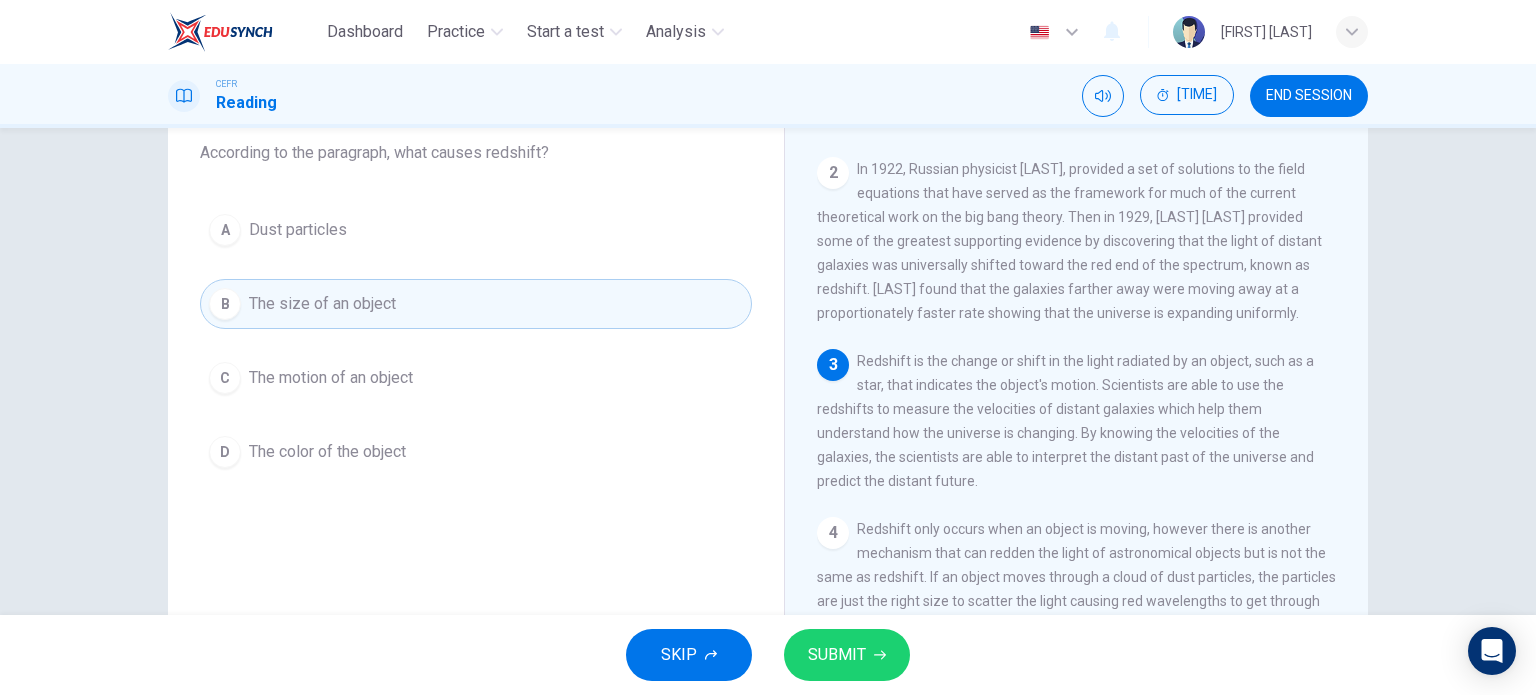 click on "C The motion of an object" at bounding box center (476, 378) 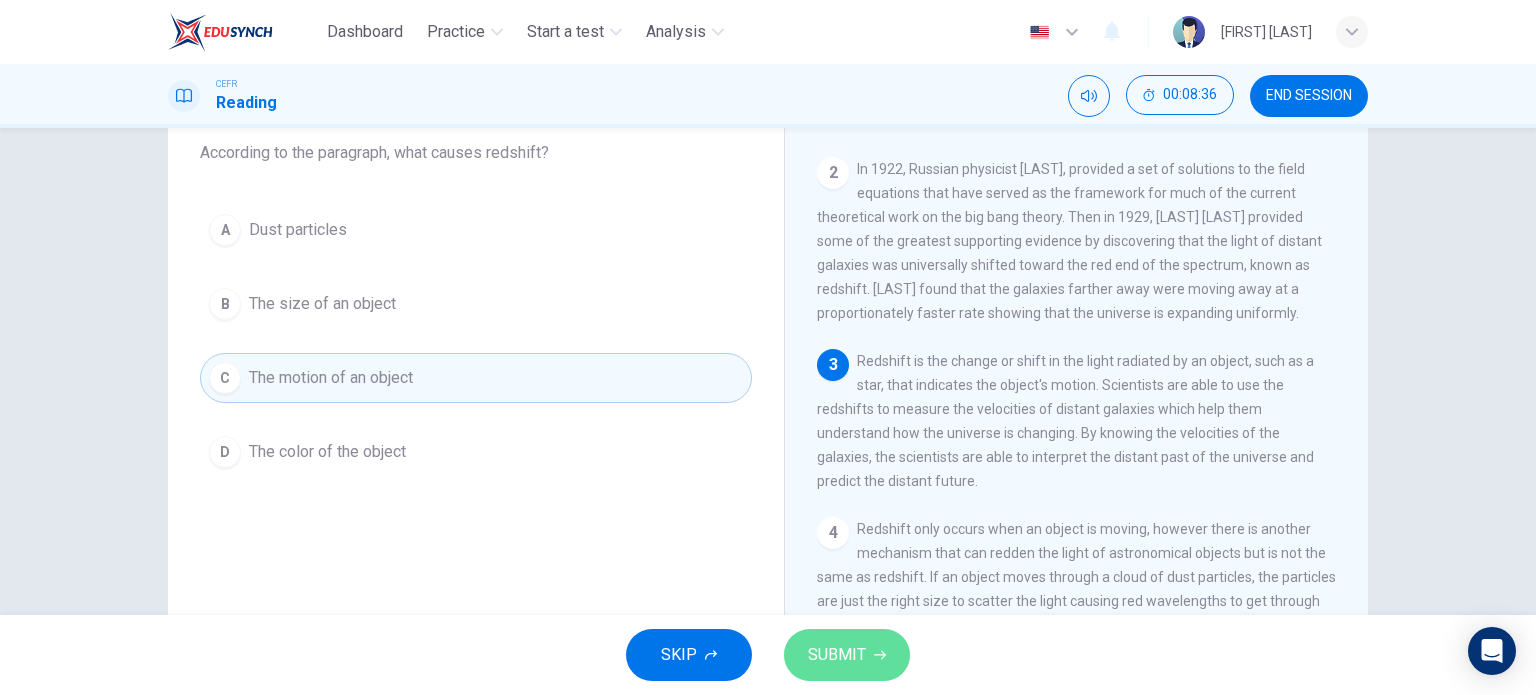 click at bounding box center (880, 655) 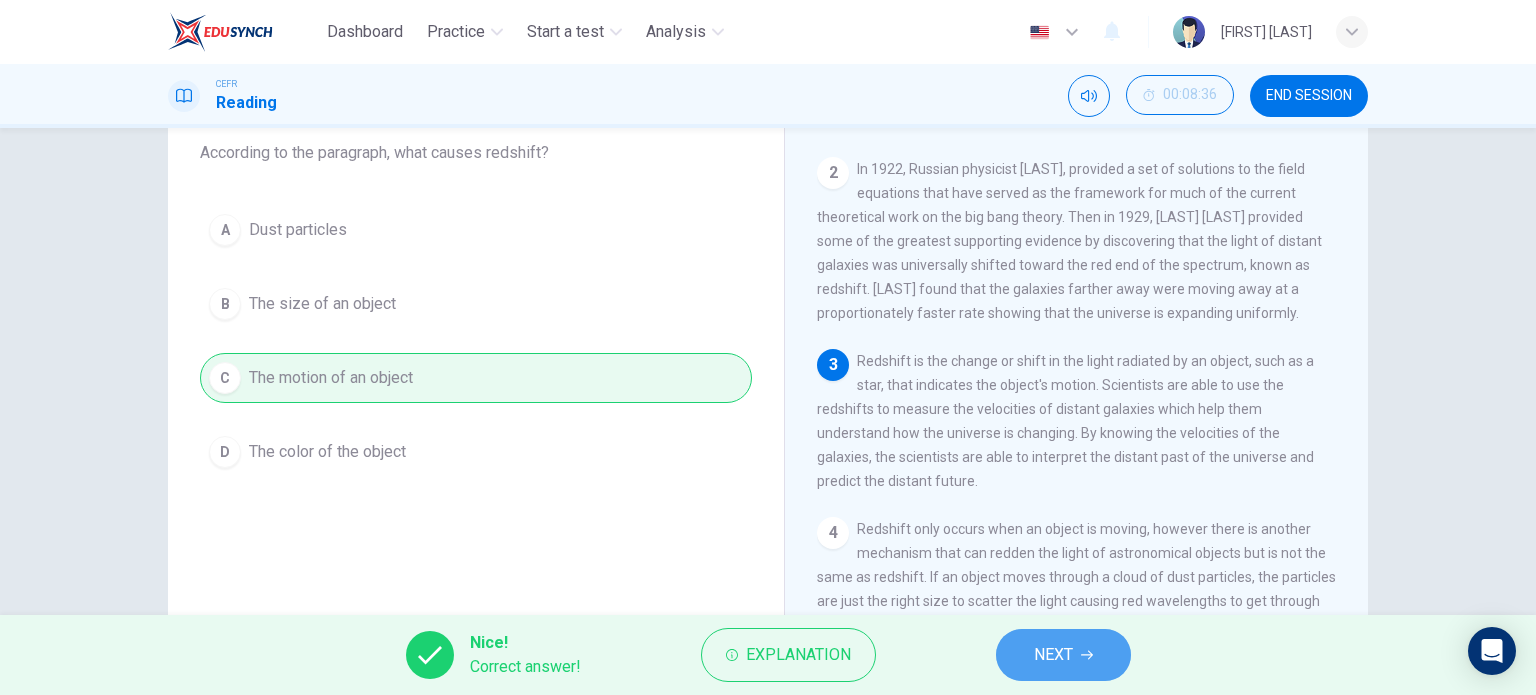 click on "NEXT" at bounding box center [1053, 655] 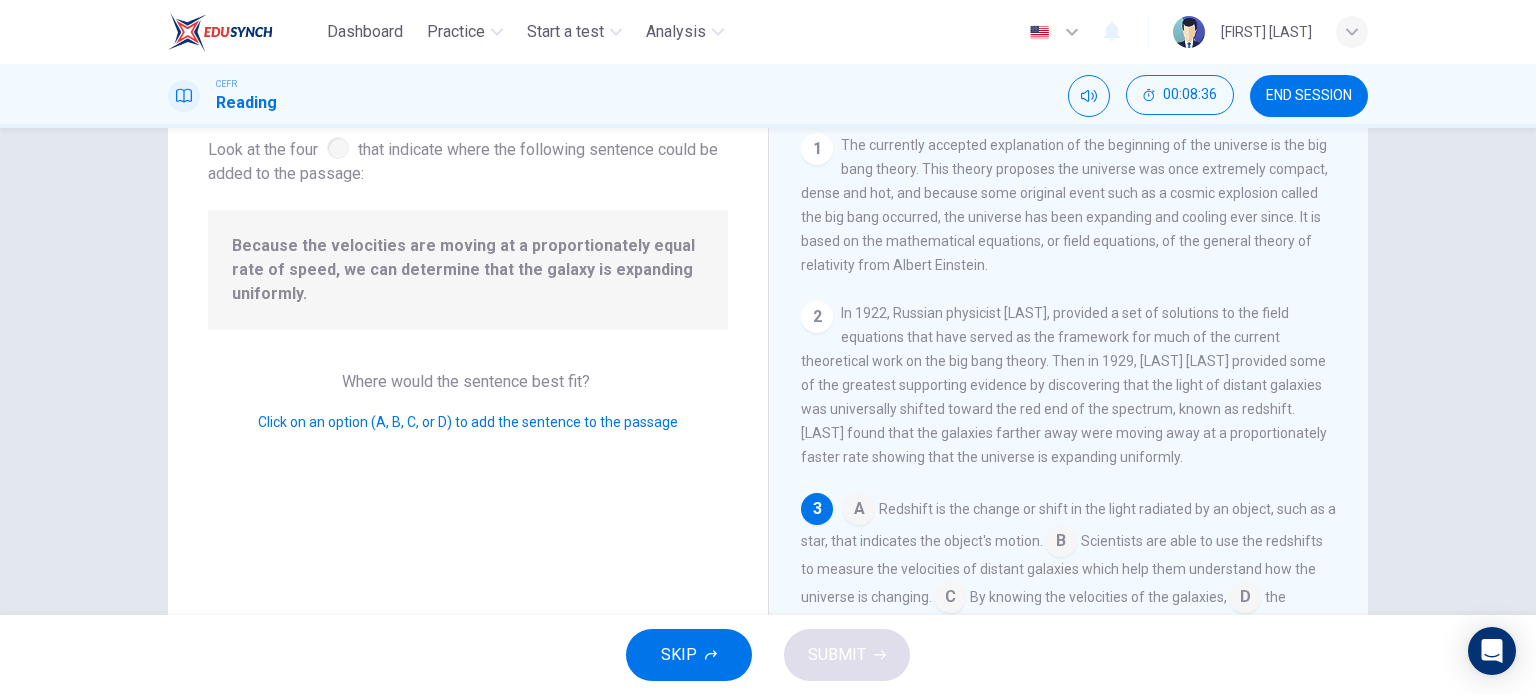 scroll, scrollTop: 163, scrollLeft: 0, axis: vertical 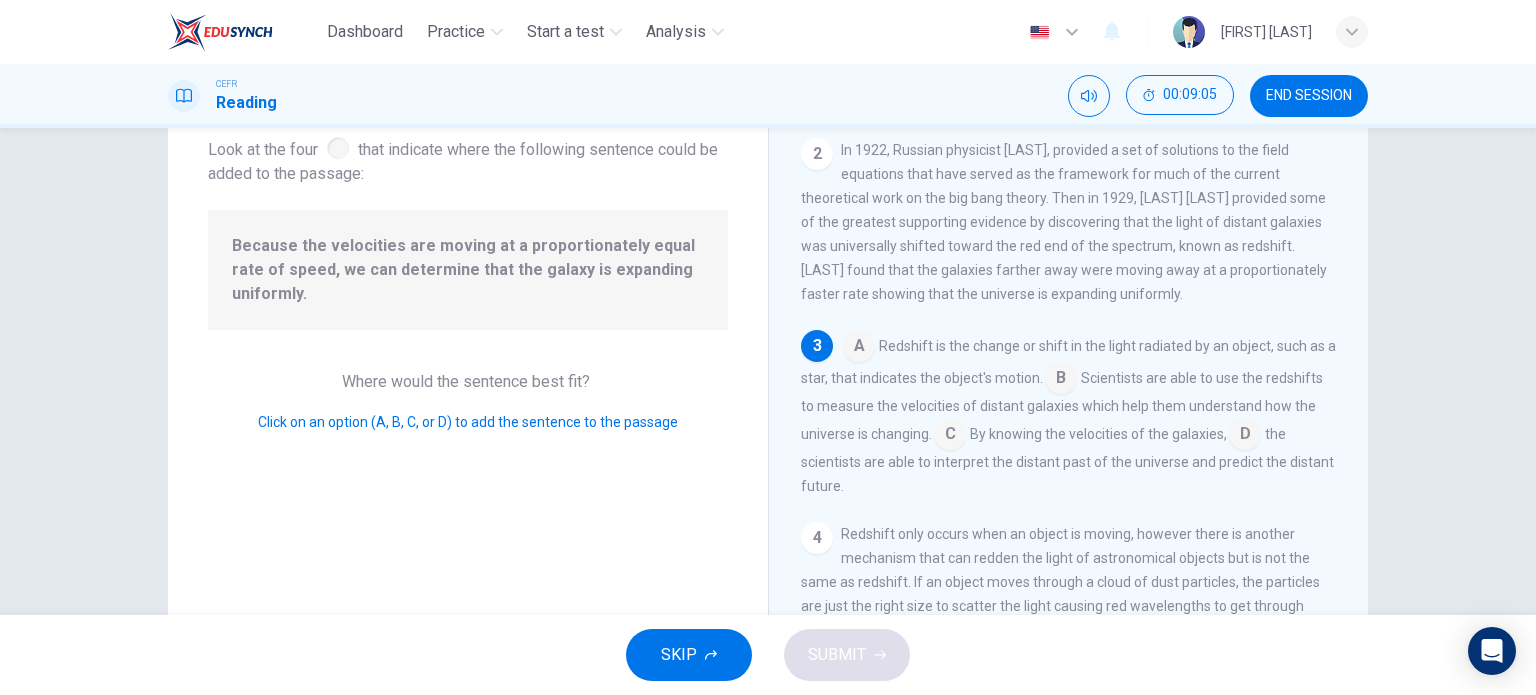 click at bounding box center [859, 348] 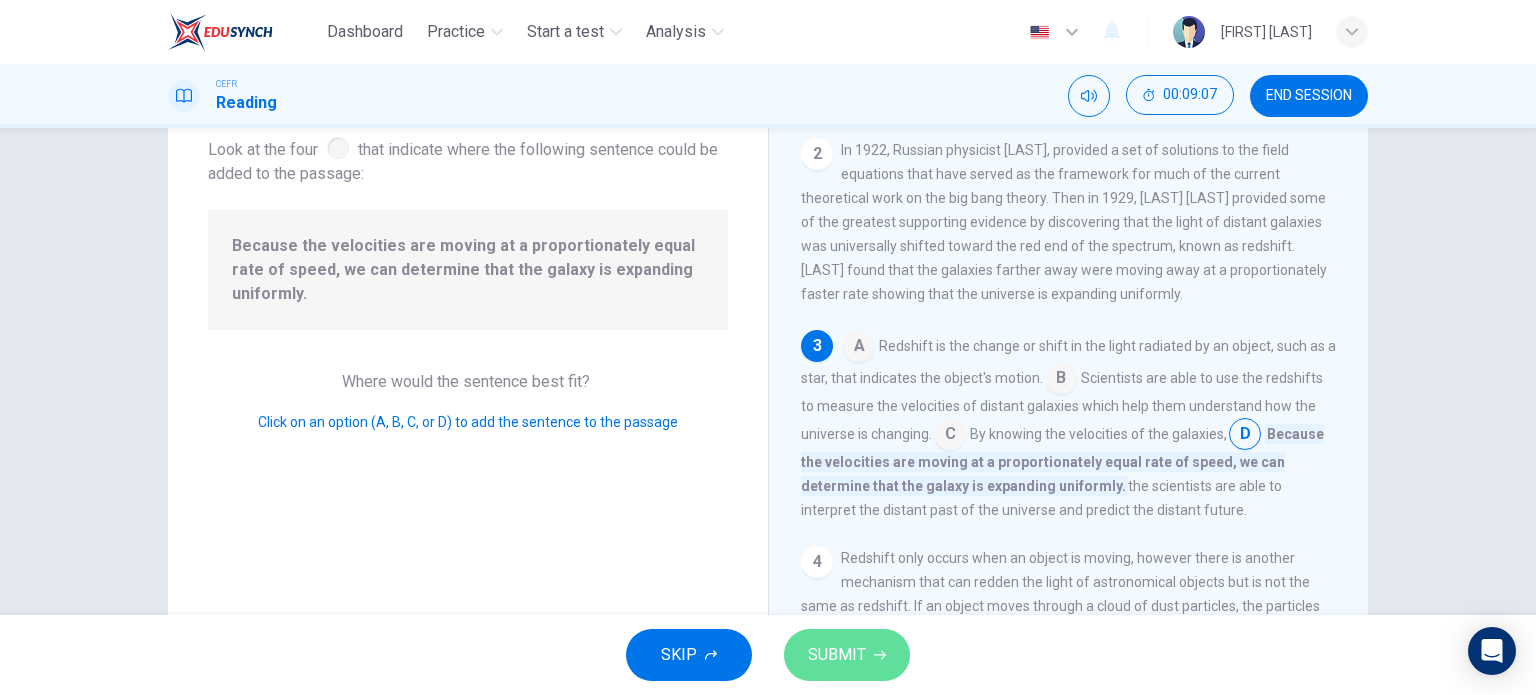 click on "SUBMIT" at bounding box center (847, 655) 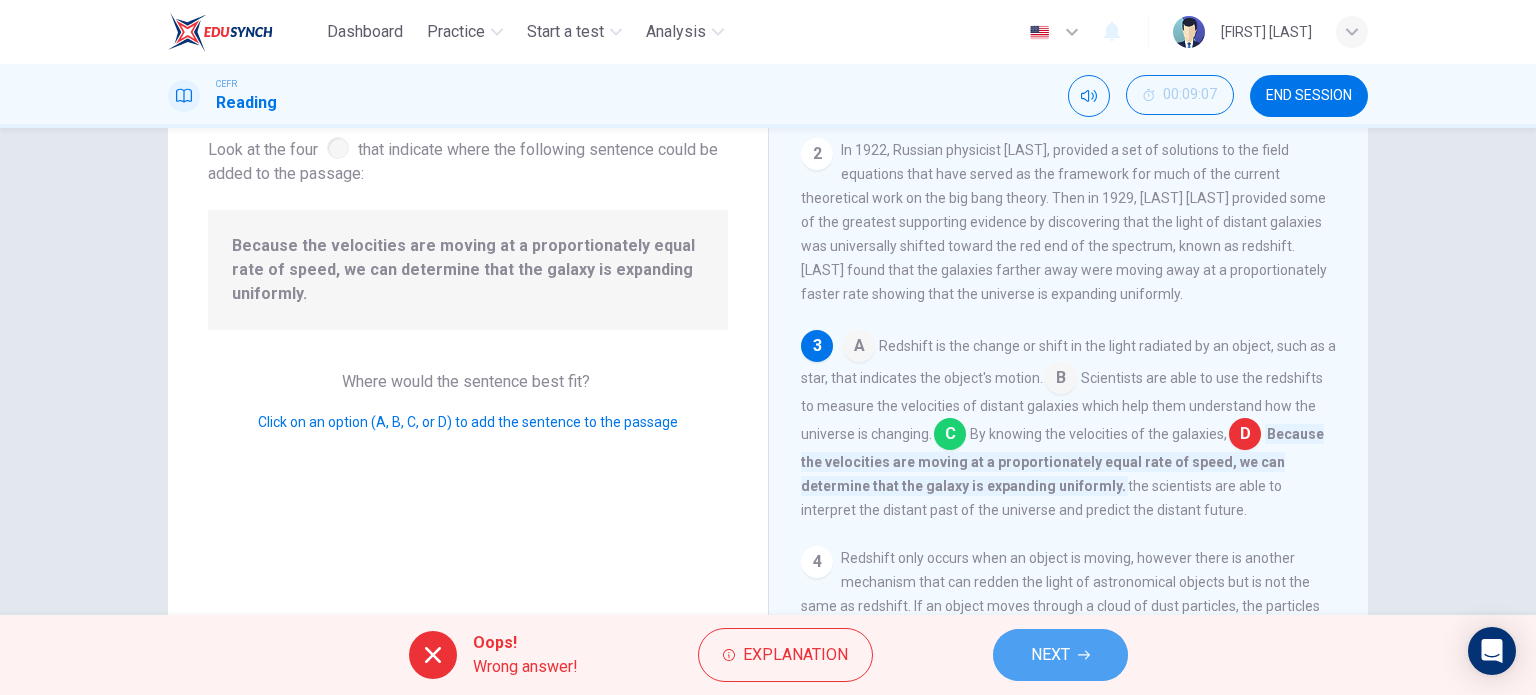click on "NEXT" at bounding box center (1050, 655) 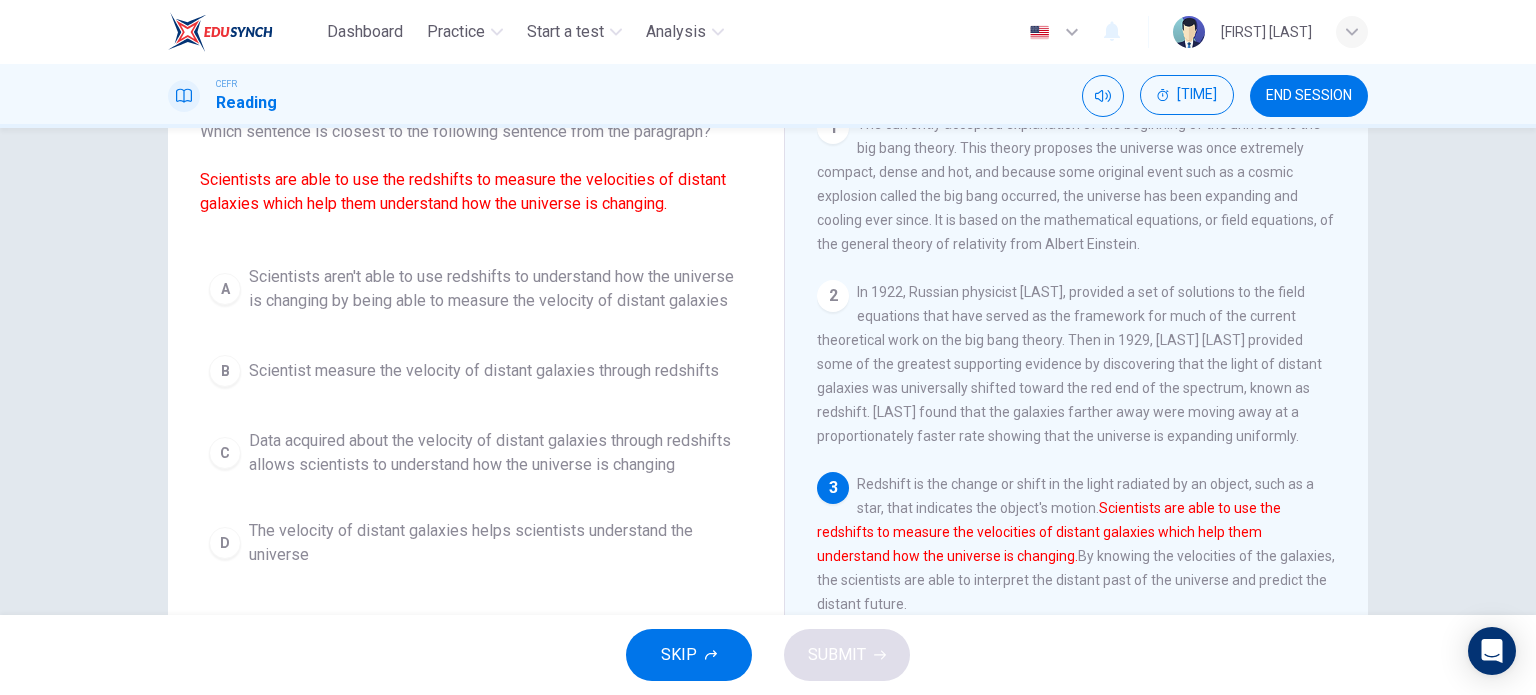 scroll, scrollTop: 154, scrollLeft: 0, axis: vertical 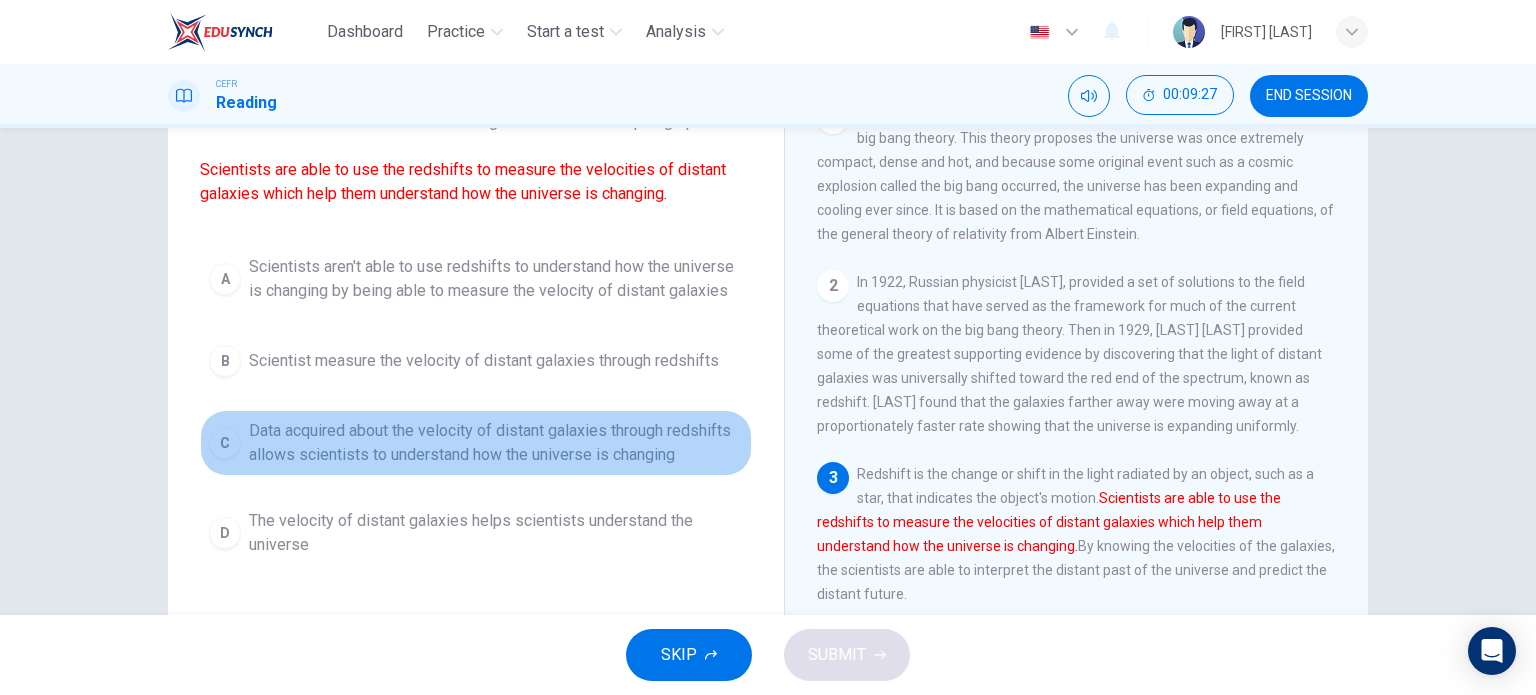 click on "Data acquired about the velocity of distant galaxies through redshifts allows scientists to understand how the universe is changing" at bounding box center [496, 279] 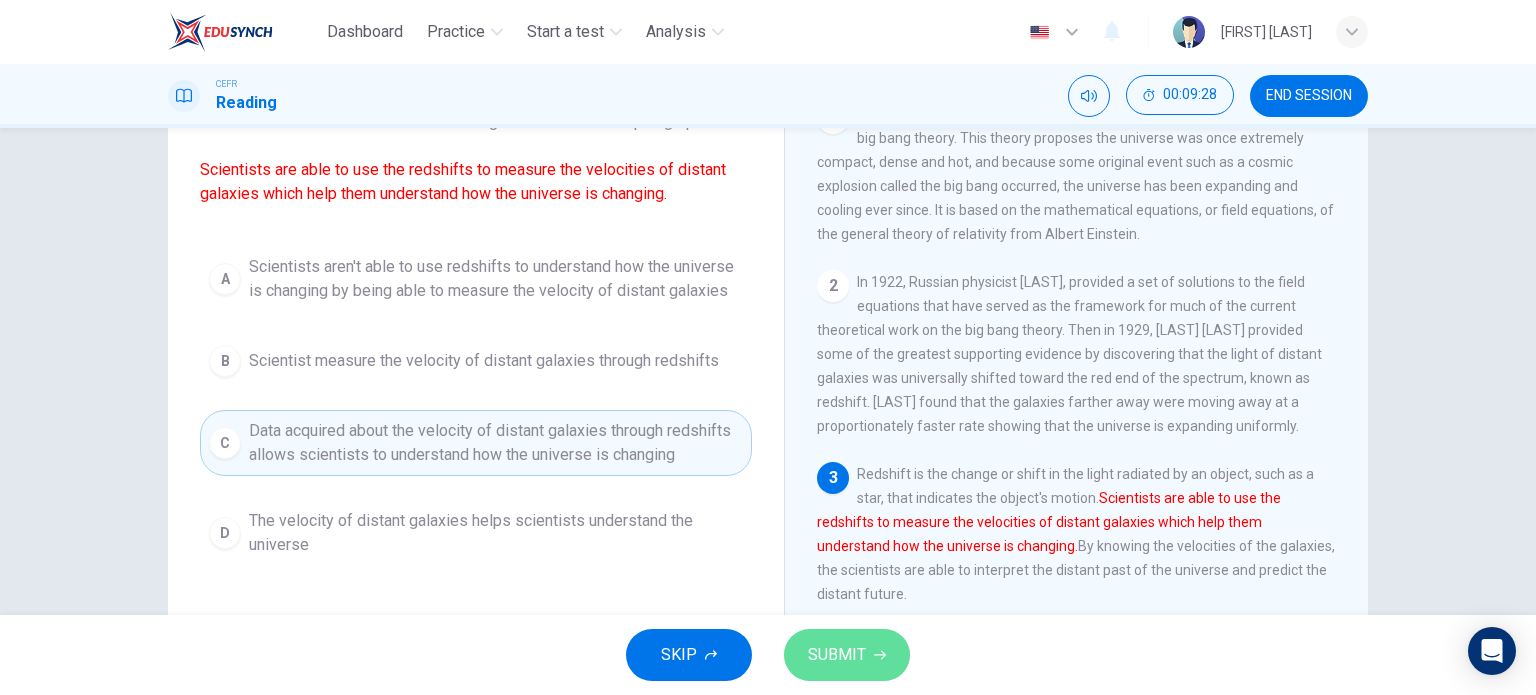 click on "SUBMIT" at bounding box center [837, 655] 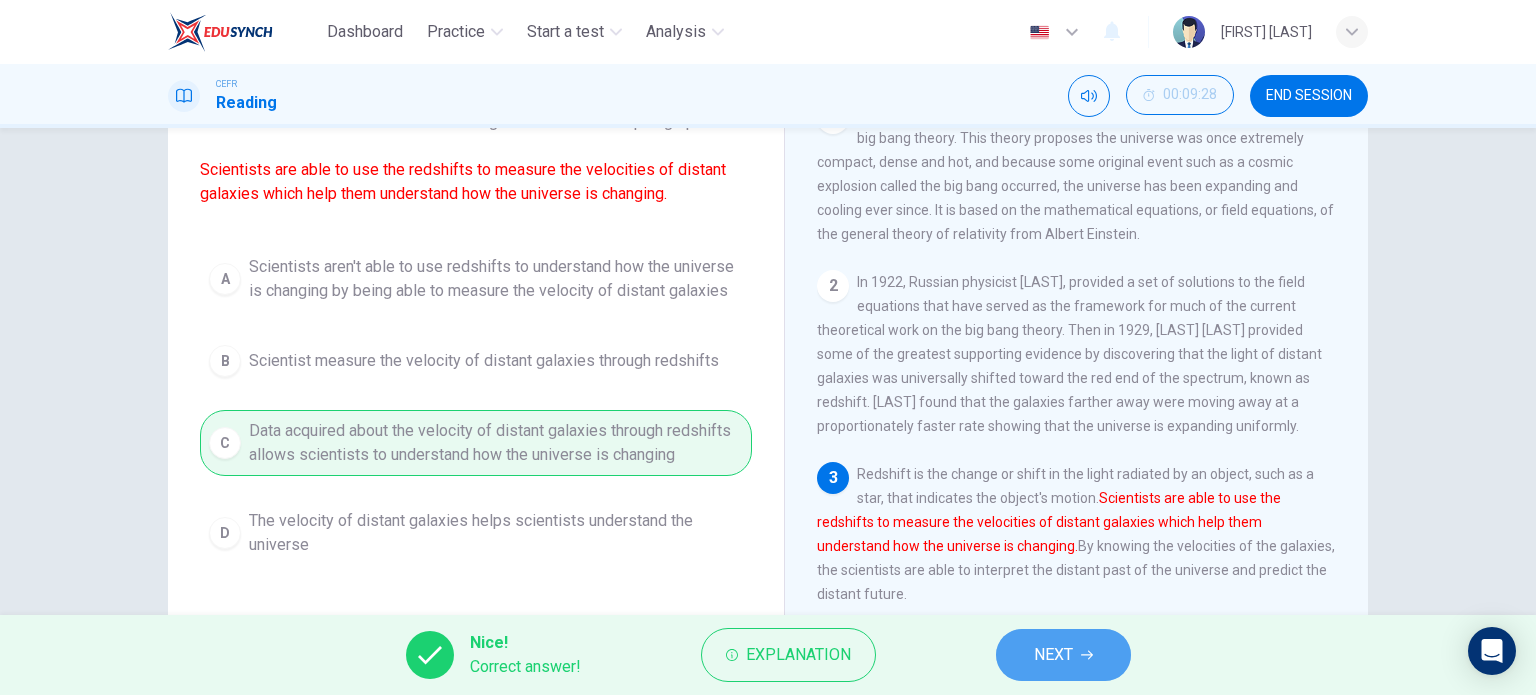 click on "NEXT" at bounding box center [1053, 655] 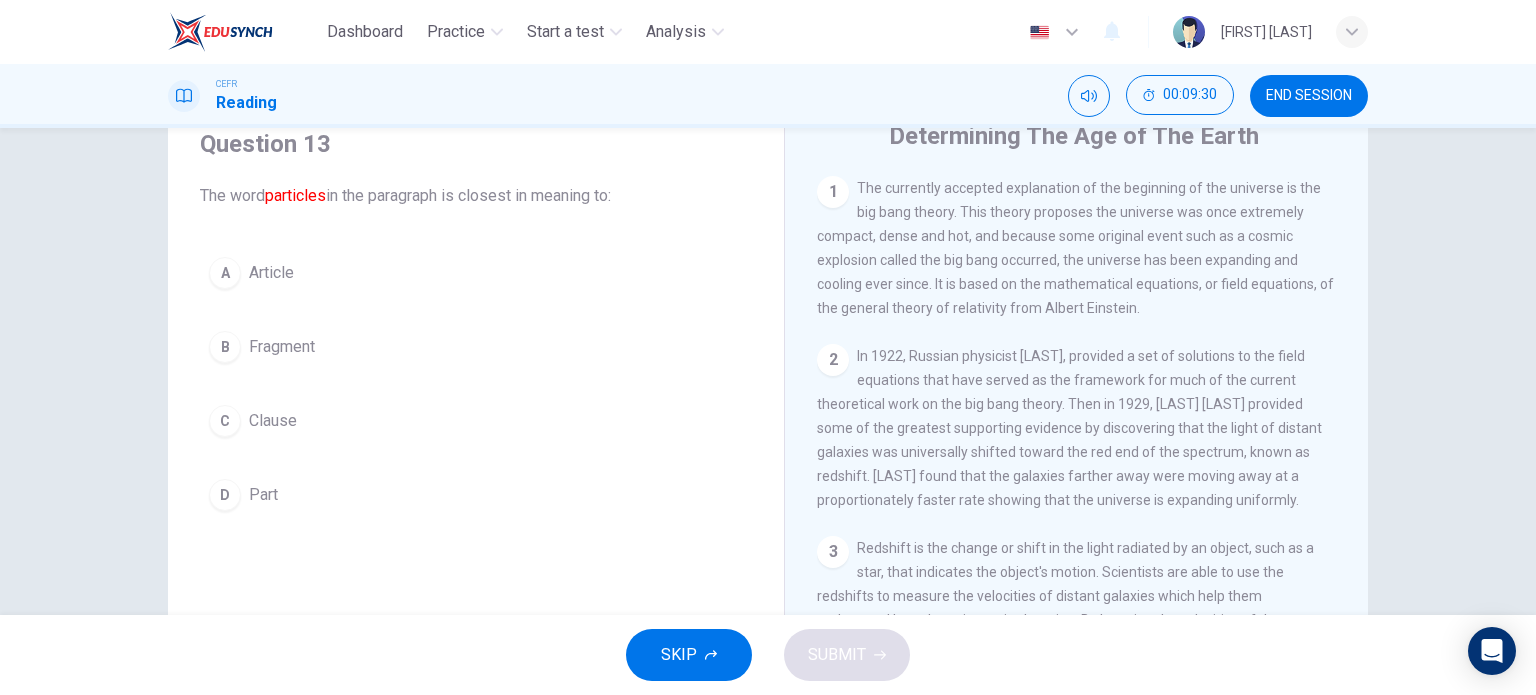 scroll, scrollTop: 104, scrollLeft: 0, axis: vertical 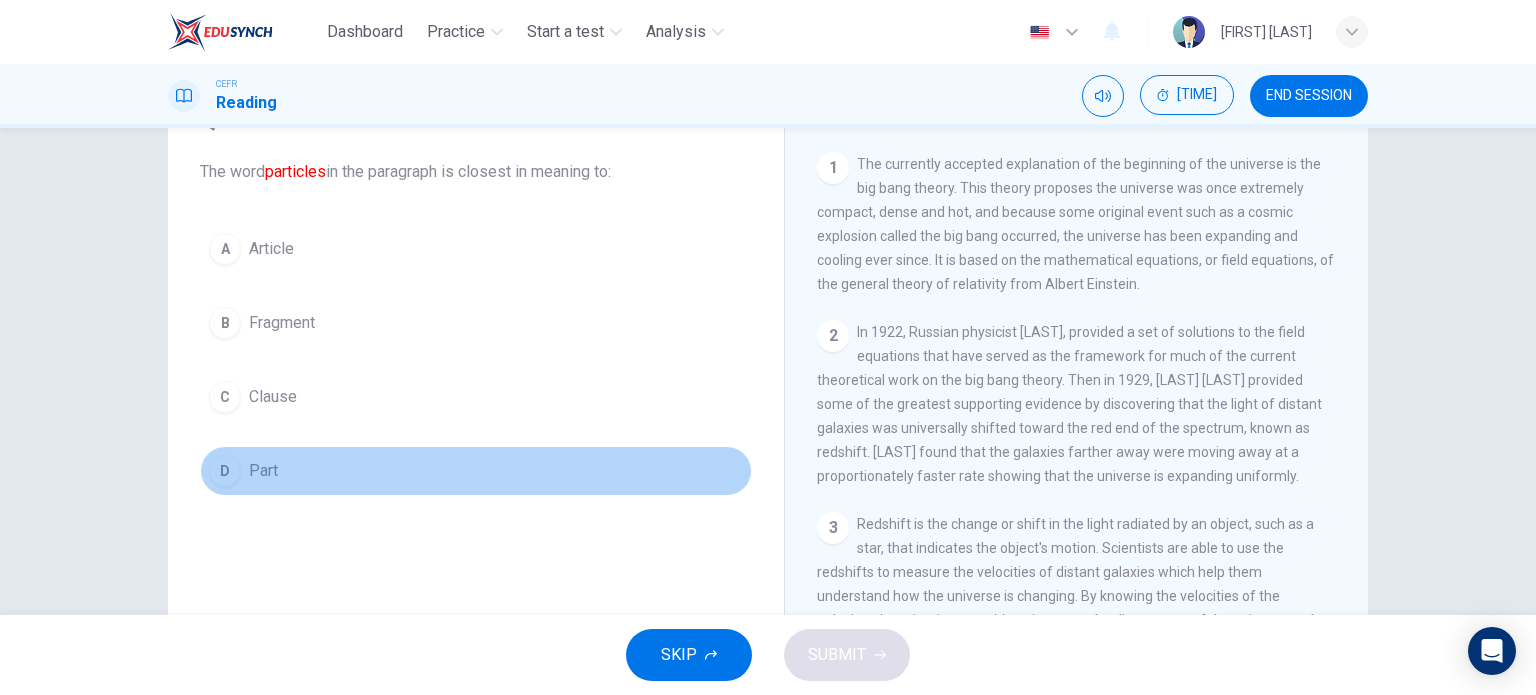 click on "D Part" at bounding box center (476, 471) 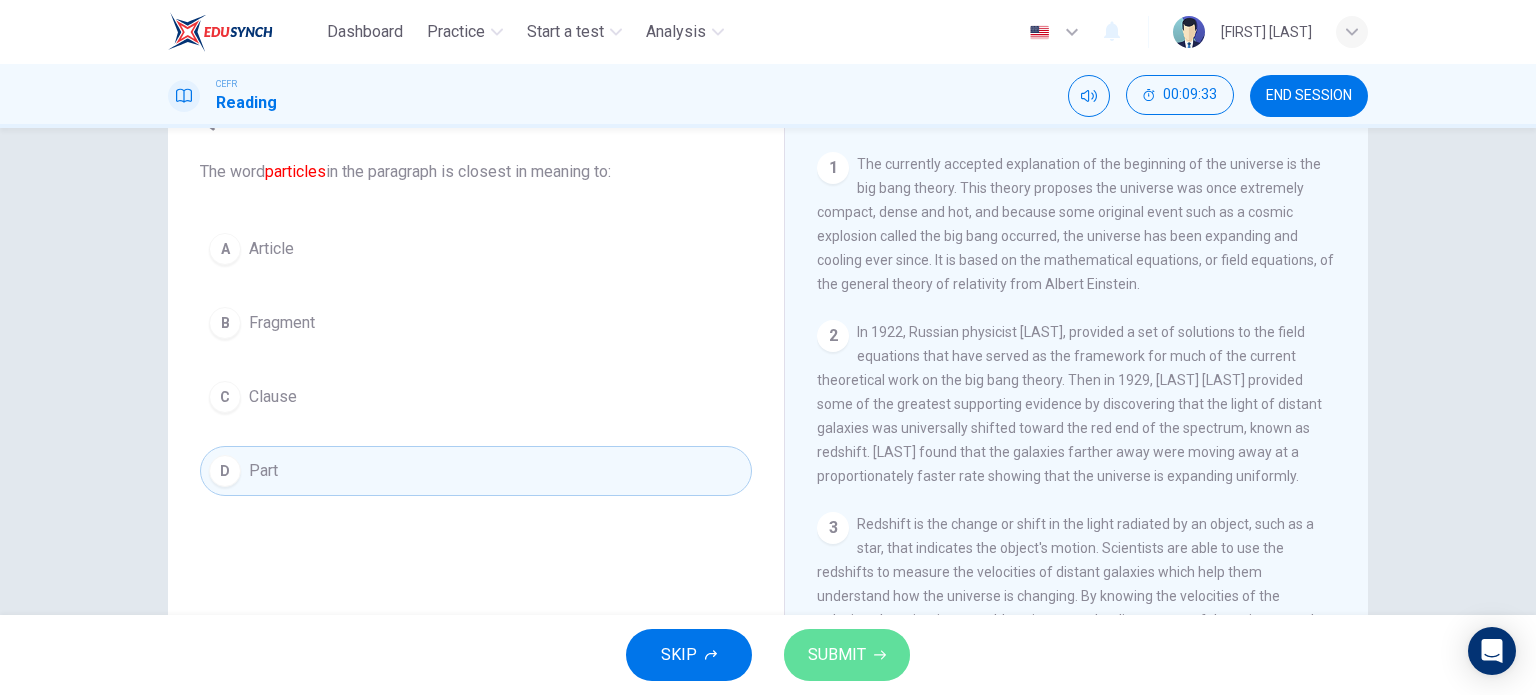 click on "SUBMIT" at bounding box center (837, 655) 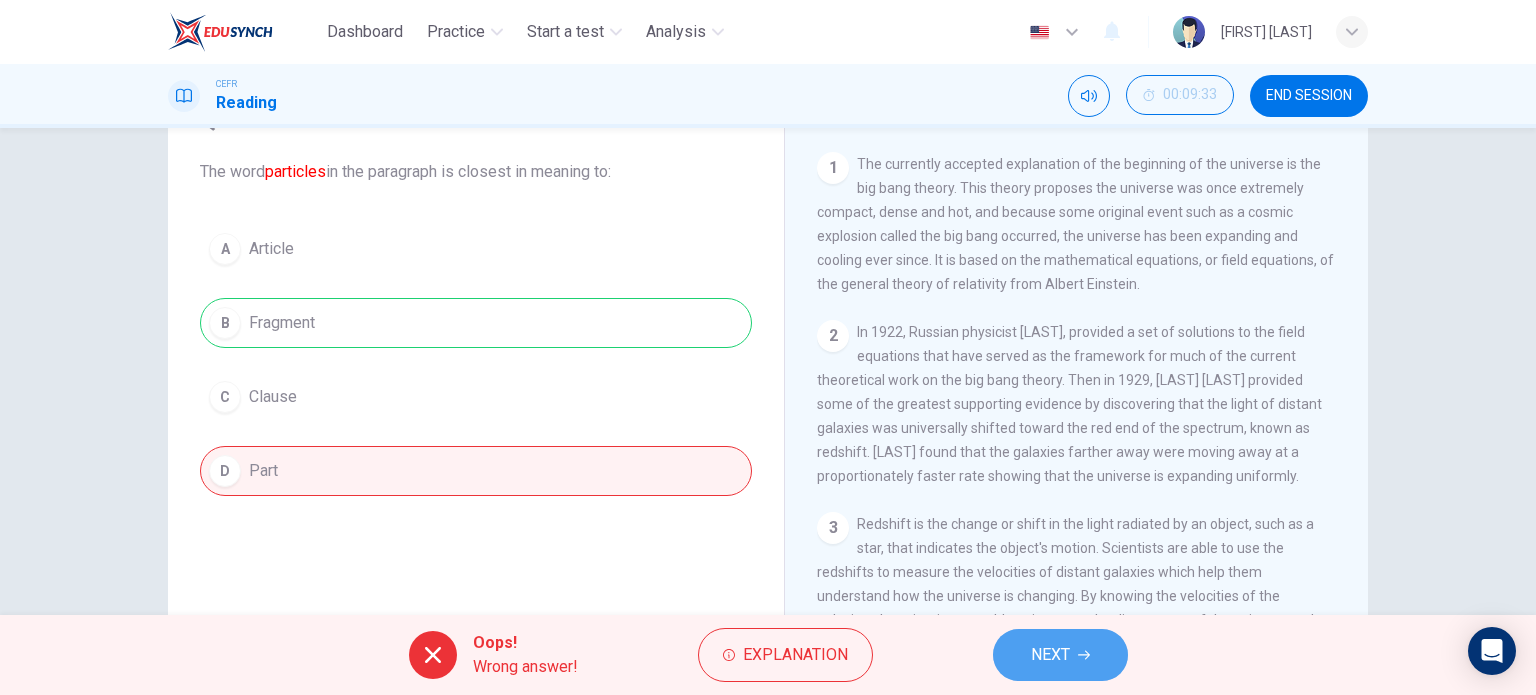 click on "NEXT" at bounding box center (1050, 655) 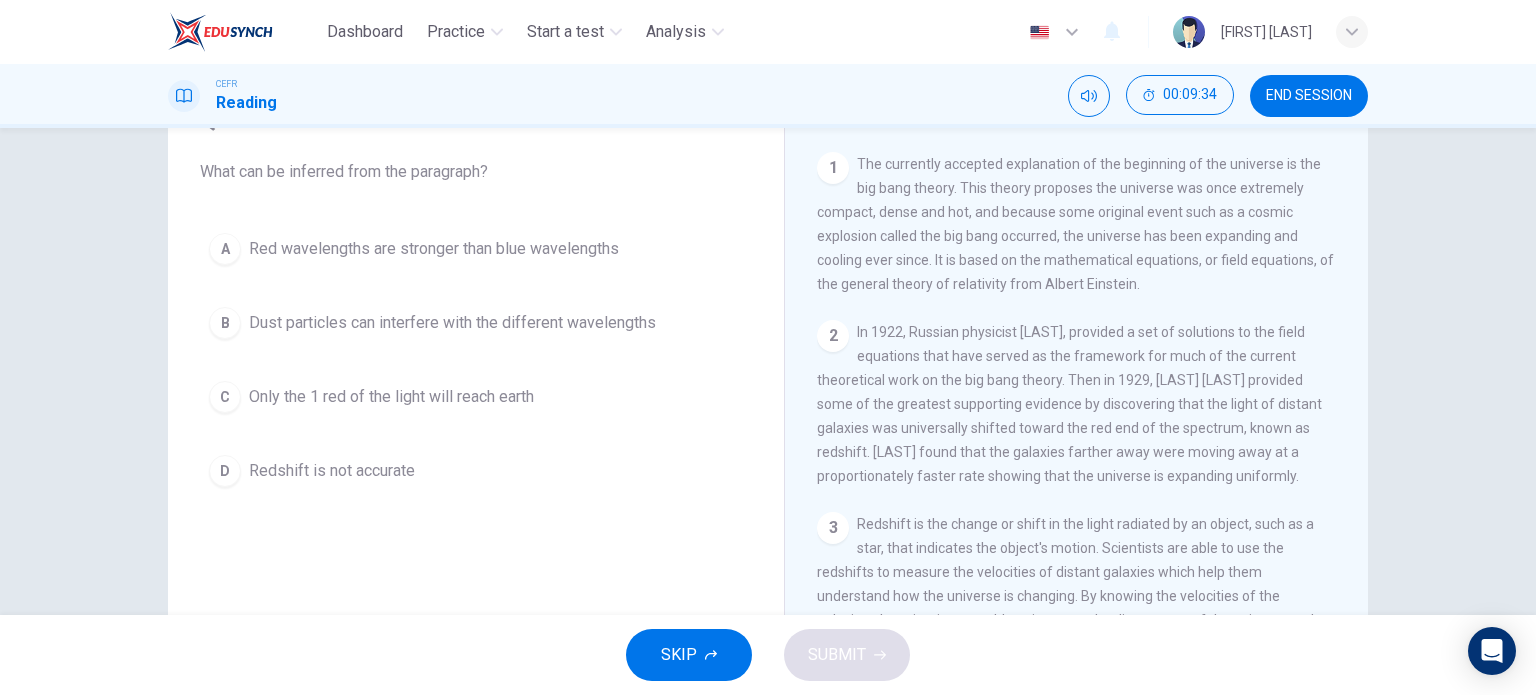 scroll, scrollTop: 331, scrollLeft: 0, axis: vertical 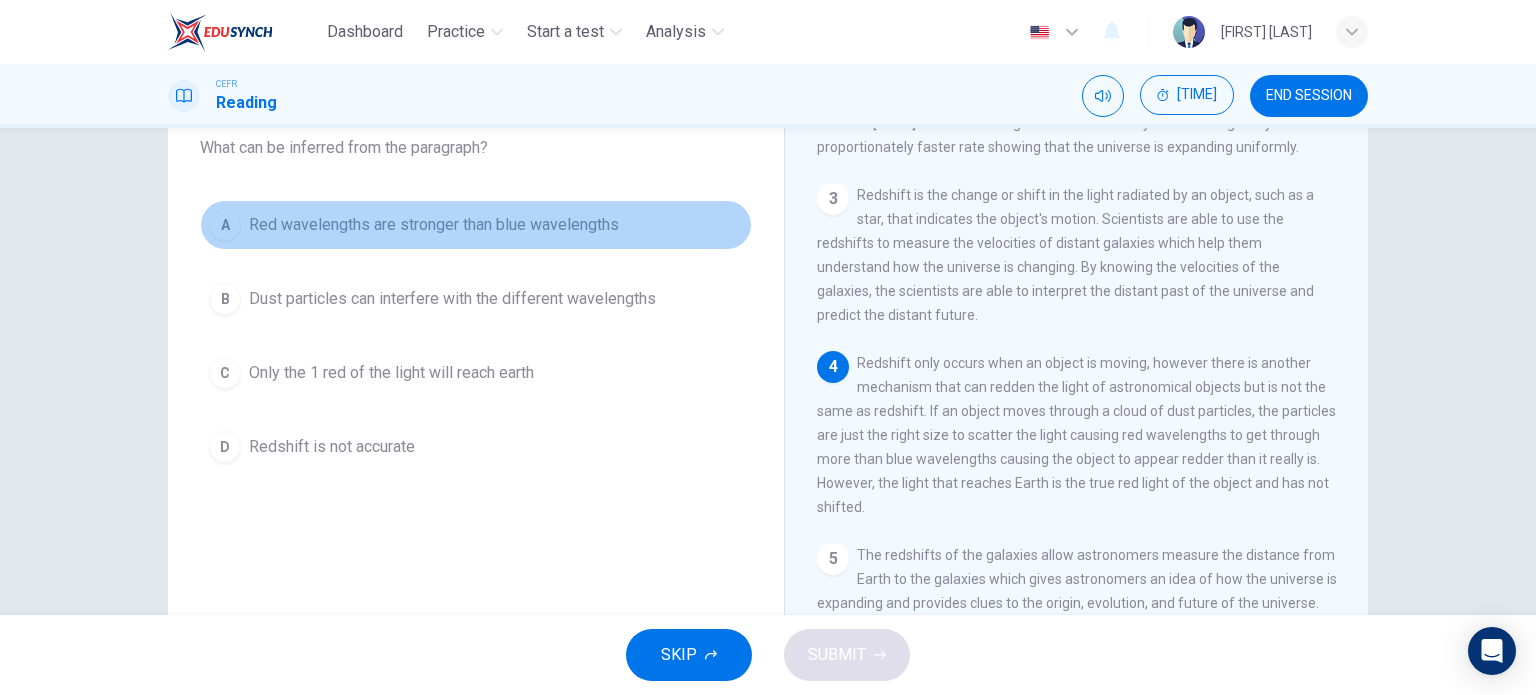 click on "A Red wavelengths are stronger than blue wavelengths" at bounding box center [476, 225] 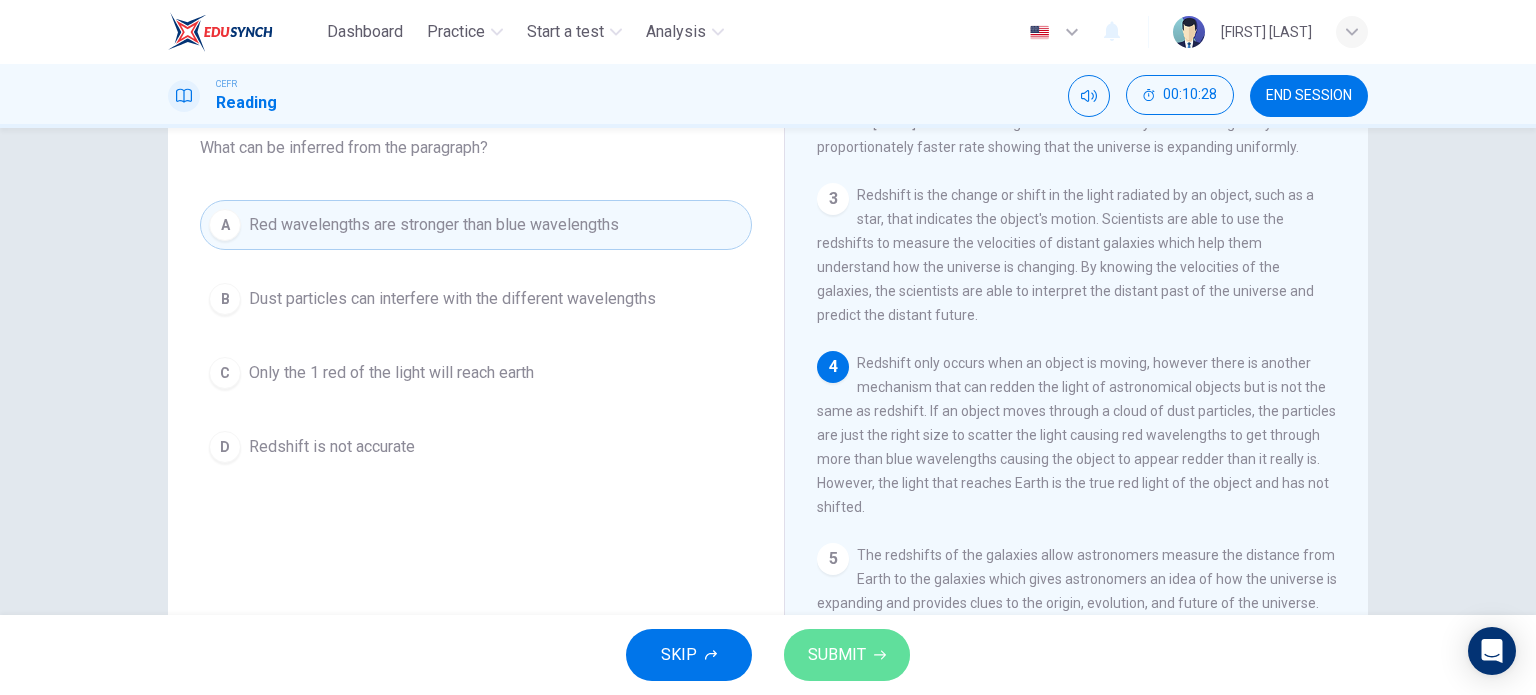 click on "SUBMIT" at bounding box center [847, 655] 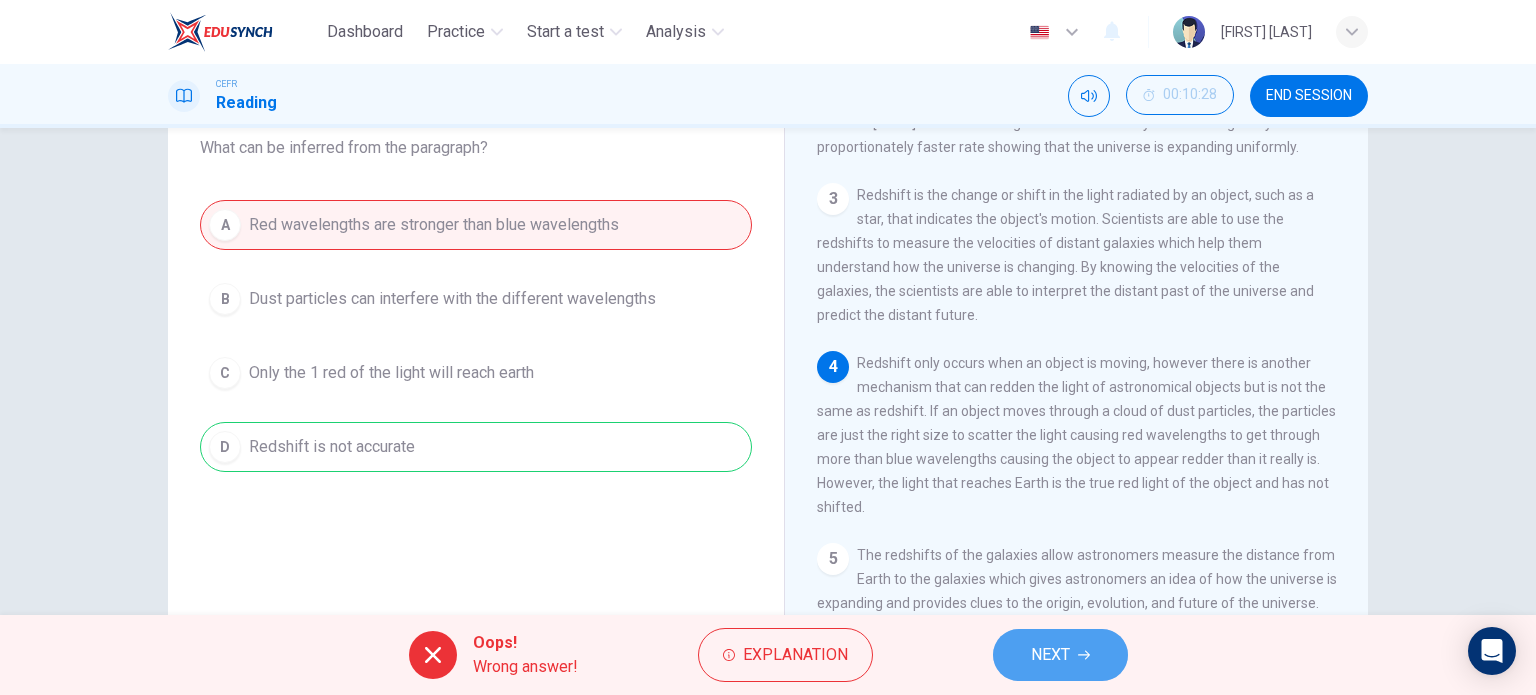 click on "NEXT" at bounding box center (1060, 655) 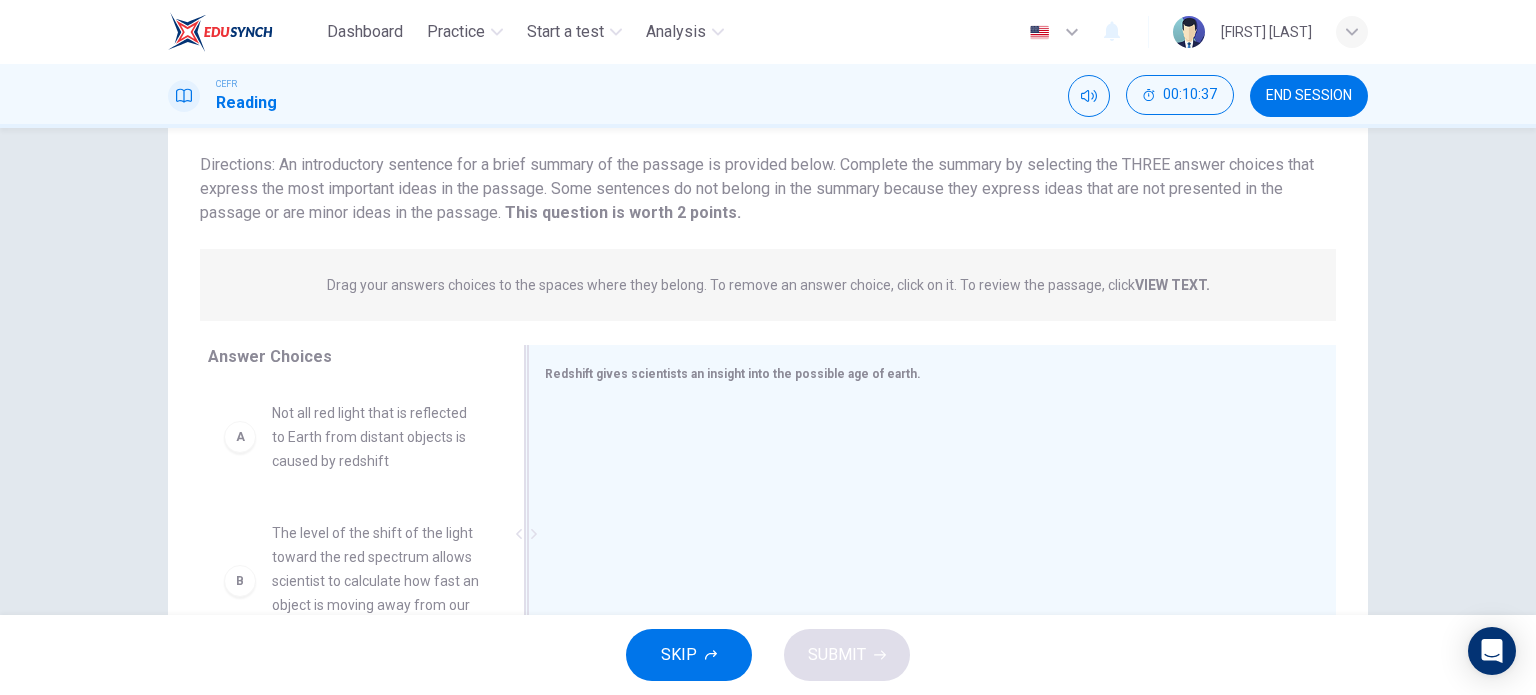 drag, startPoint x: 397, startPoint y: 439, endPoint x: 673, endPoint y: 449, distance: 276.1811 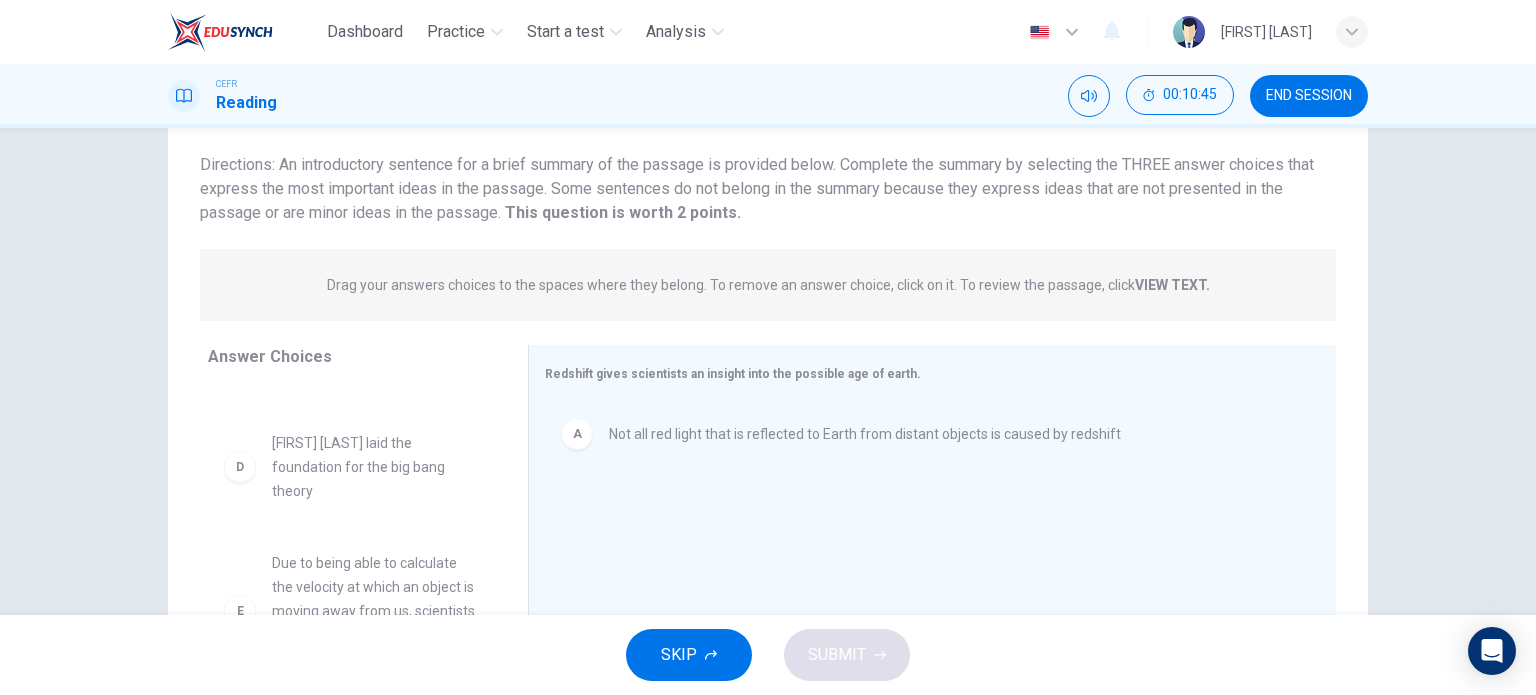 scroll, scrollTop: 235, scrollLeft: 0, axis: vertical 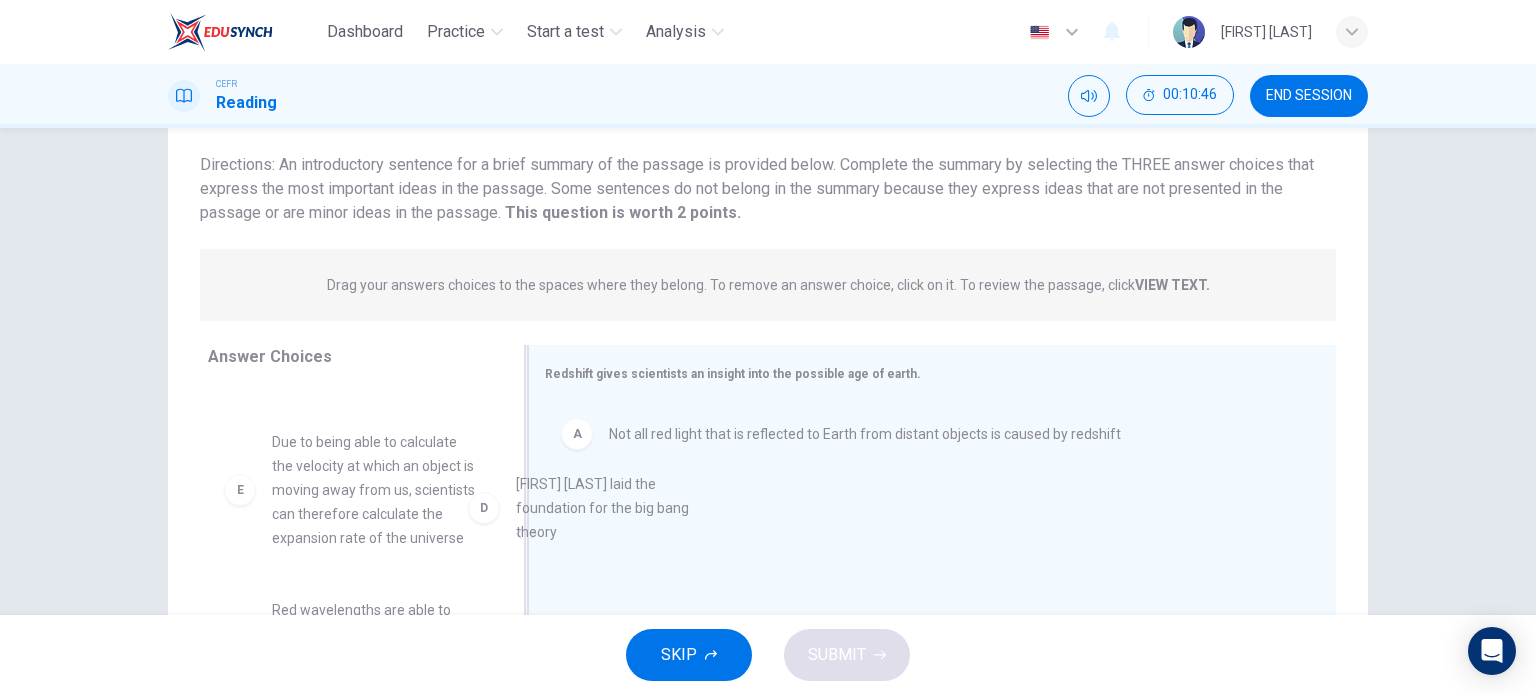 drag, startPoint x: 367, startPoint y: 484, endPoint x: 624, endPoint y: 527, distance: 260.57245 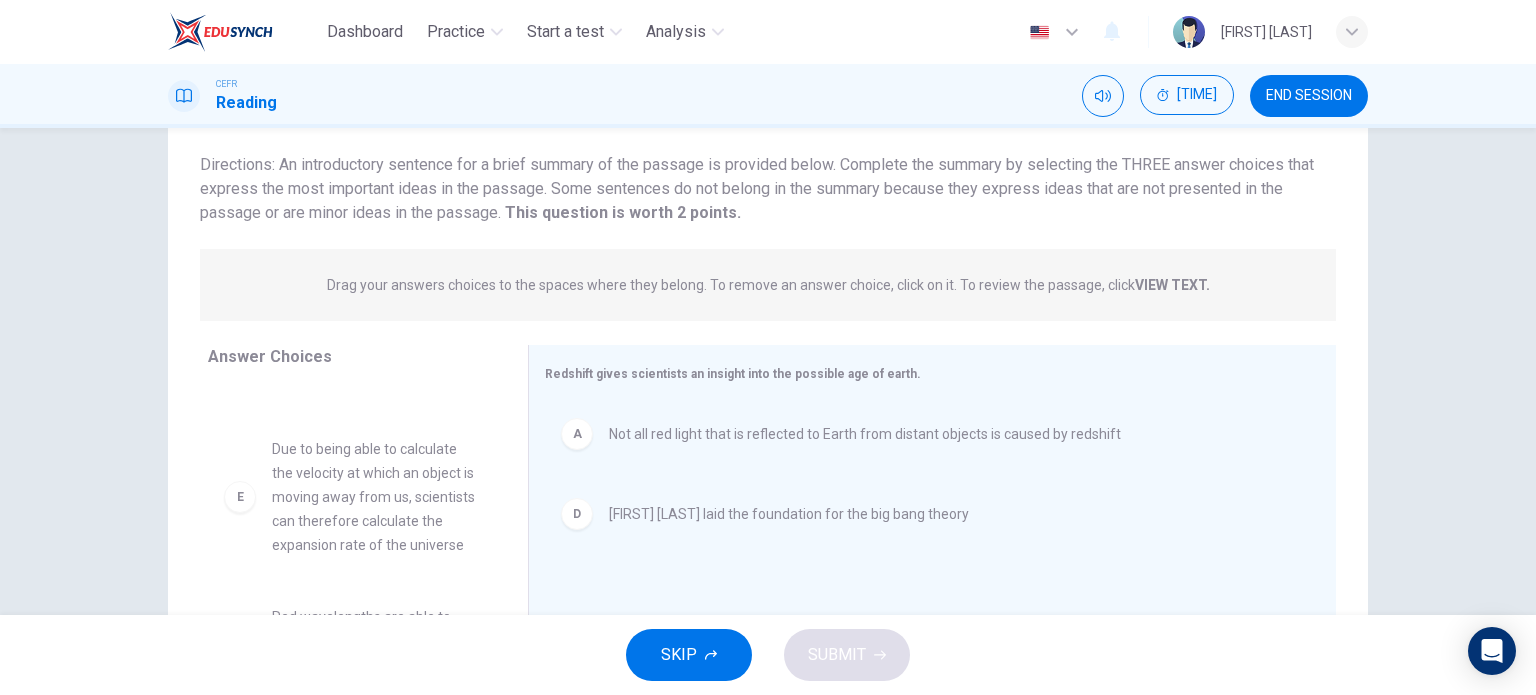 scroll, scrollTop: 252, scrollLeft: 0, axis: vertical 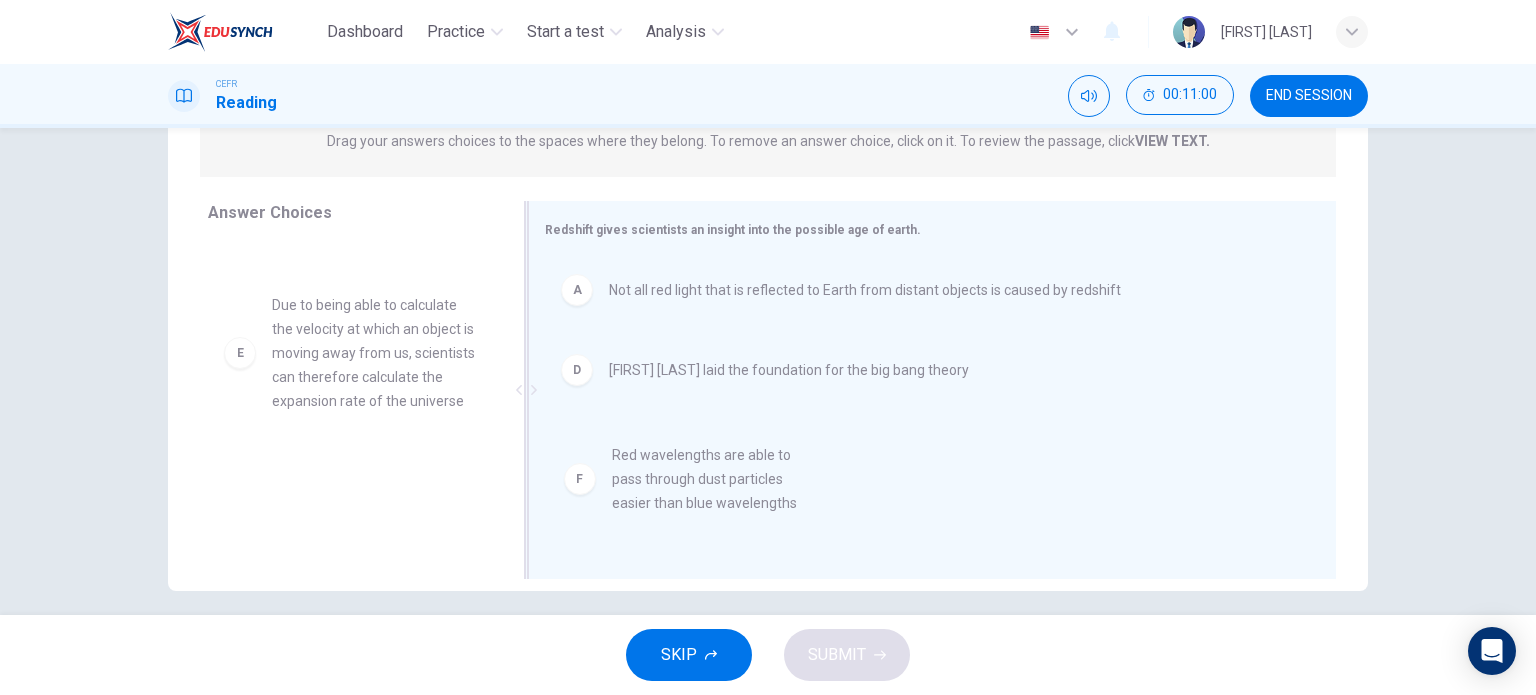 drag, startPoint x: 359, startPoint y: 520, endPoint x: 715, endPoint y: 499, distance: 356.61884 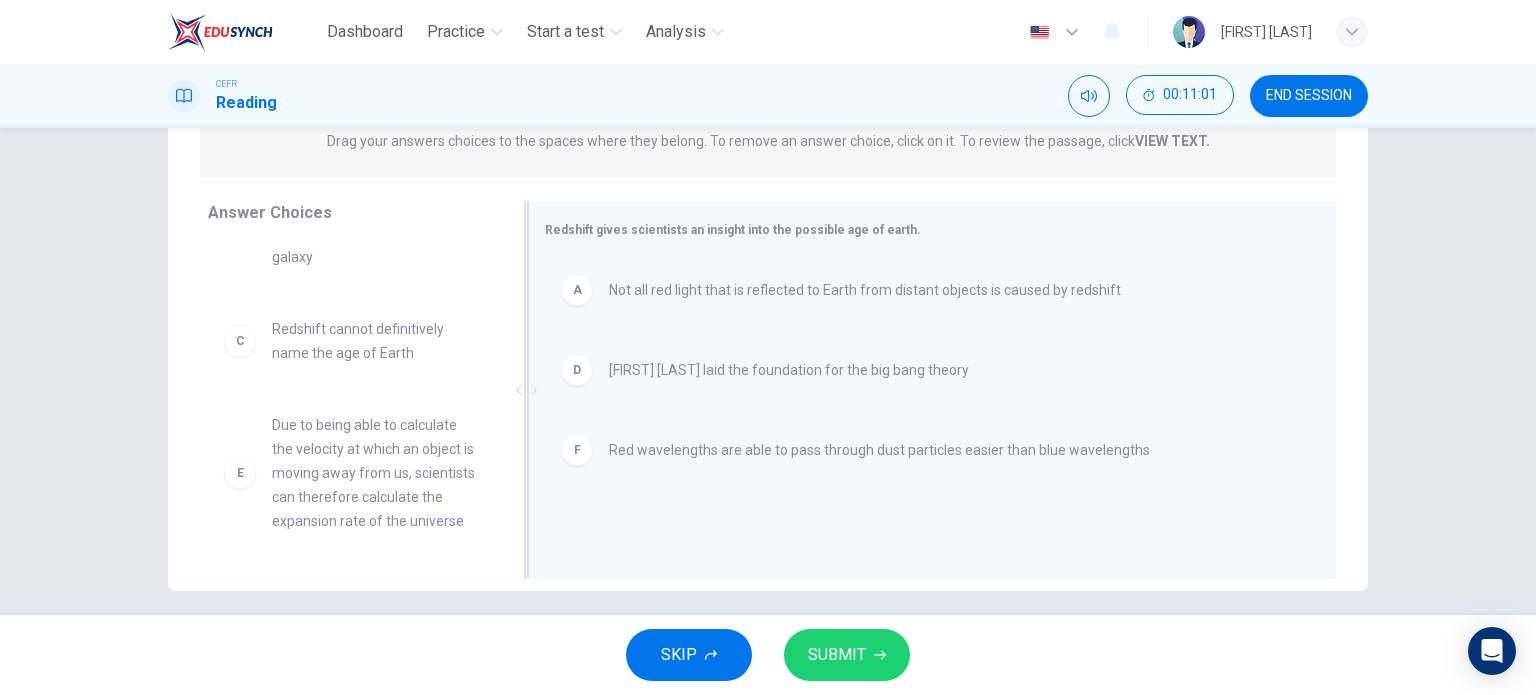 scroll, scrollTop: 132, scrollLeft: 0, axis: vertical 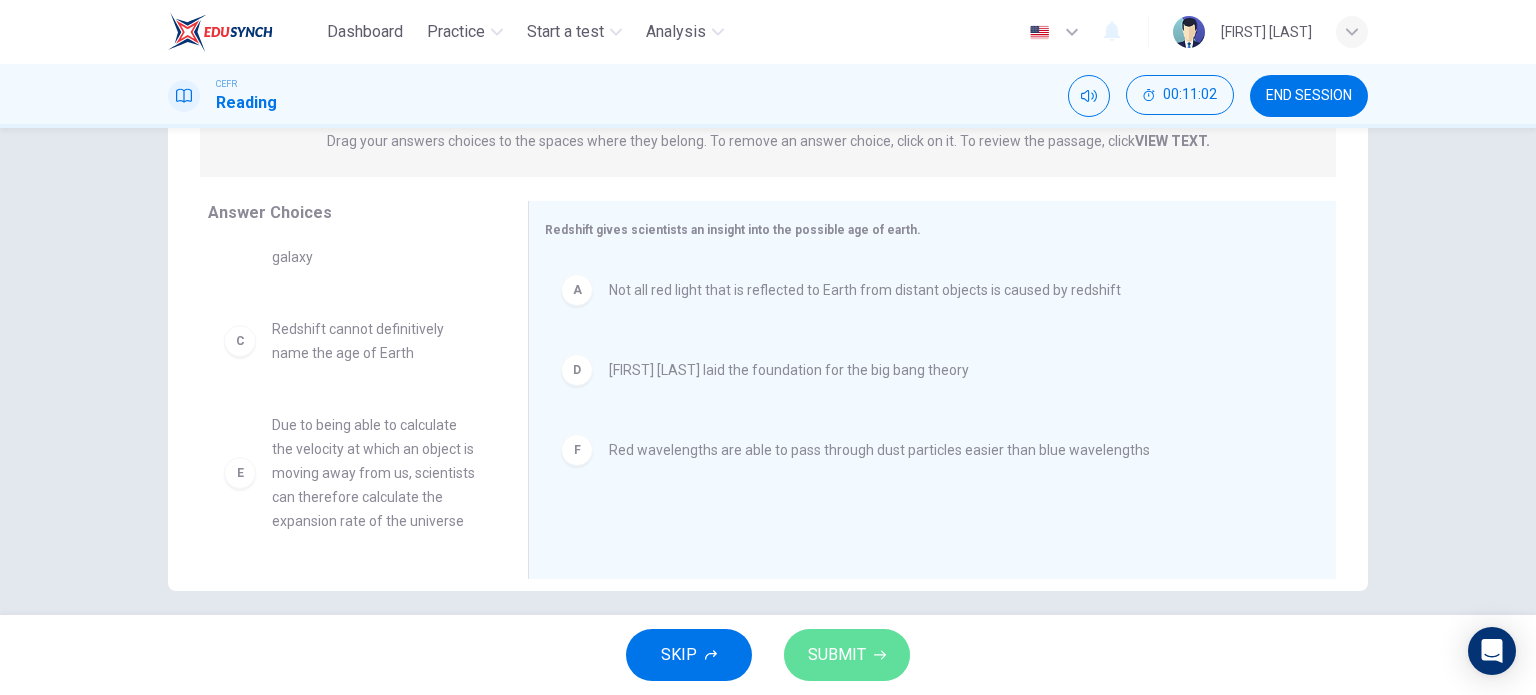 click on "SUBMIT" at bounding box center (837, 655) 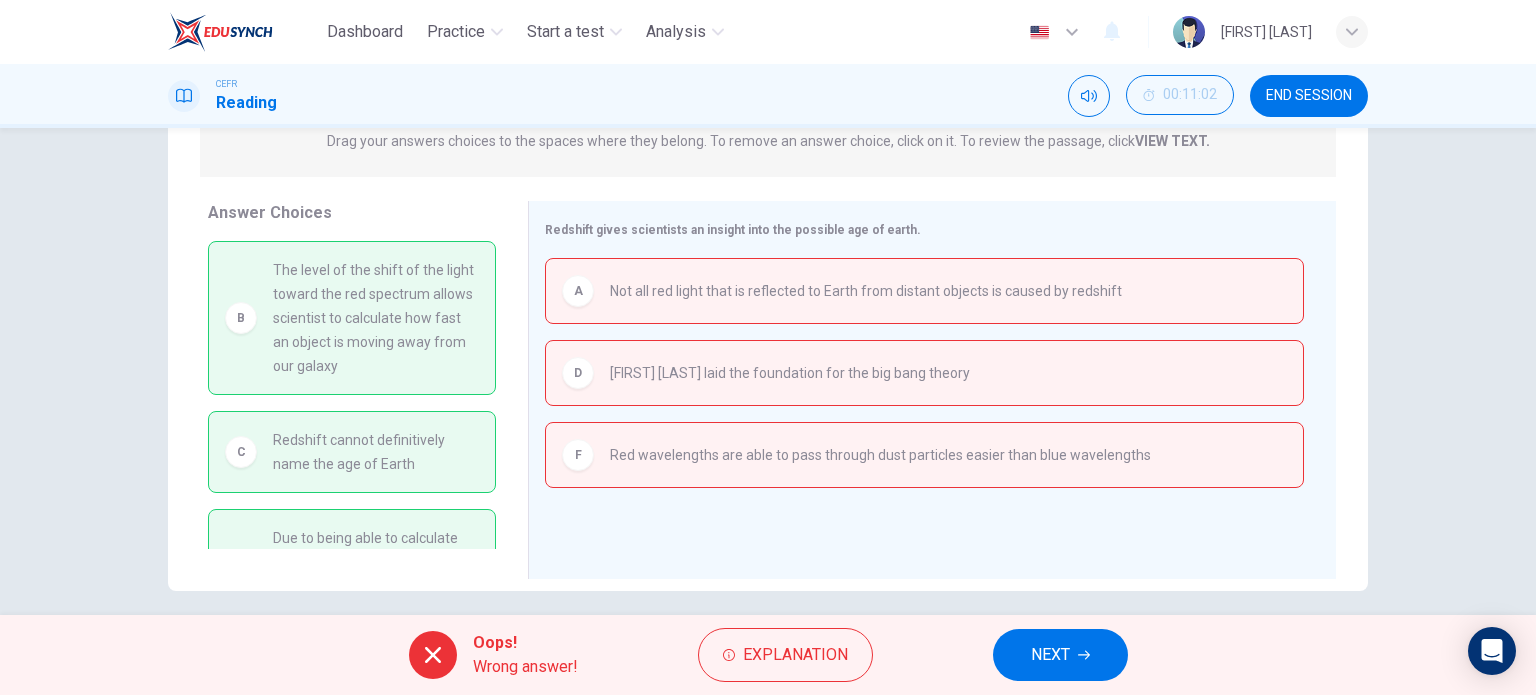 scroll, scrollTop: 136, scrollLeft: 0, axis: vertical 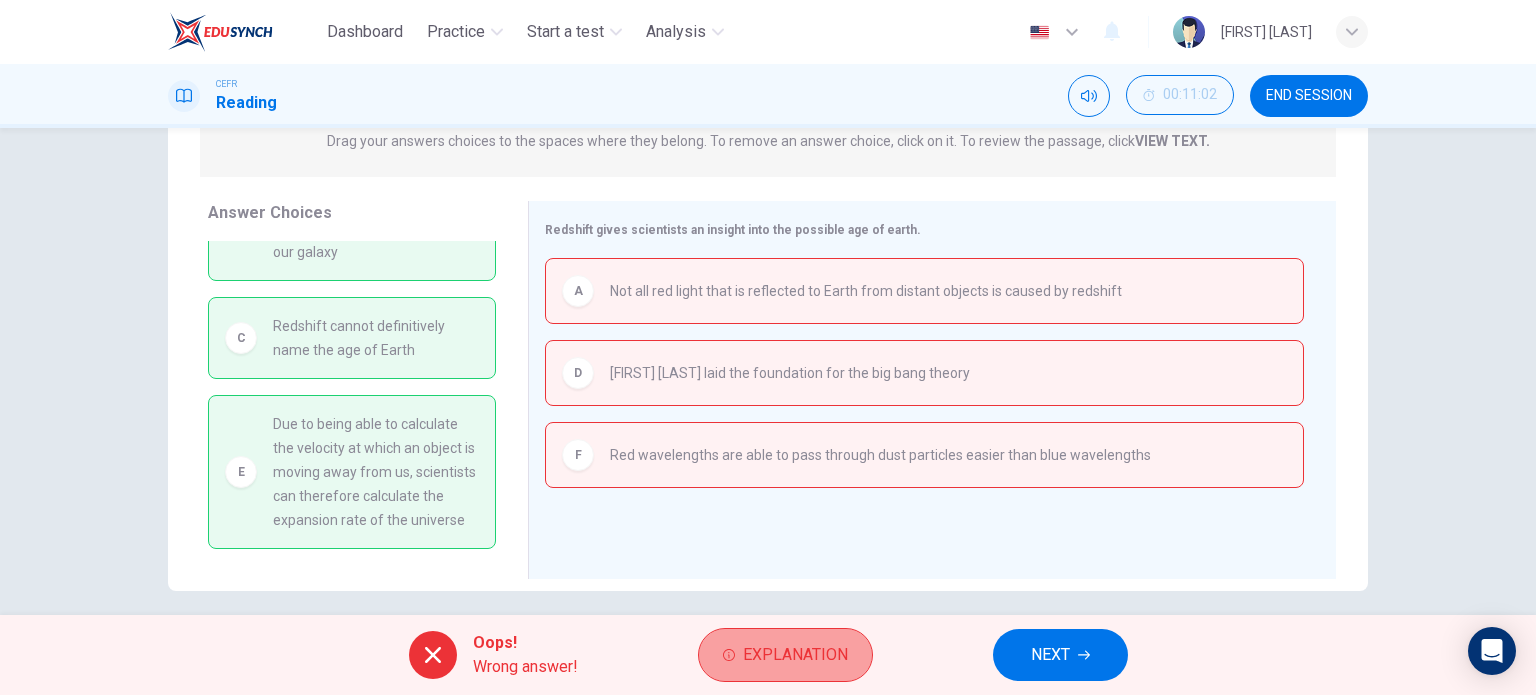 click on "Explanation" at bounding box center (795, 655) 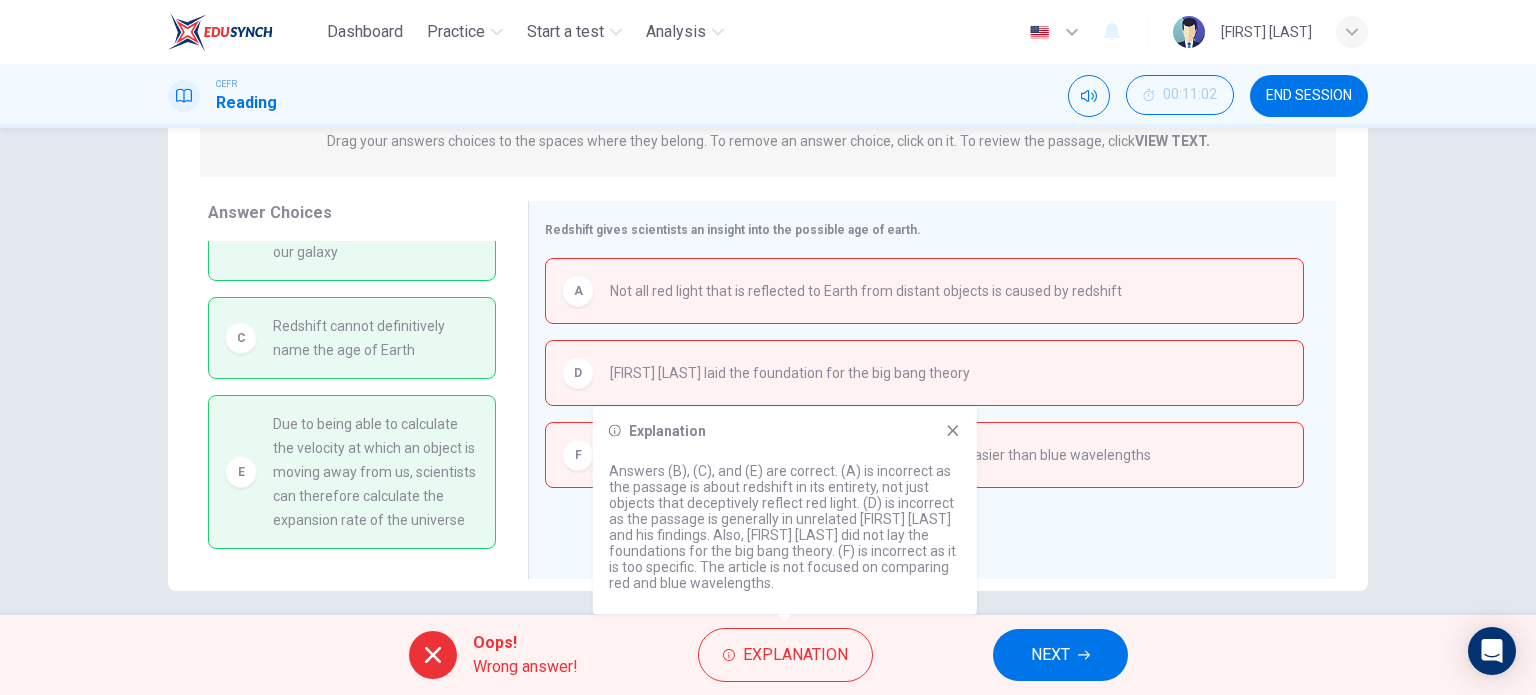 click at bounding box center (953, 431) 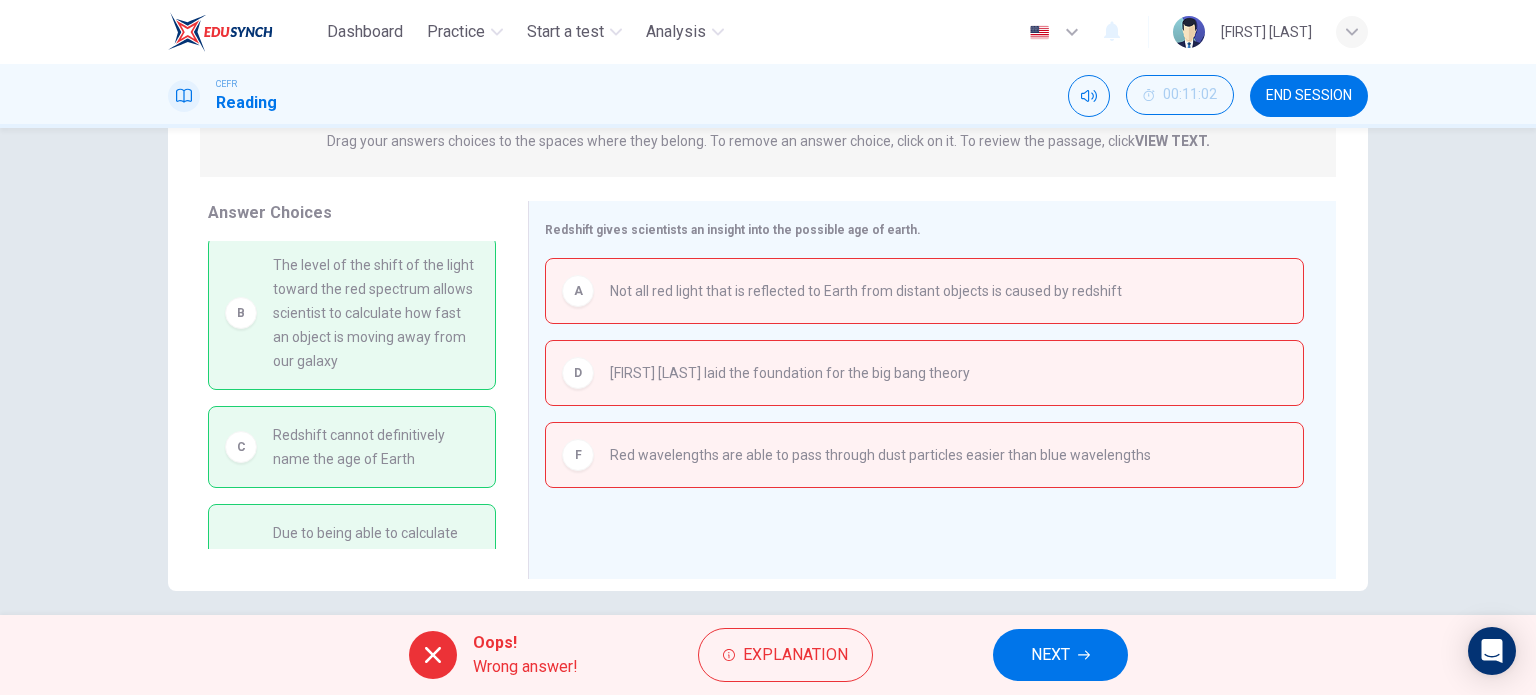 scroll, scrollTop: 0, scrollLeft: 0, axis: both 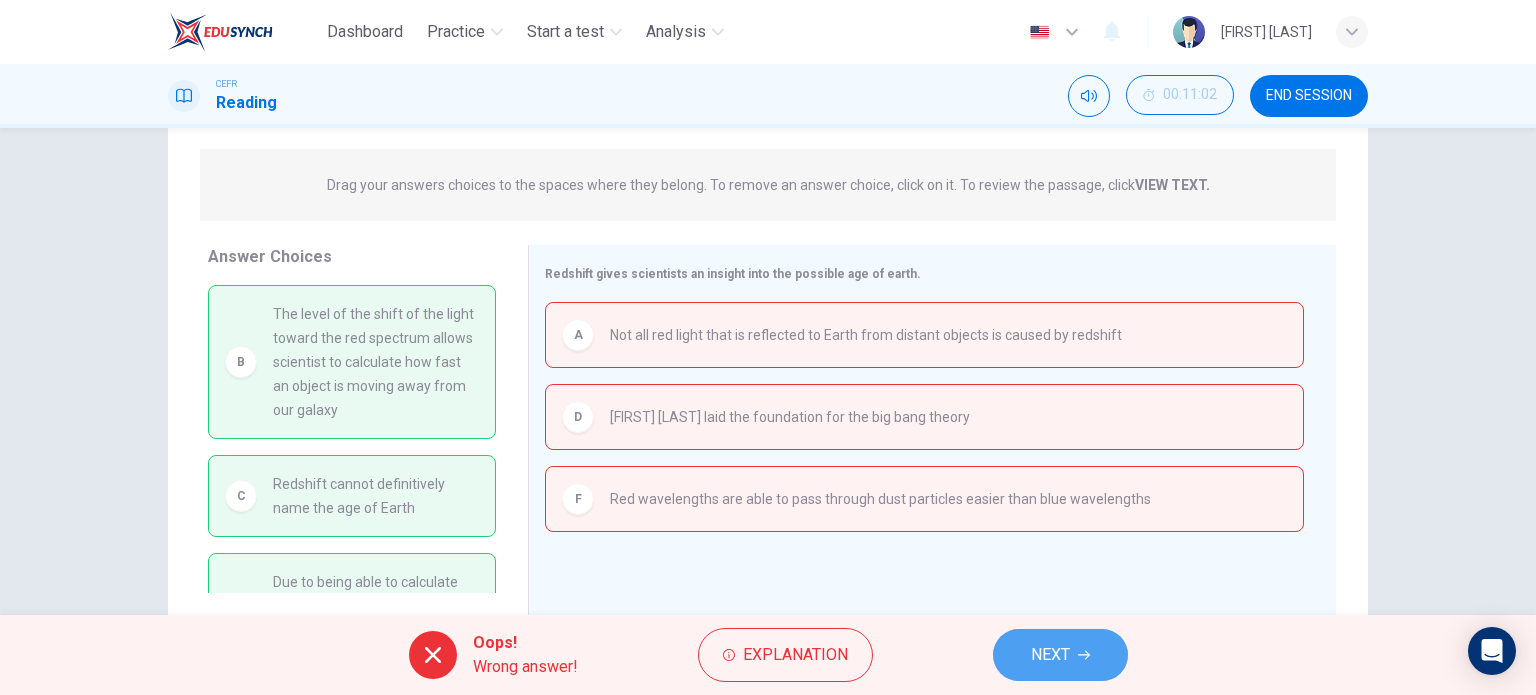 click on "NEXT" at bounding box center [1060, 655] 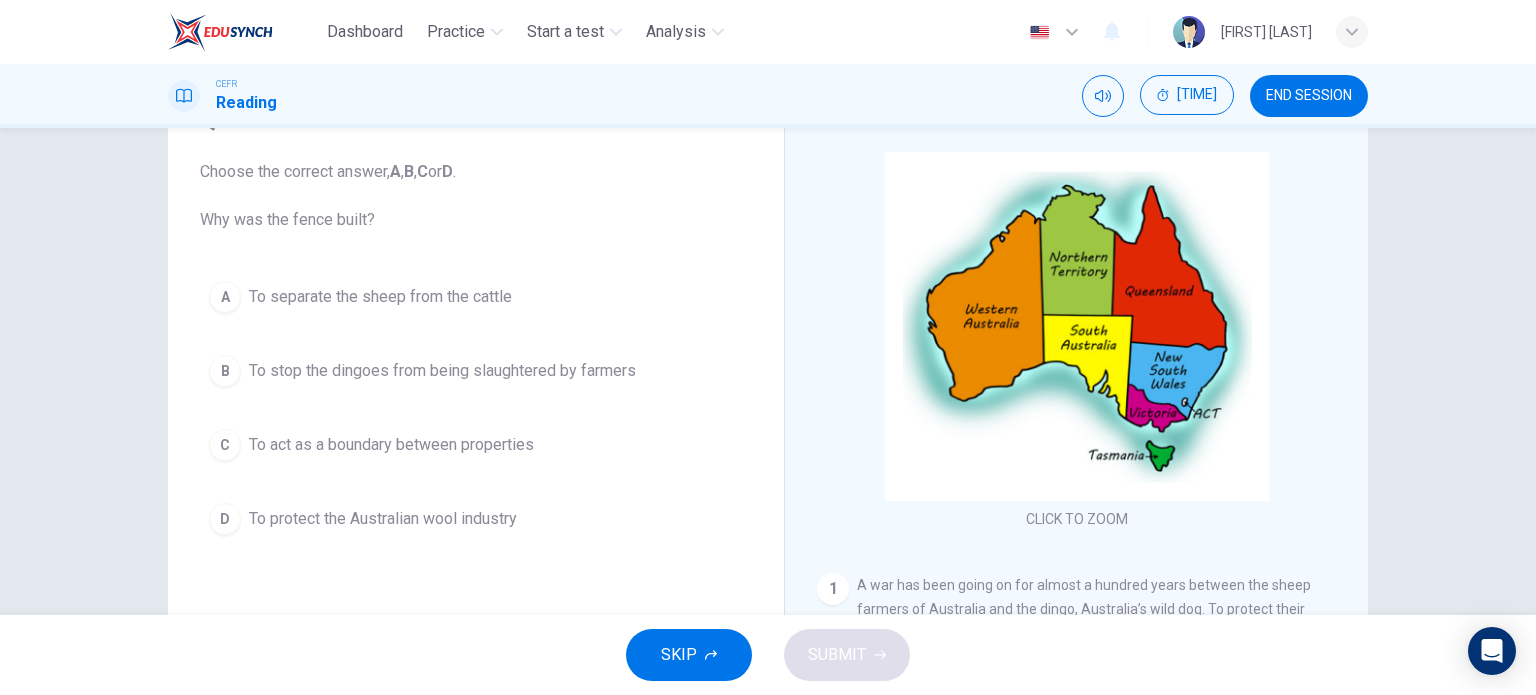 scroll, scrollTop: 104, scrollLeft: 0, axis: vertical 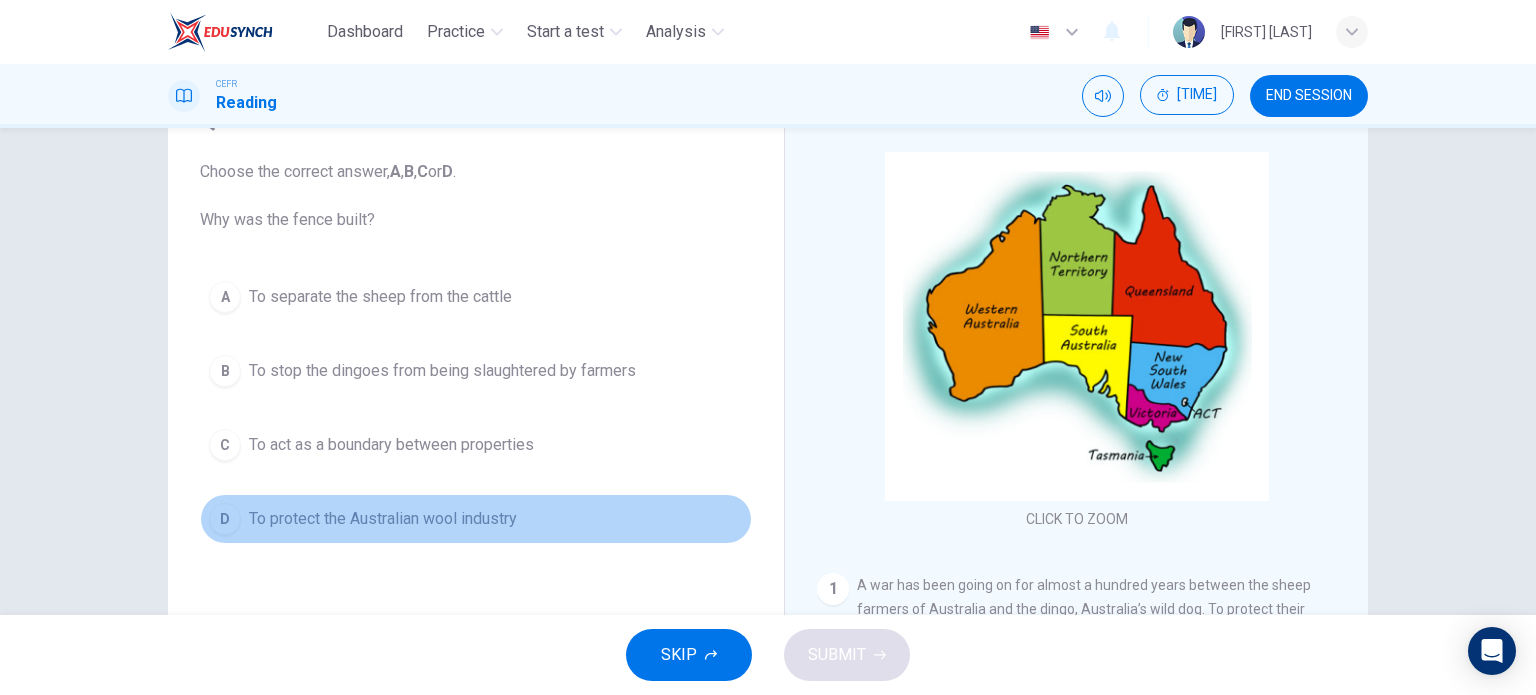 click on "To protect the Australian wool industry" at bounding box center (380, 297) 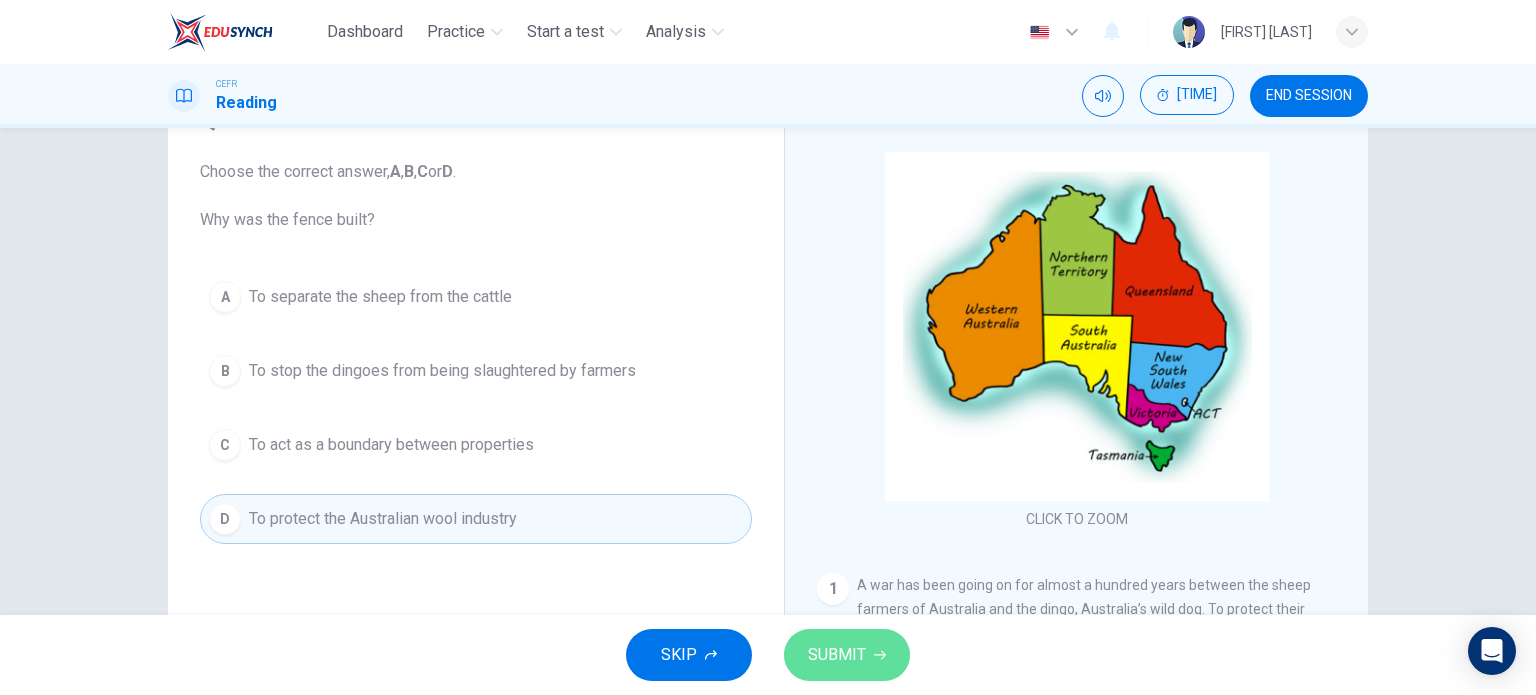 click on "SUBMIT" at bounding box center [847, 655] 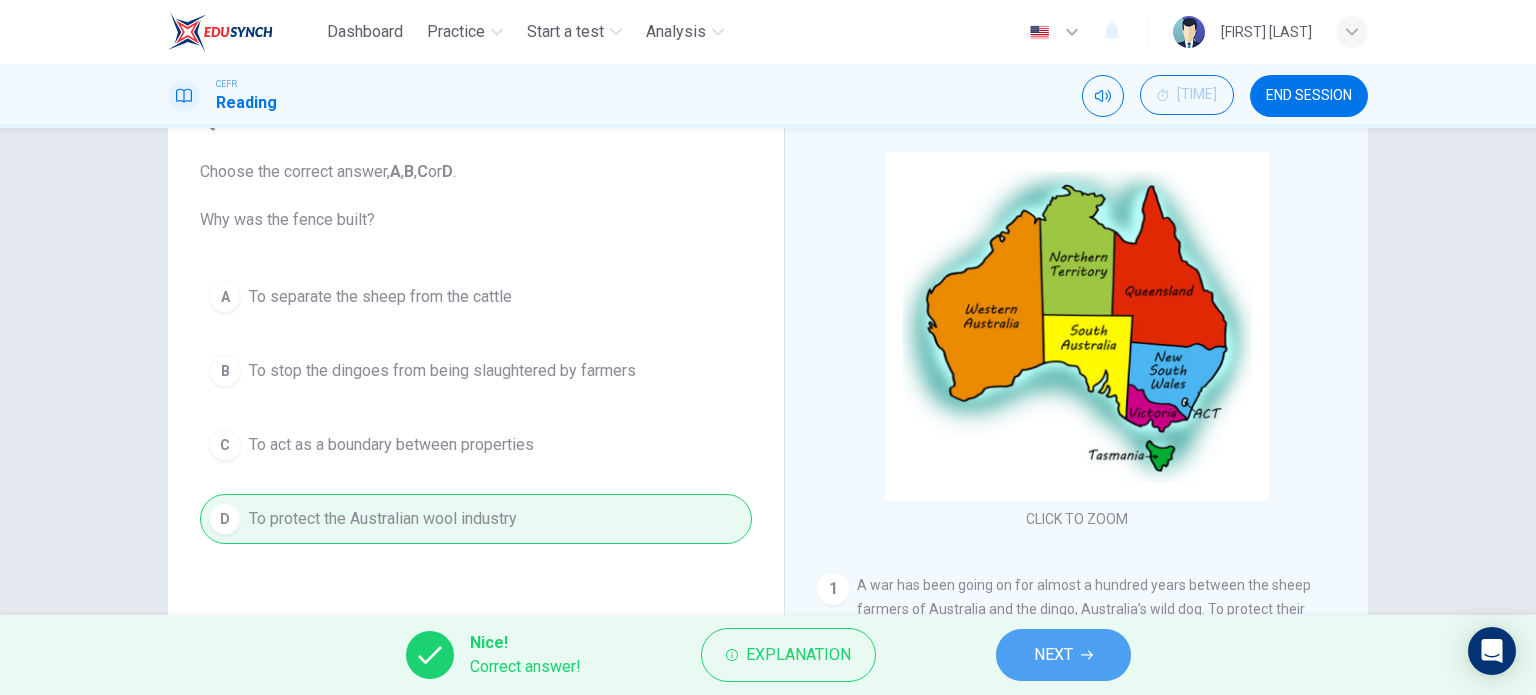 click on "NEXT" at bounding box center [1053, 655] 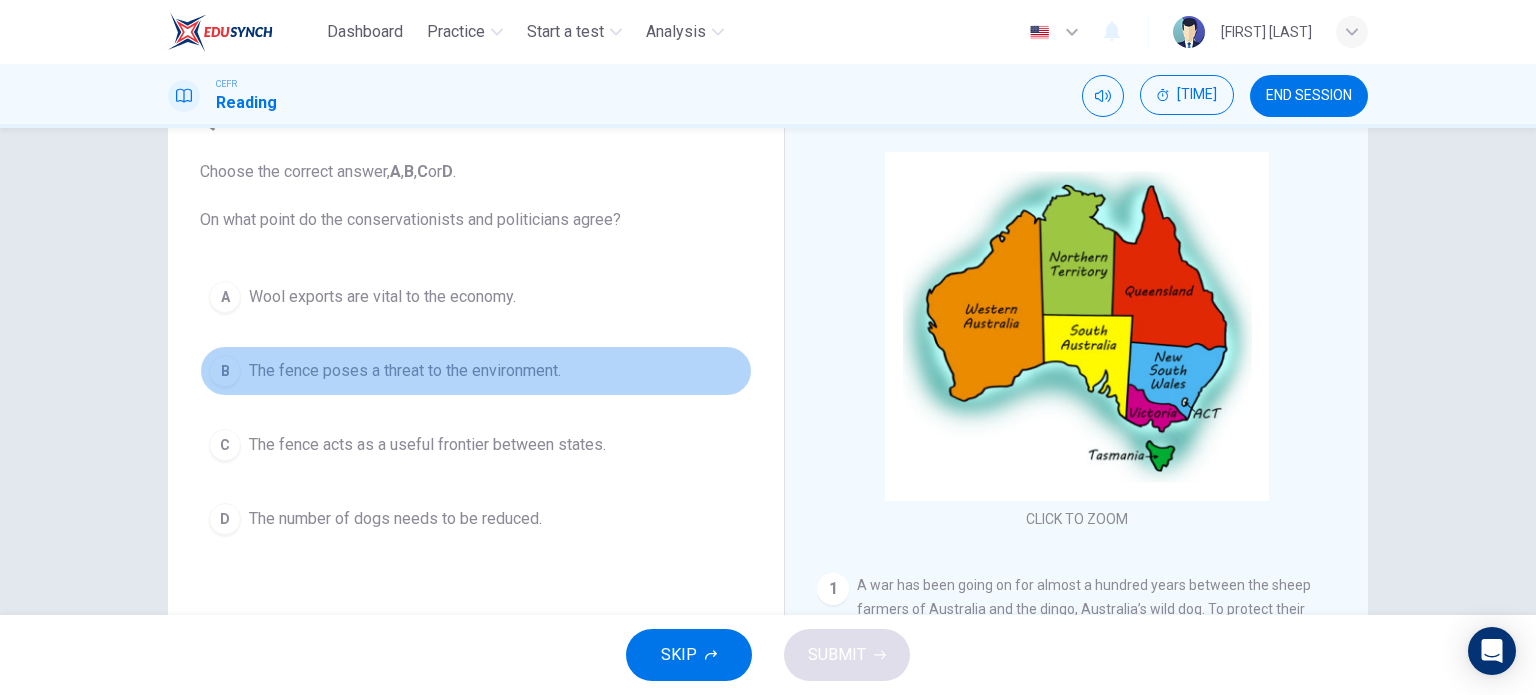 click on "The fence poses a threat to the environment." at bounding box center (382, 297) 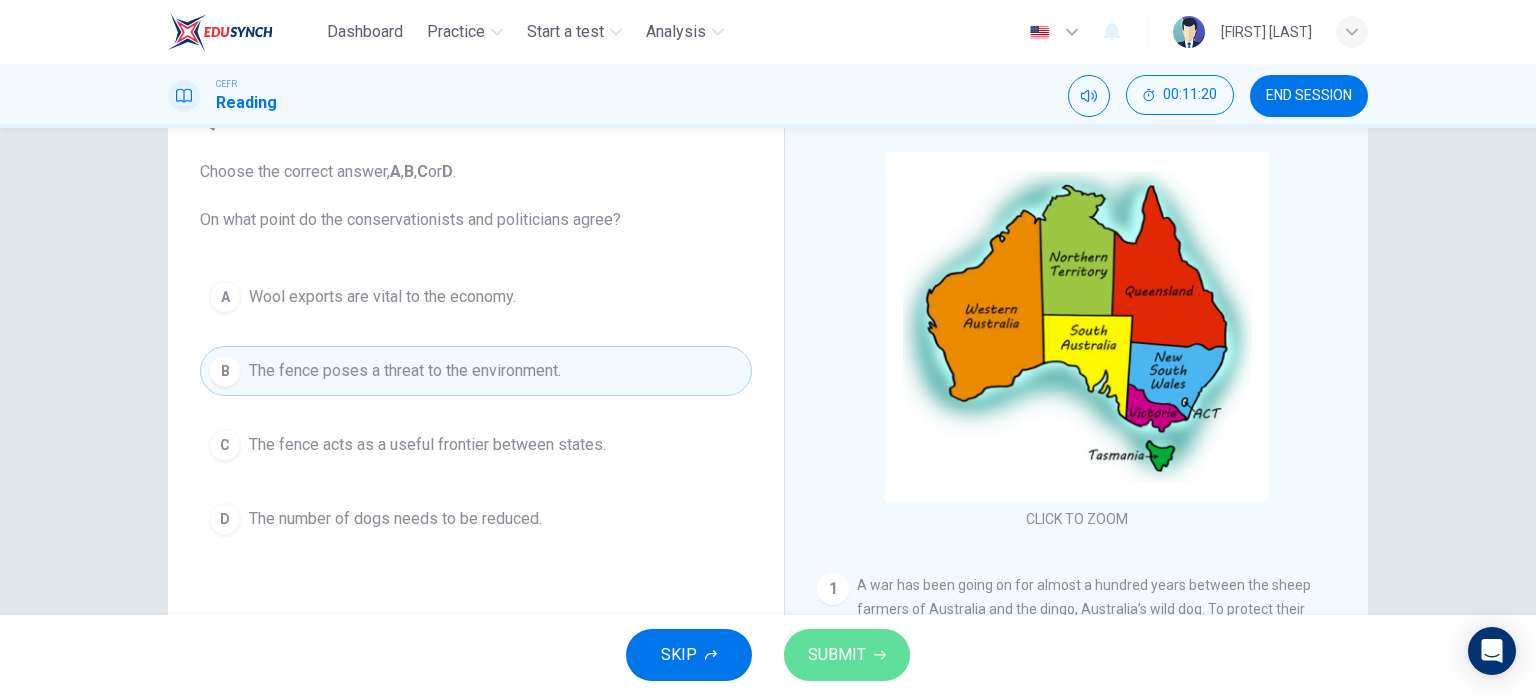click on "SUBMIT" at bounding box center [847, 655] 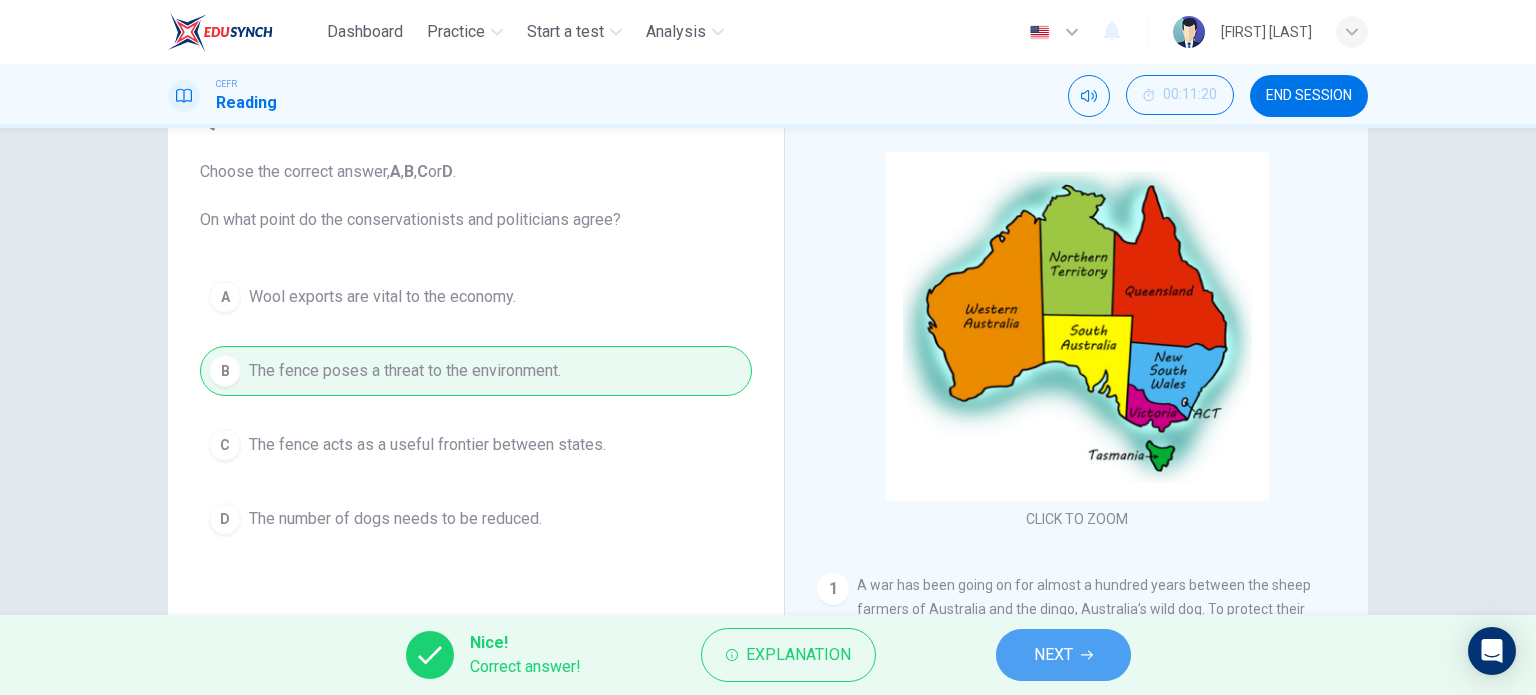 click on "NEXT" at bounding box center (1063, 655) 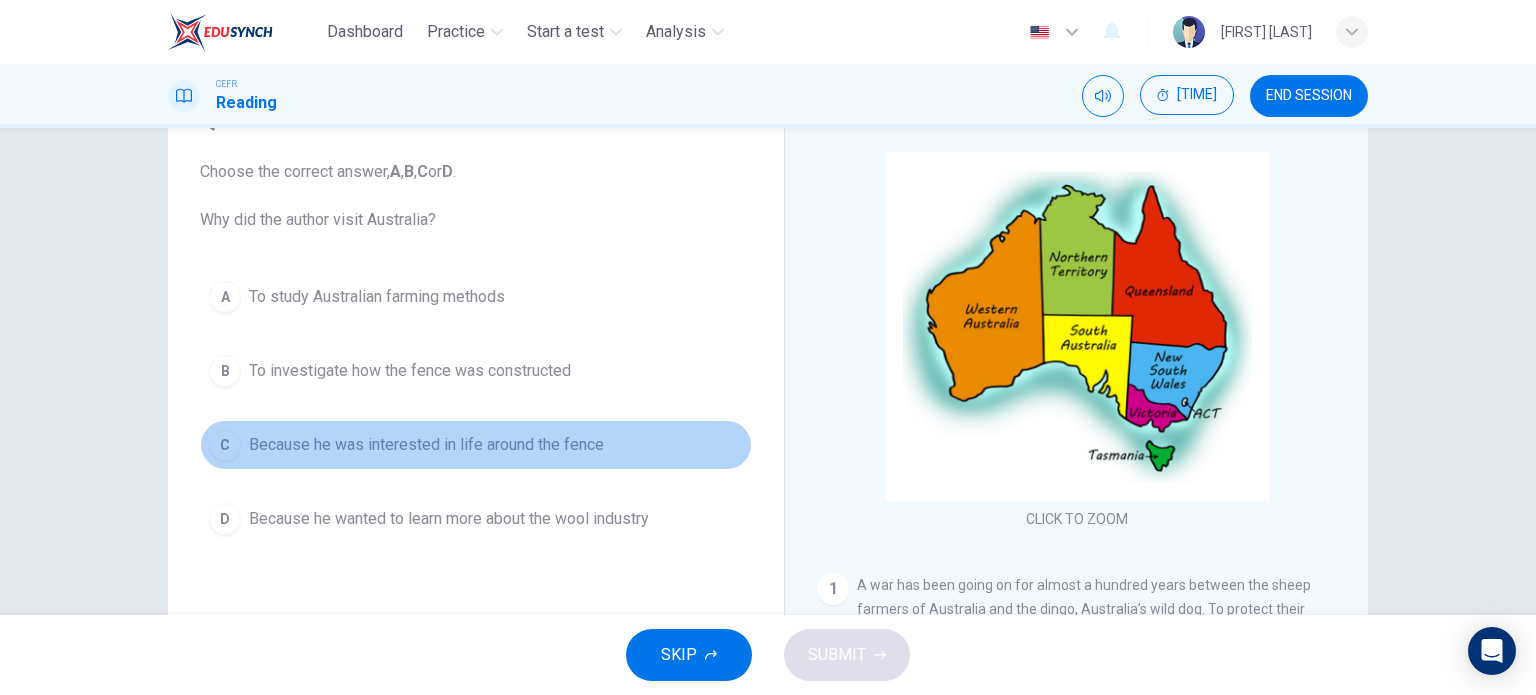 click on "Because he was interested in life around the fence" at bounding box center (377, 297) 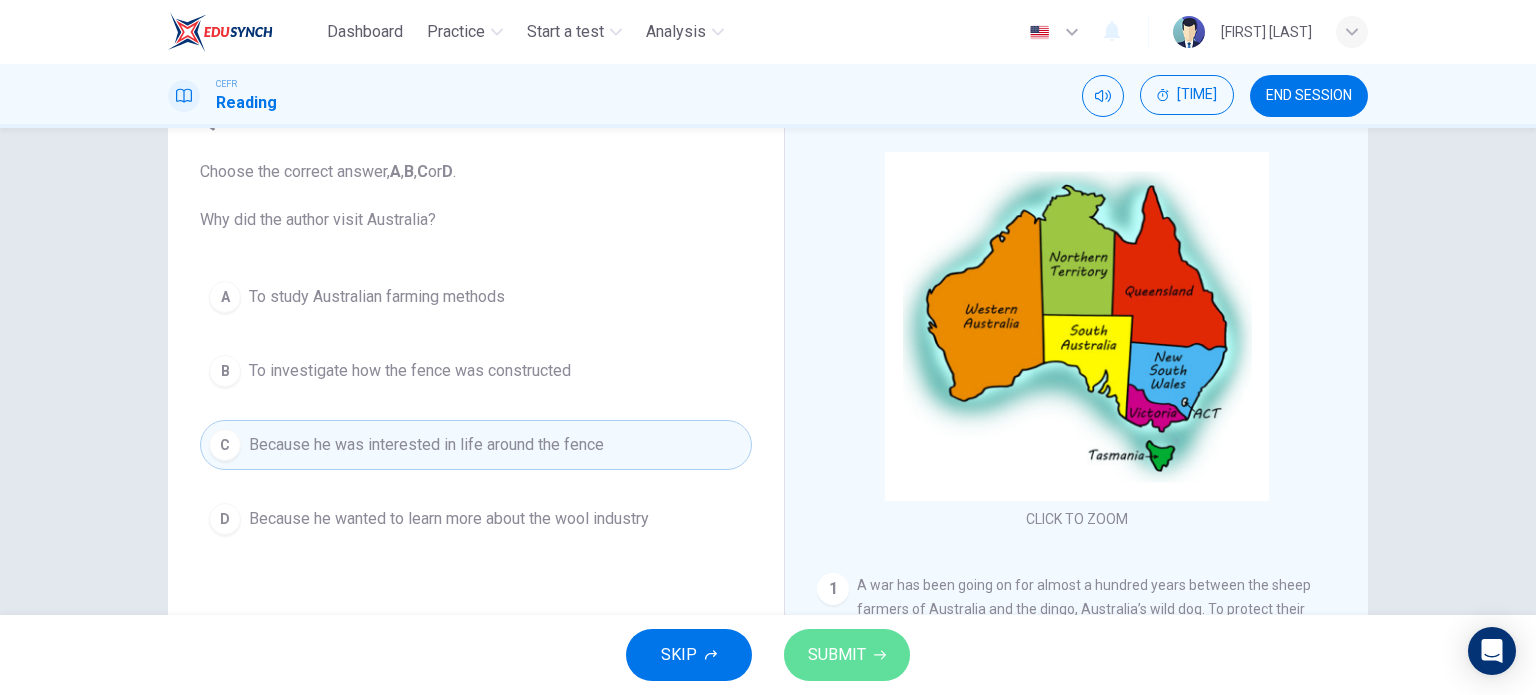 click on "SUBMIT" at bounding box center (837, 655) 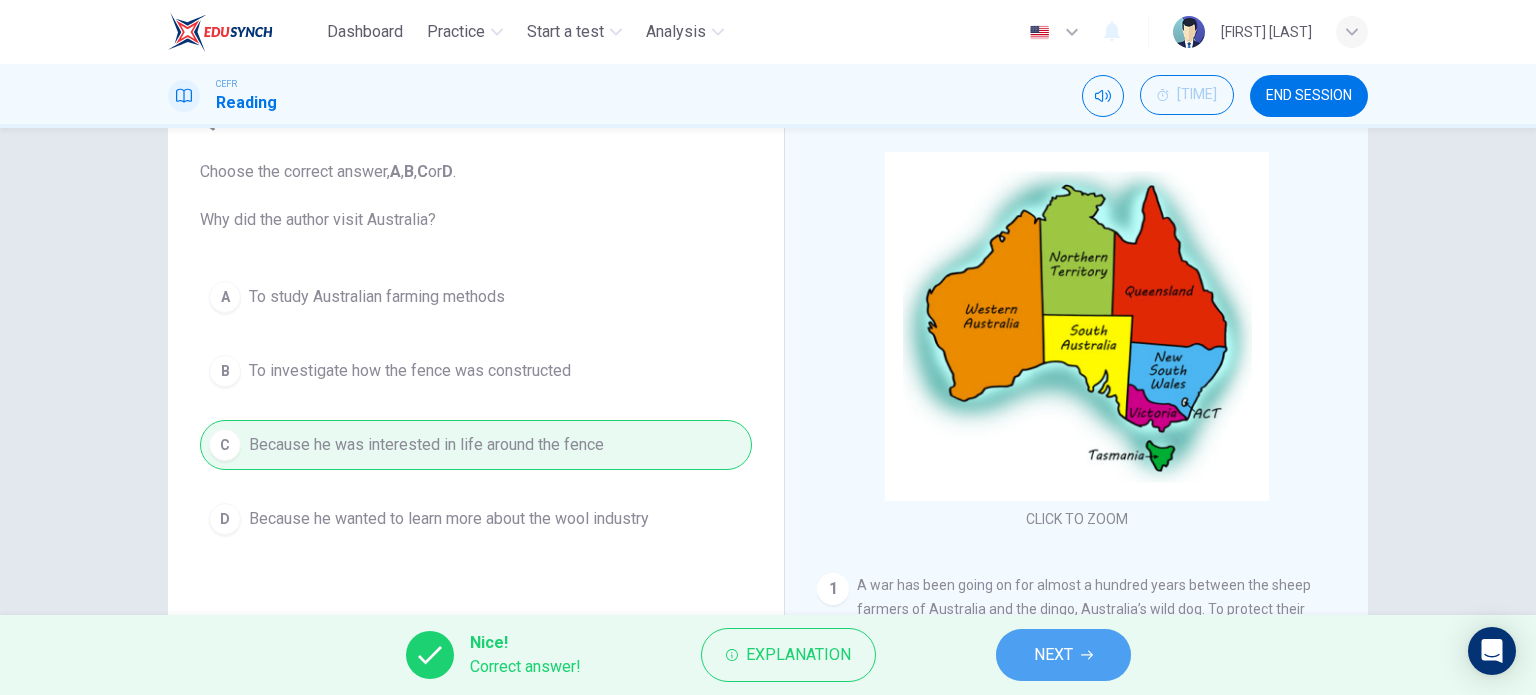 click on "NEXT" at bounding box center [1063, 655] 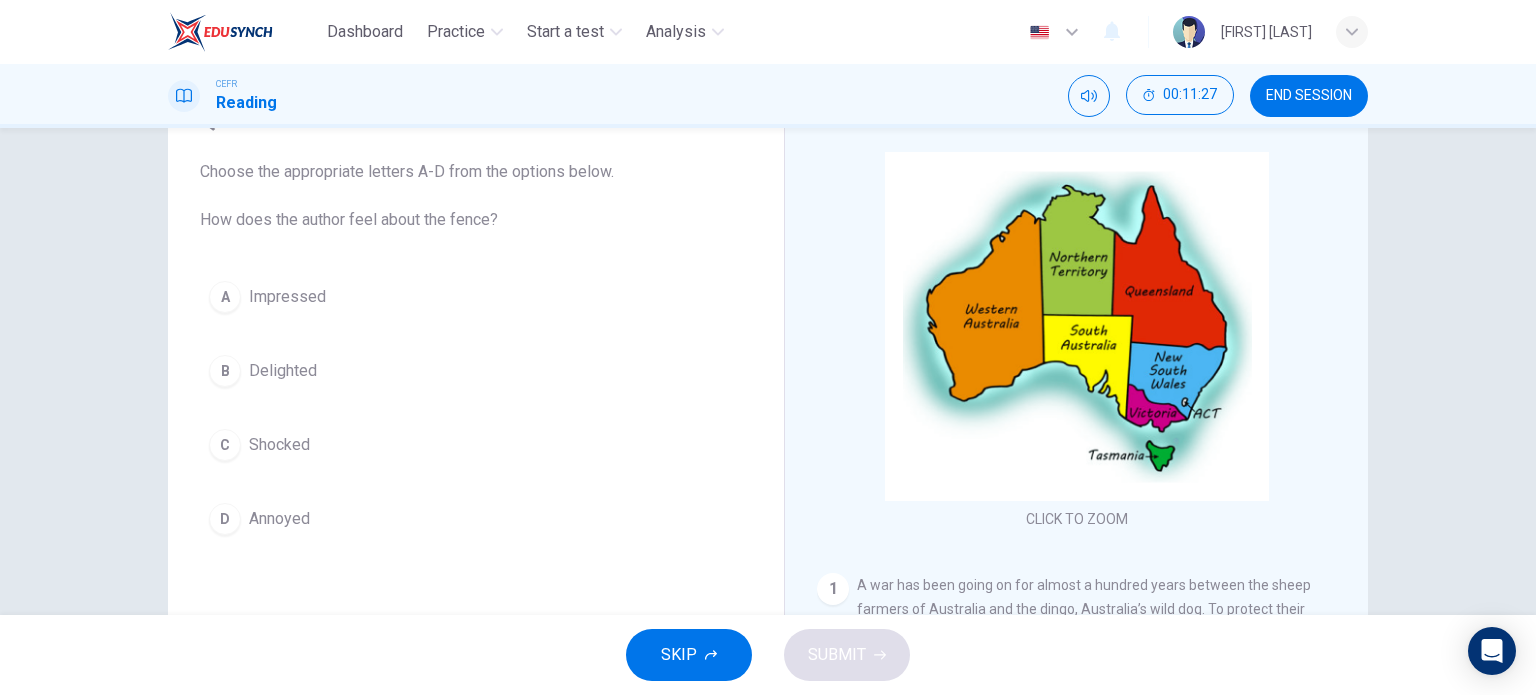 drag, startPoint x: 275, startPoint y: 281, endPoint x: 902, endPoint y: 640, distance: 722.5026 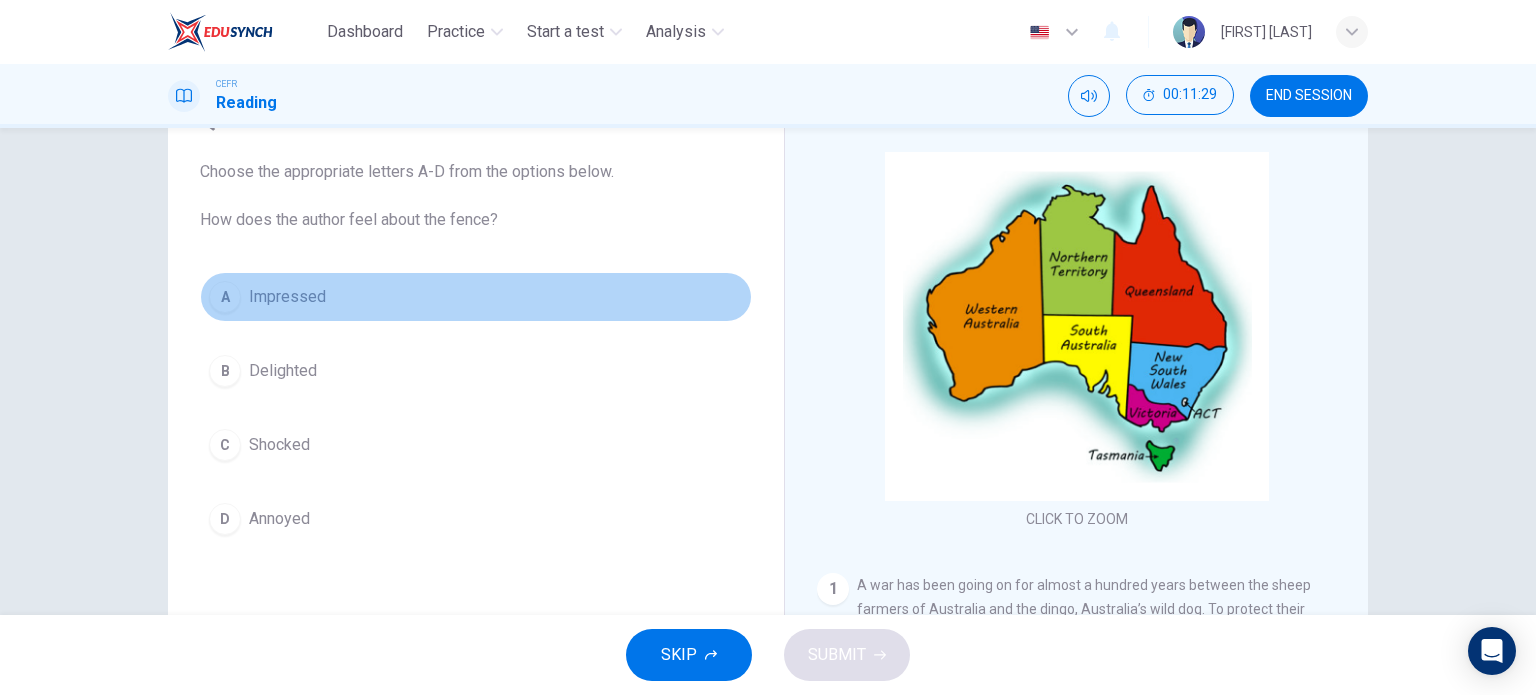 click on "Impressed" at bounding box center [287, 297] 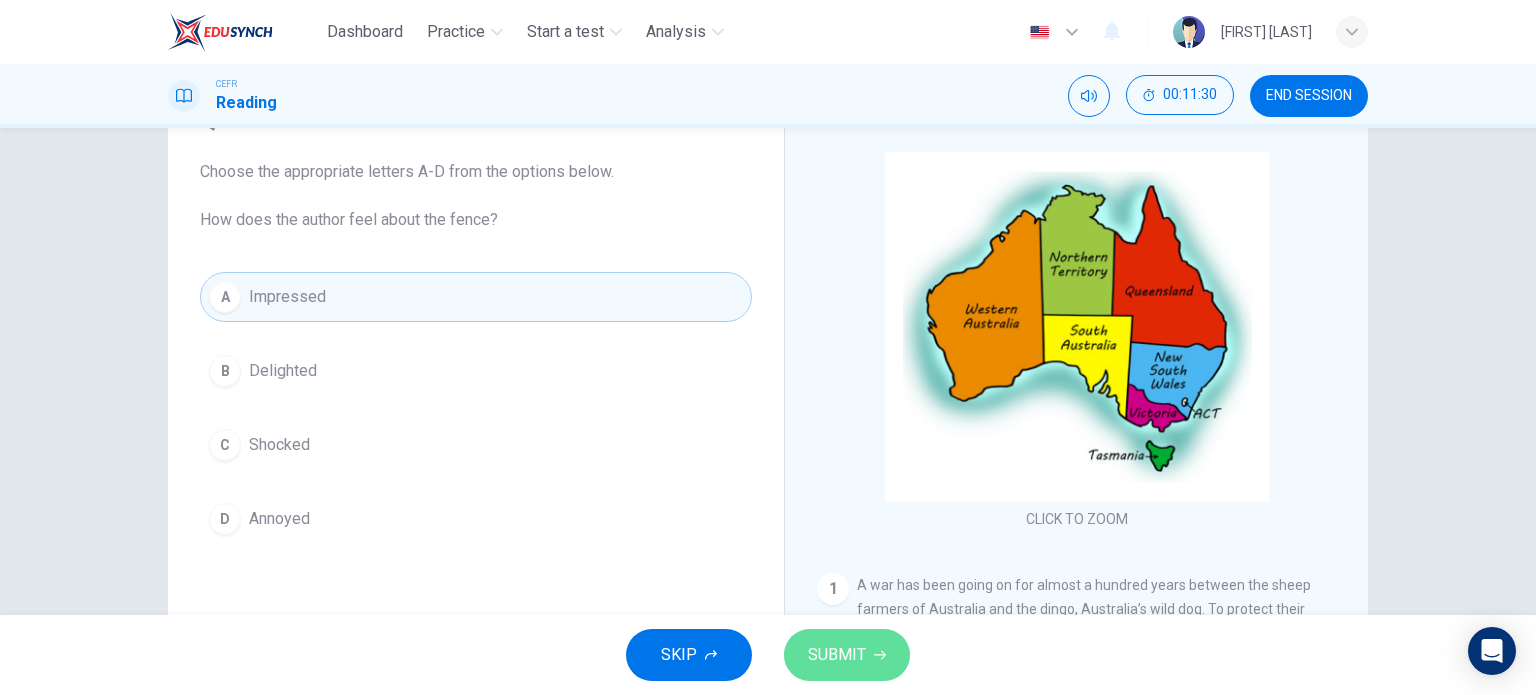 click on "SUBMIT" at bounding box center [837, 655] 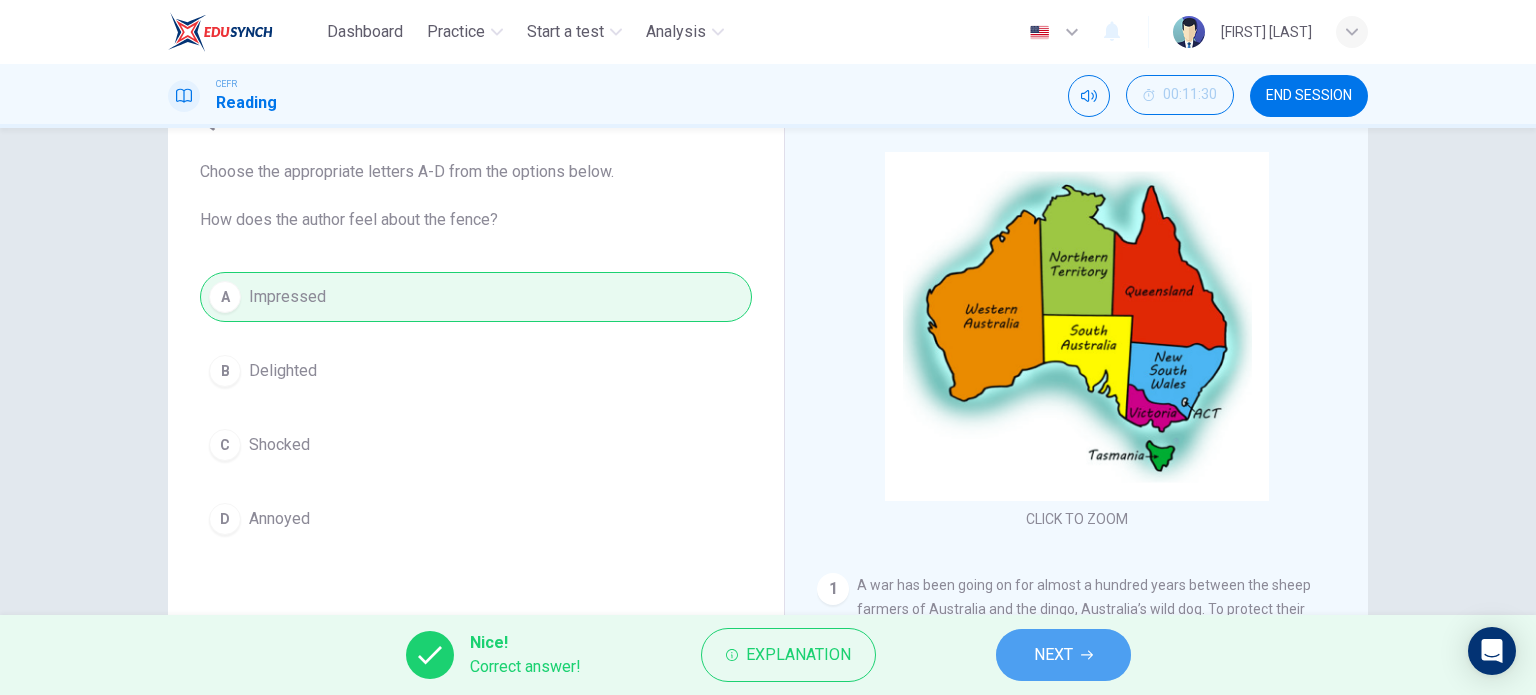 click on "NEXT" at bounding box center (1063, 655) 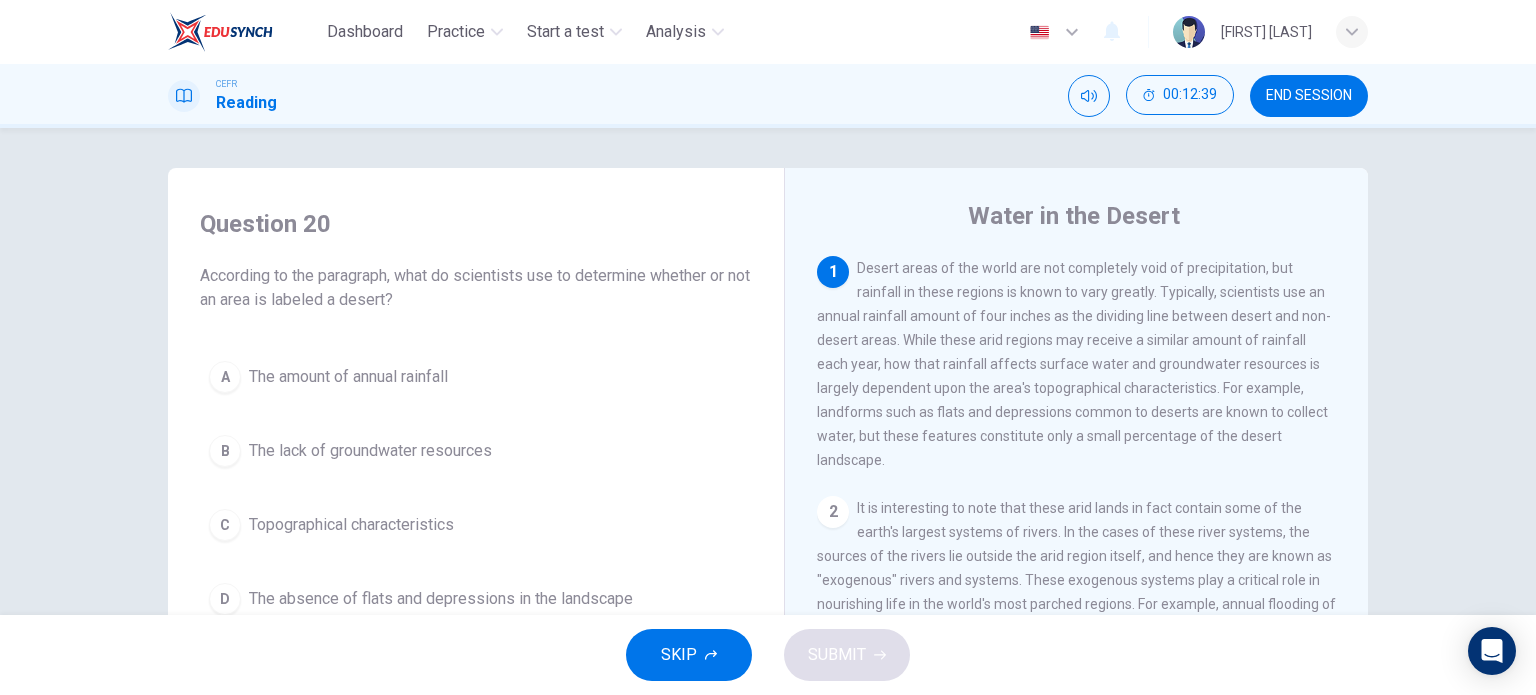 scroll, scrollTop: 79, scrollLeft: 0, axis: vertical 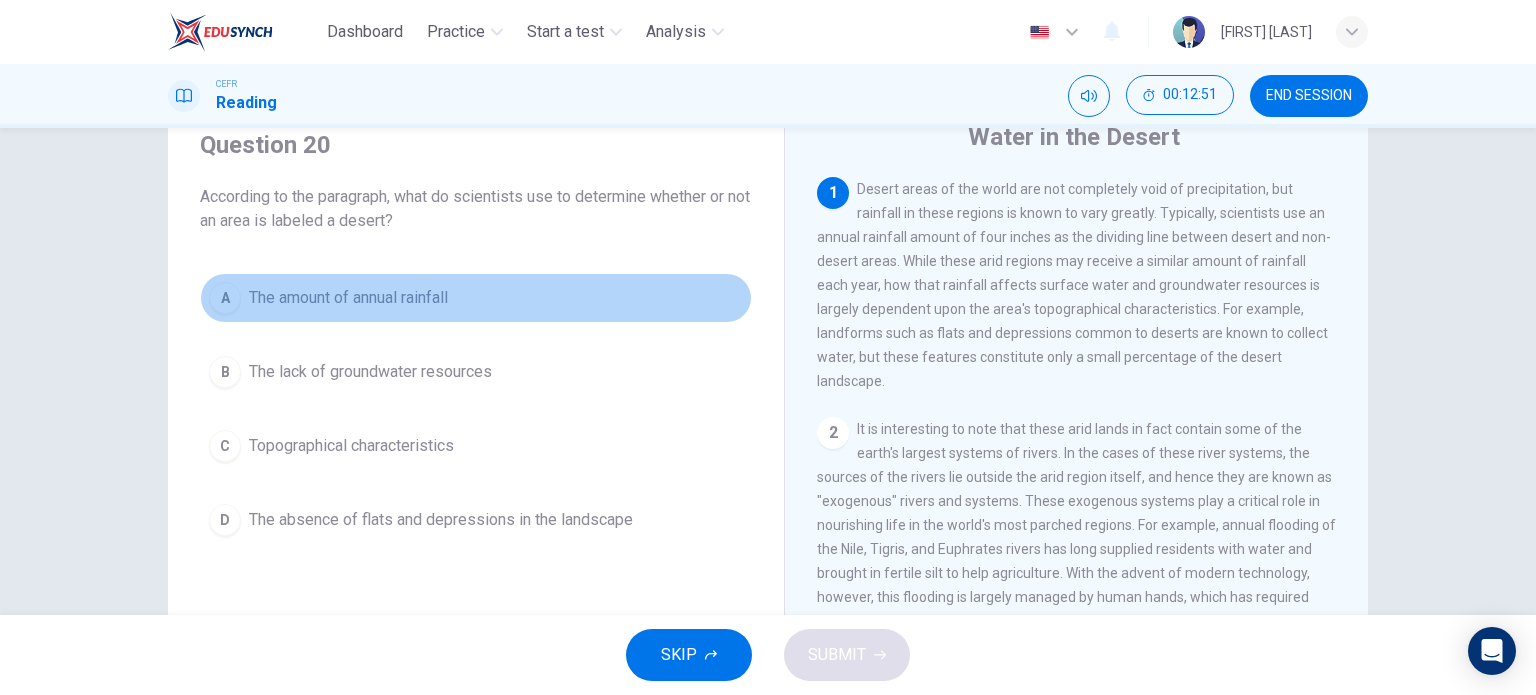 click on "The amount of annual rainfall" at bounding box center [348, 298] 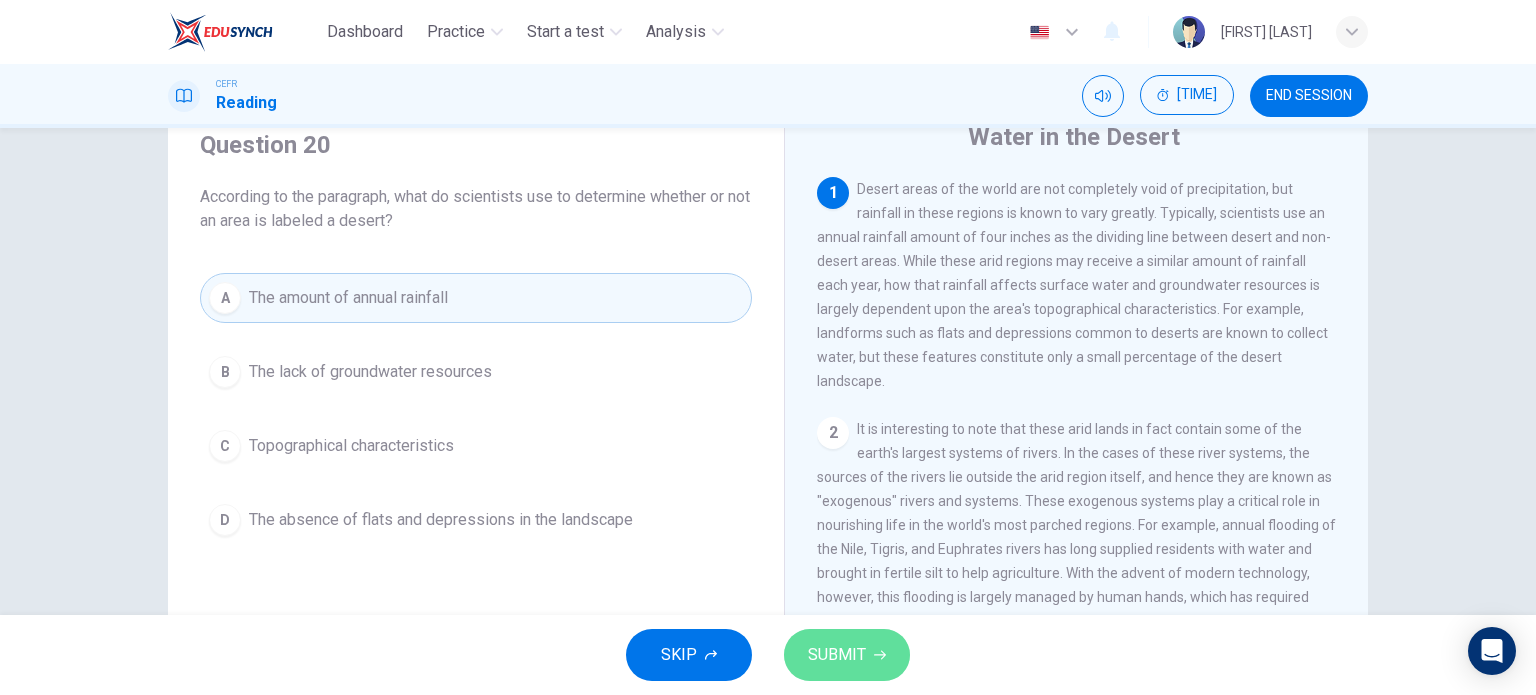 click on "SUBMIT" at bounding box center [847, 655] 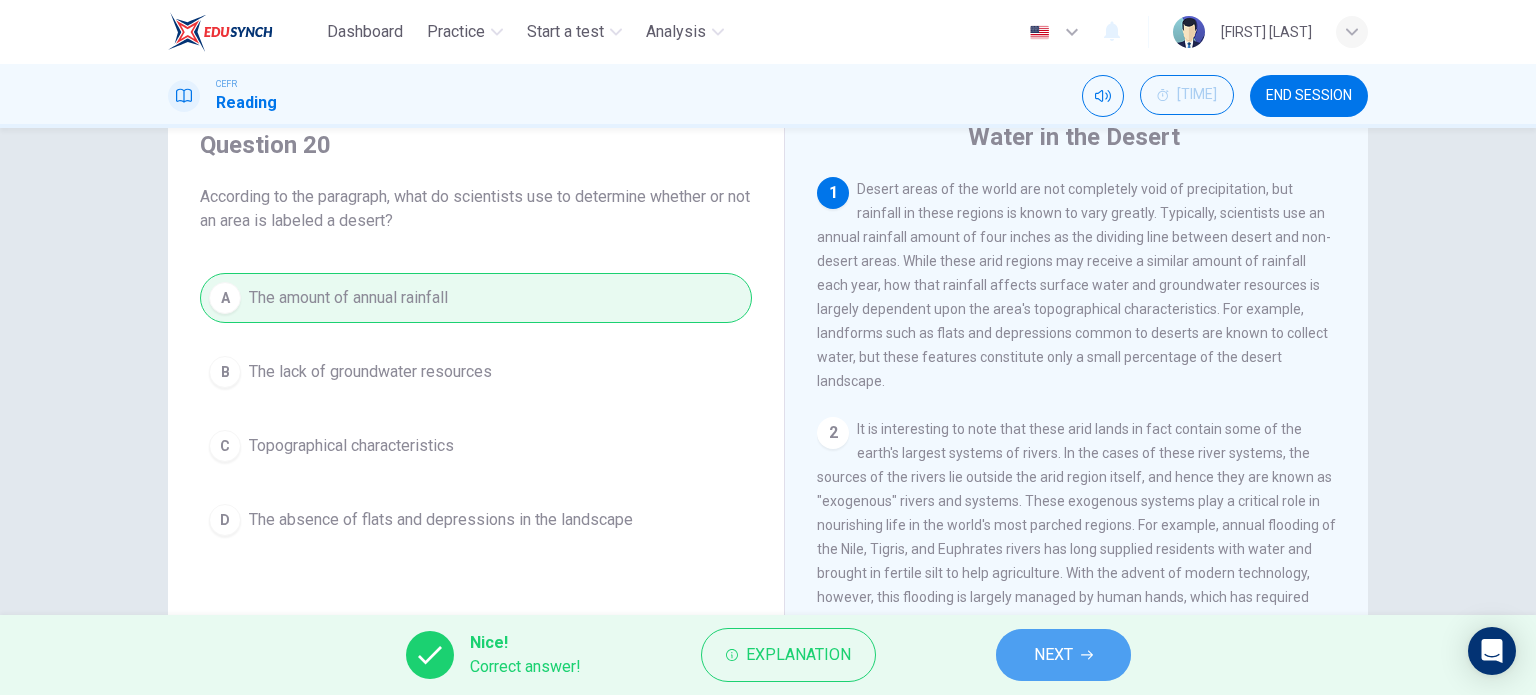 click on "NEXT" at bounding box center [1063, 655] 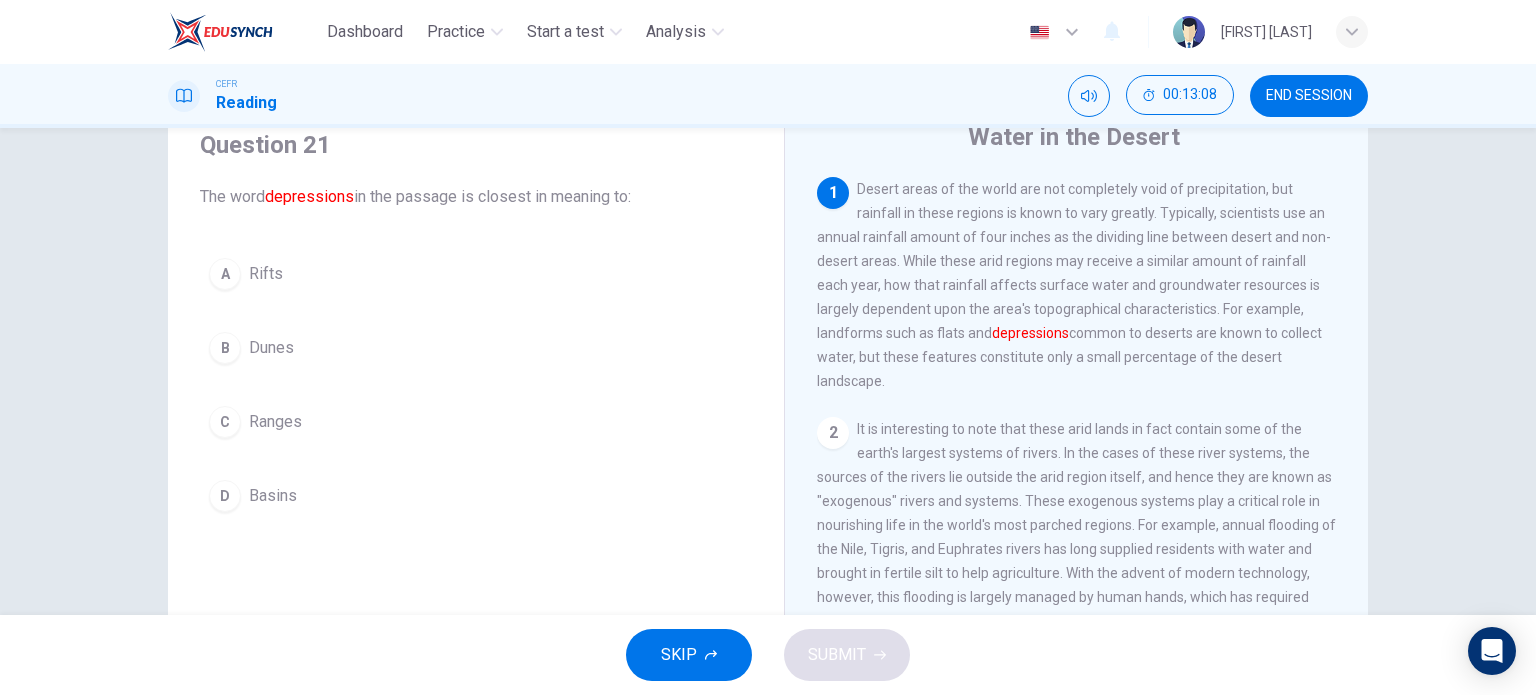 click on "B Dunes" at bounding box center [476, 348] 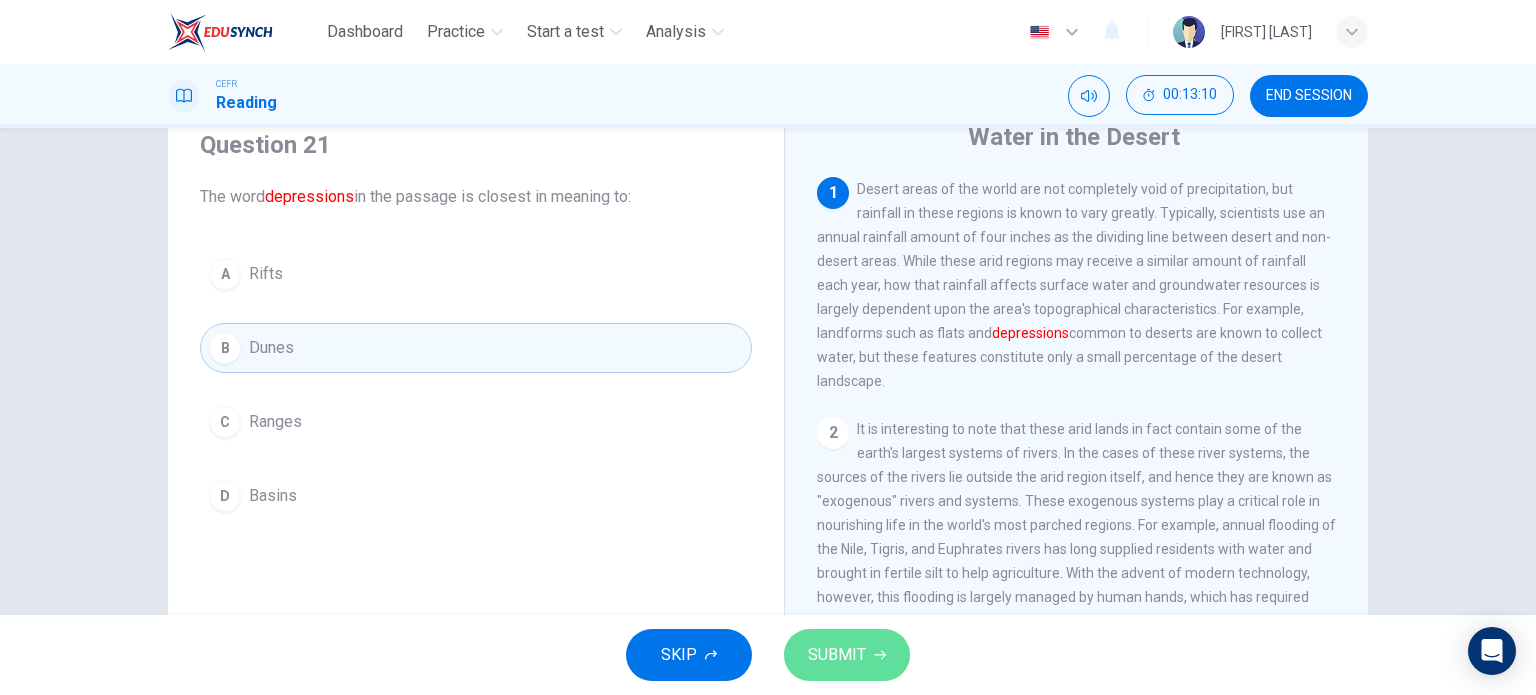 click on "SUBMIT" at bounding box center [847, 655] 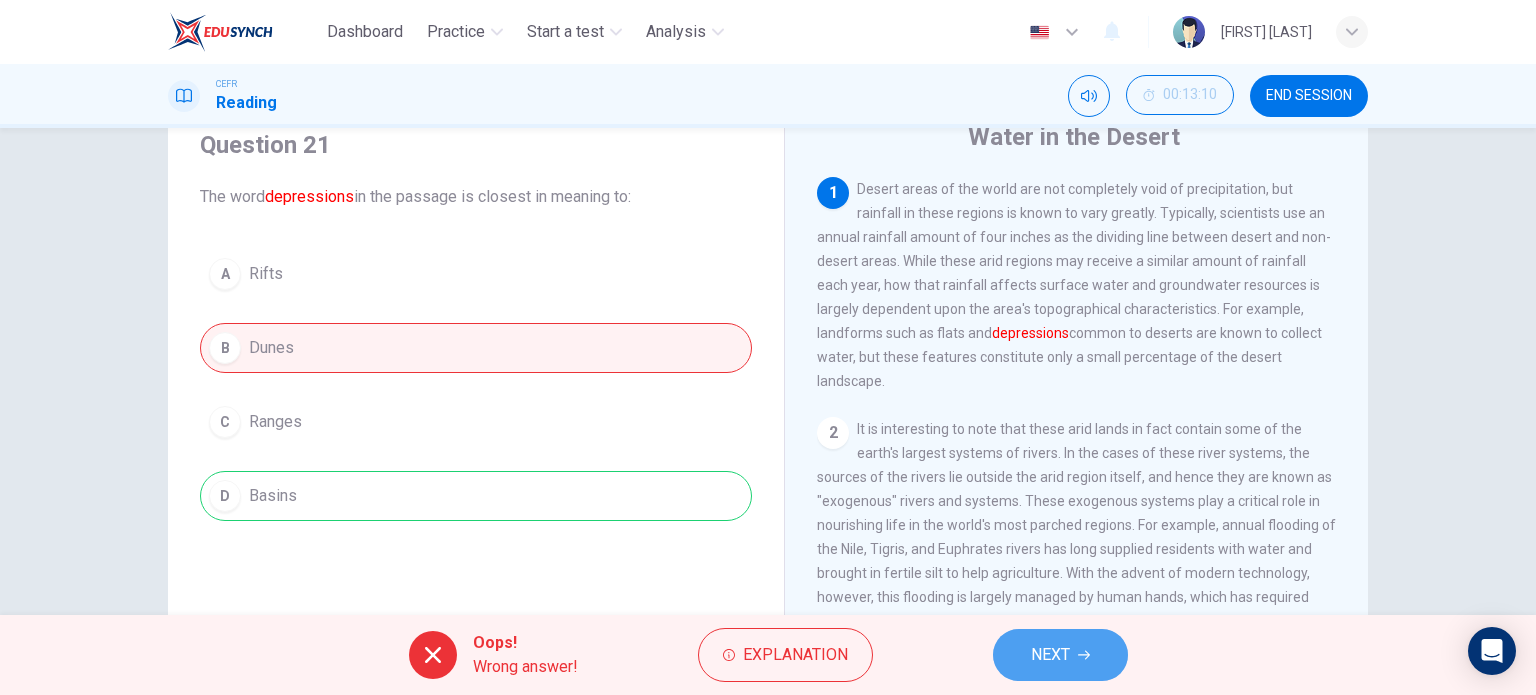 click on "NEXT" at bounding box center [1050, 655] 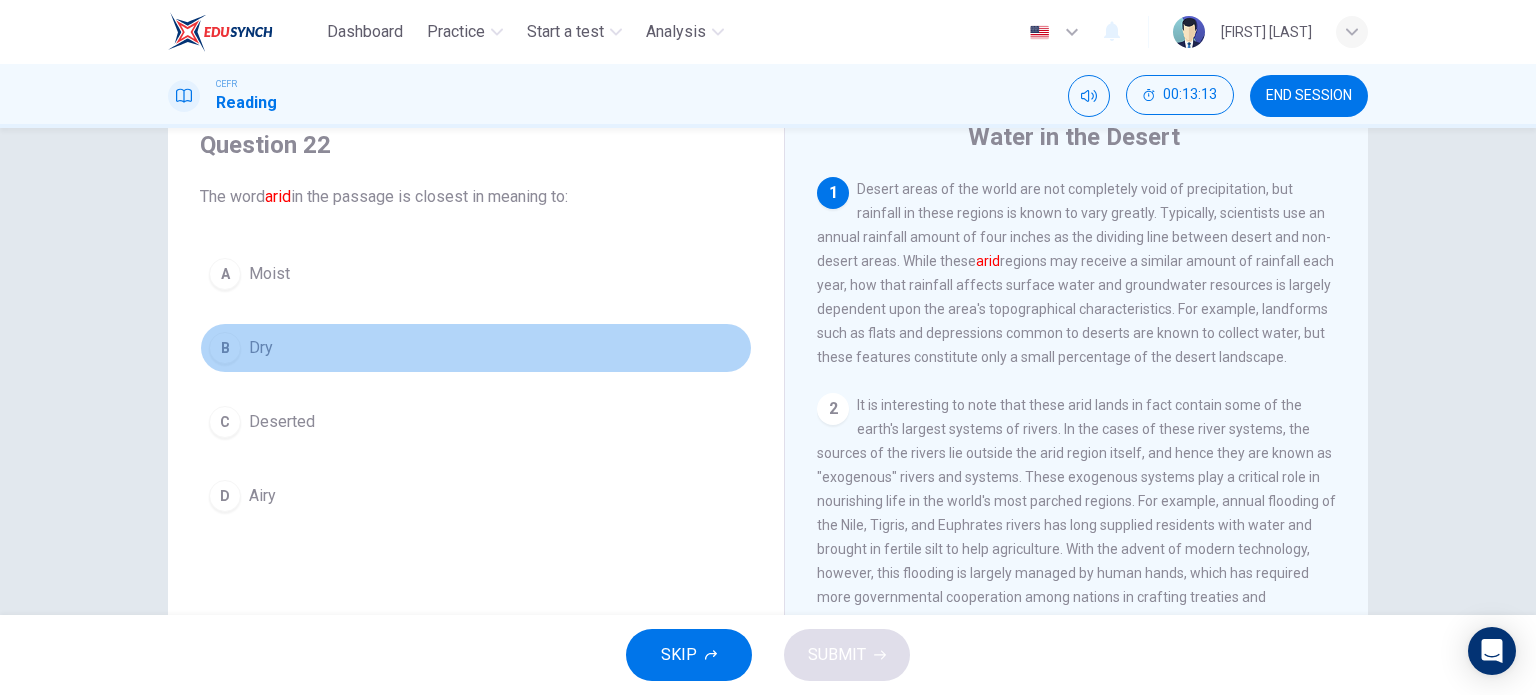 click on "Dry" at bounding box center [269, 274] 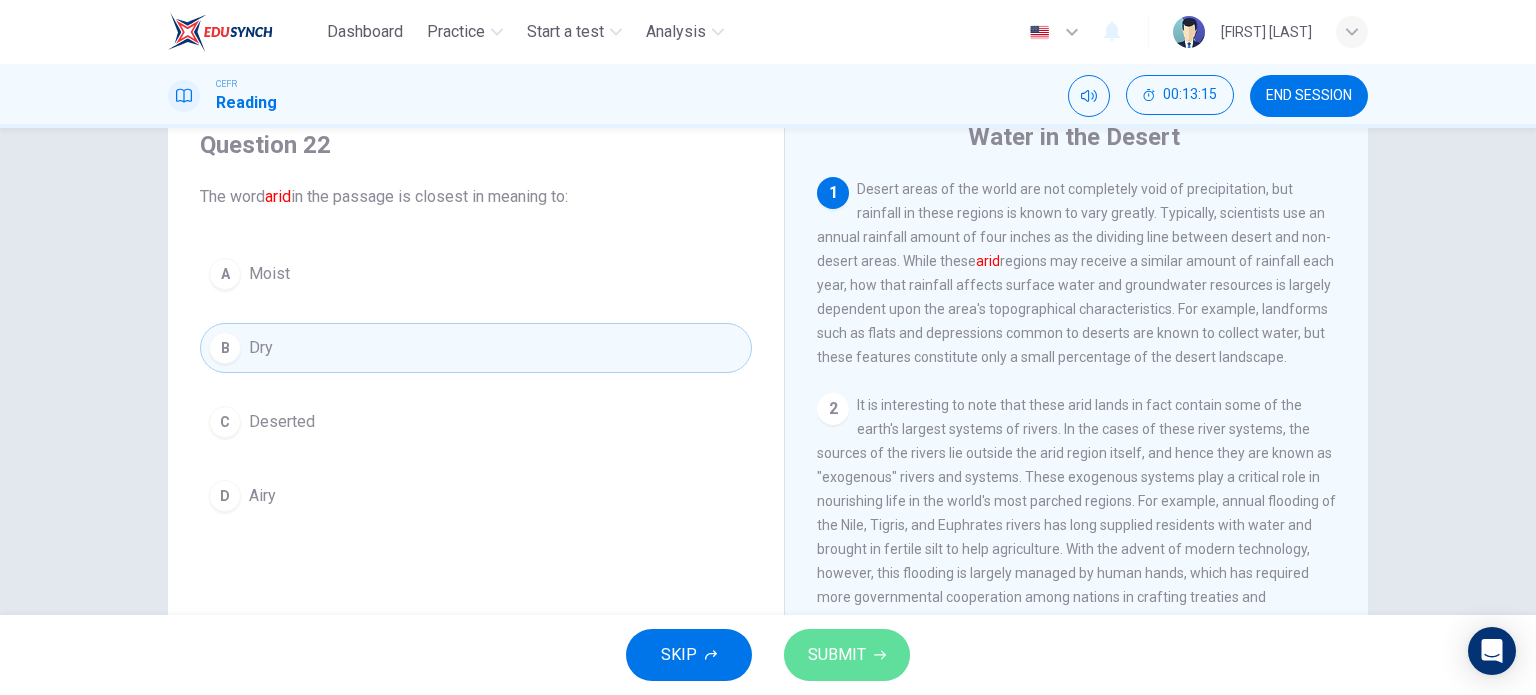 click on "SUBMIT" at bounding box center [847, 655] 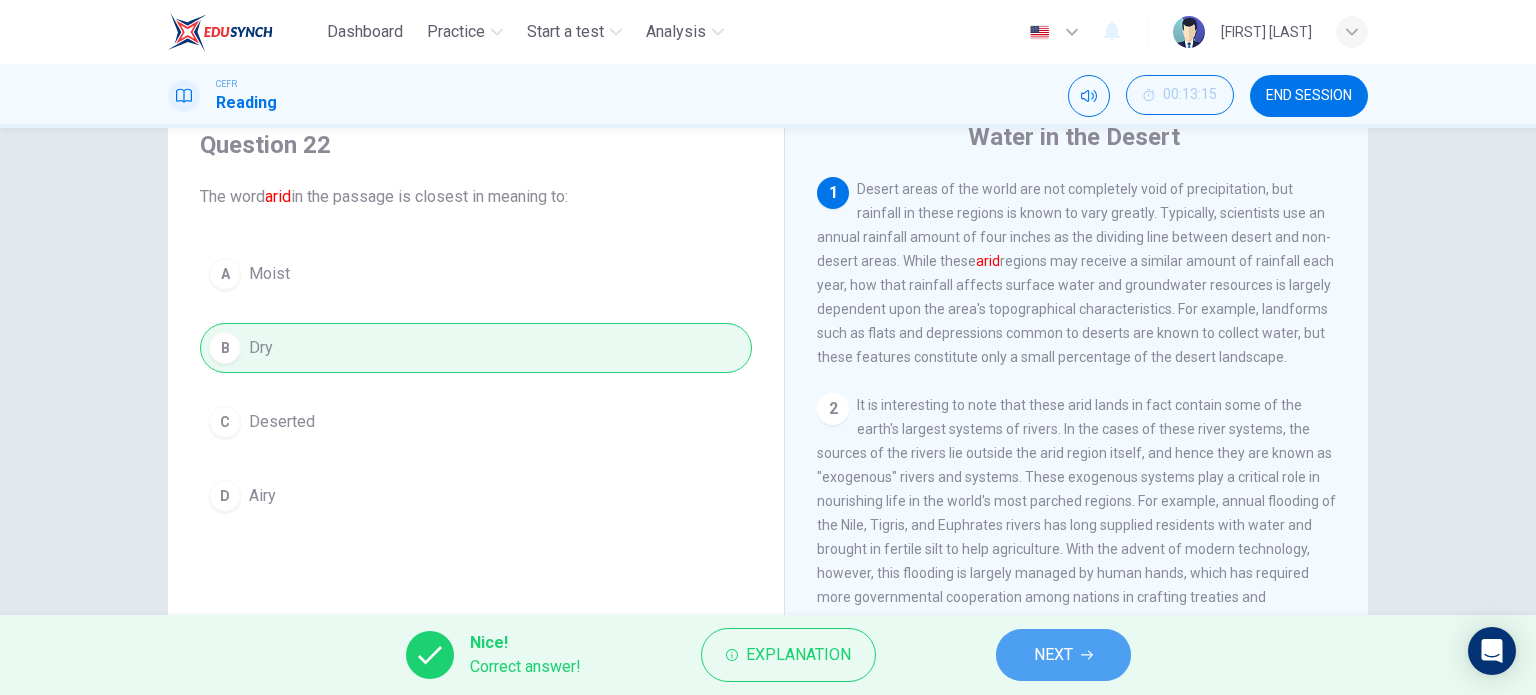 click on "NEXT" at bounding box center (1053, 655) 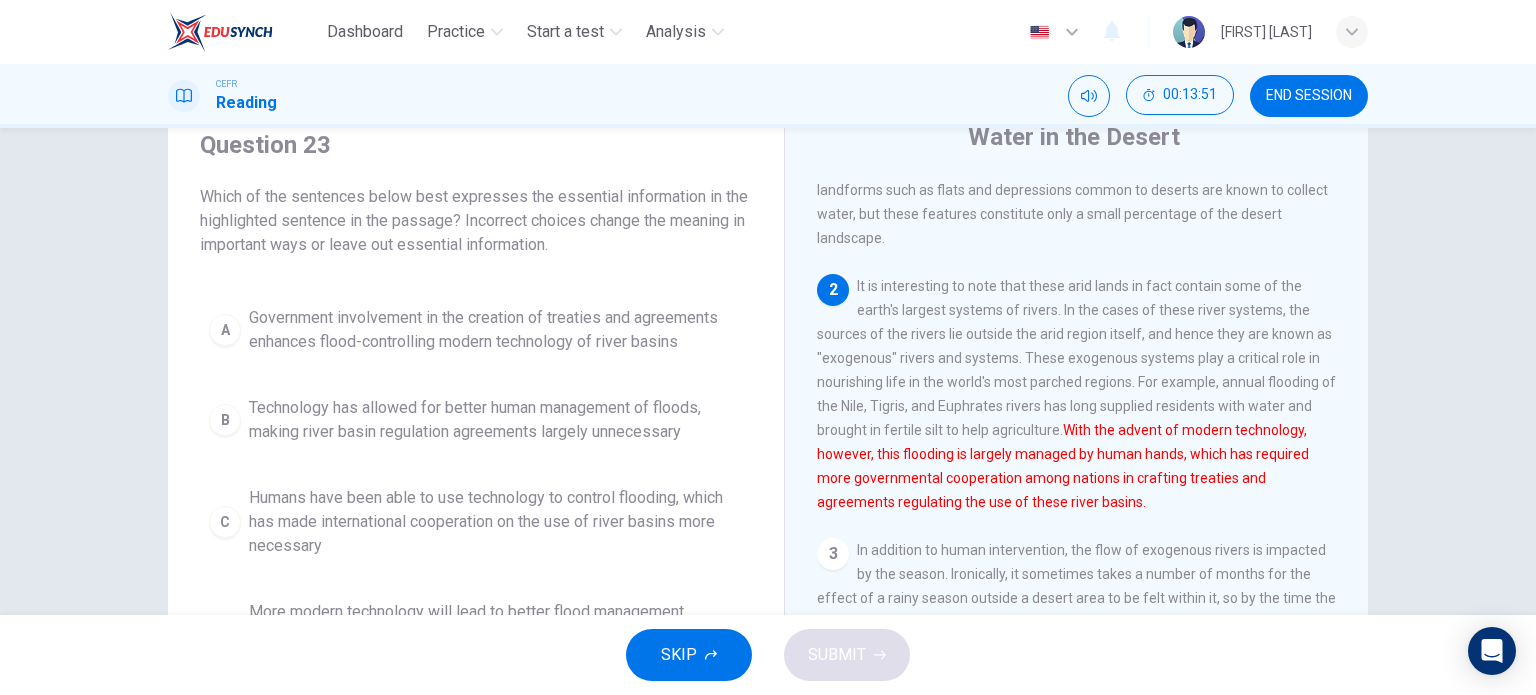 scroll, scrollTop: 144, scrollLeft: 0, axis: vertical 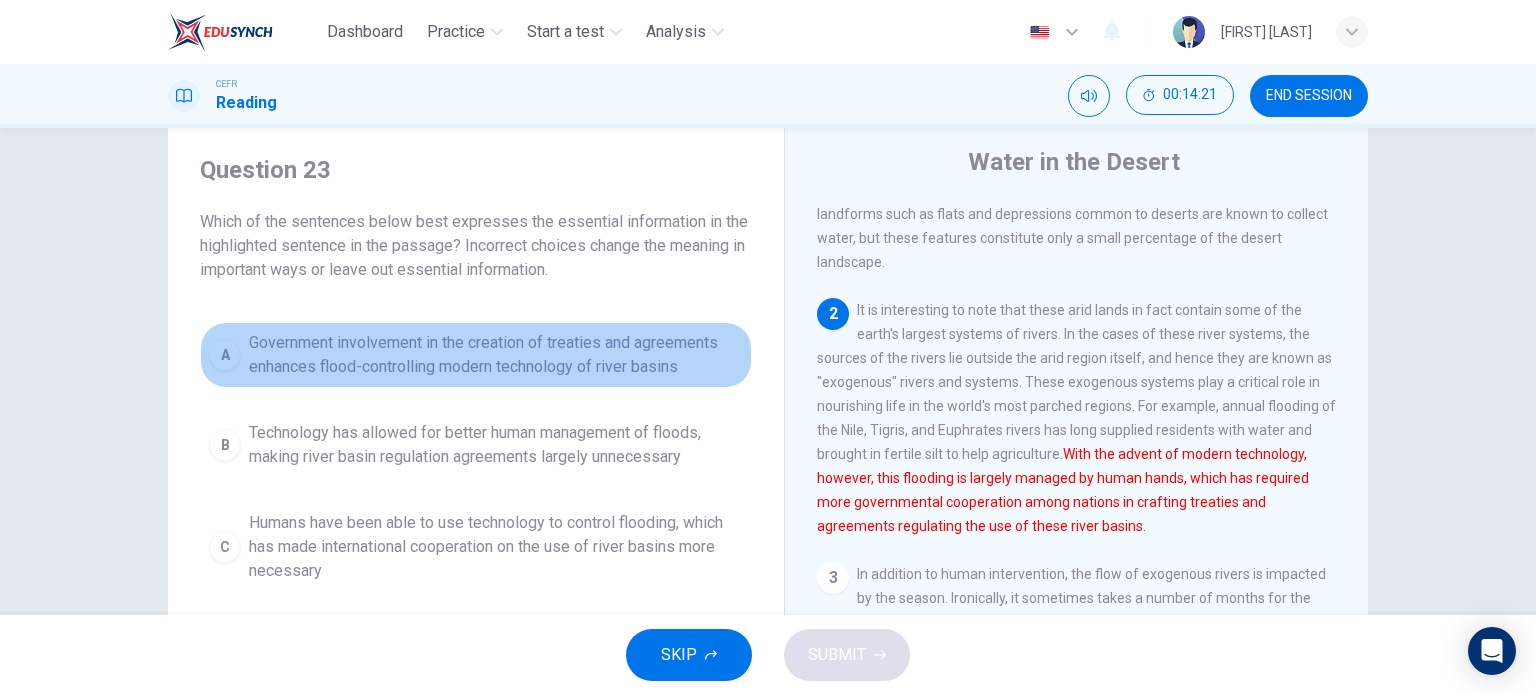 click on "Government involvement in the creation of treaties and agreements enhances flood-controlling modern technology of river basins" at bounding box center (496, 355) 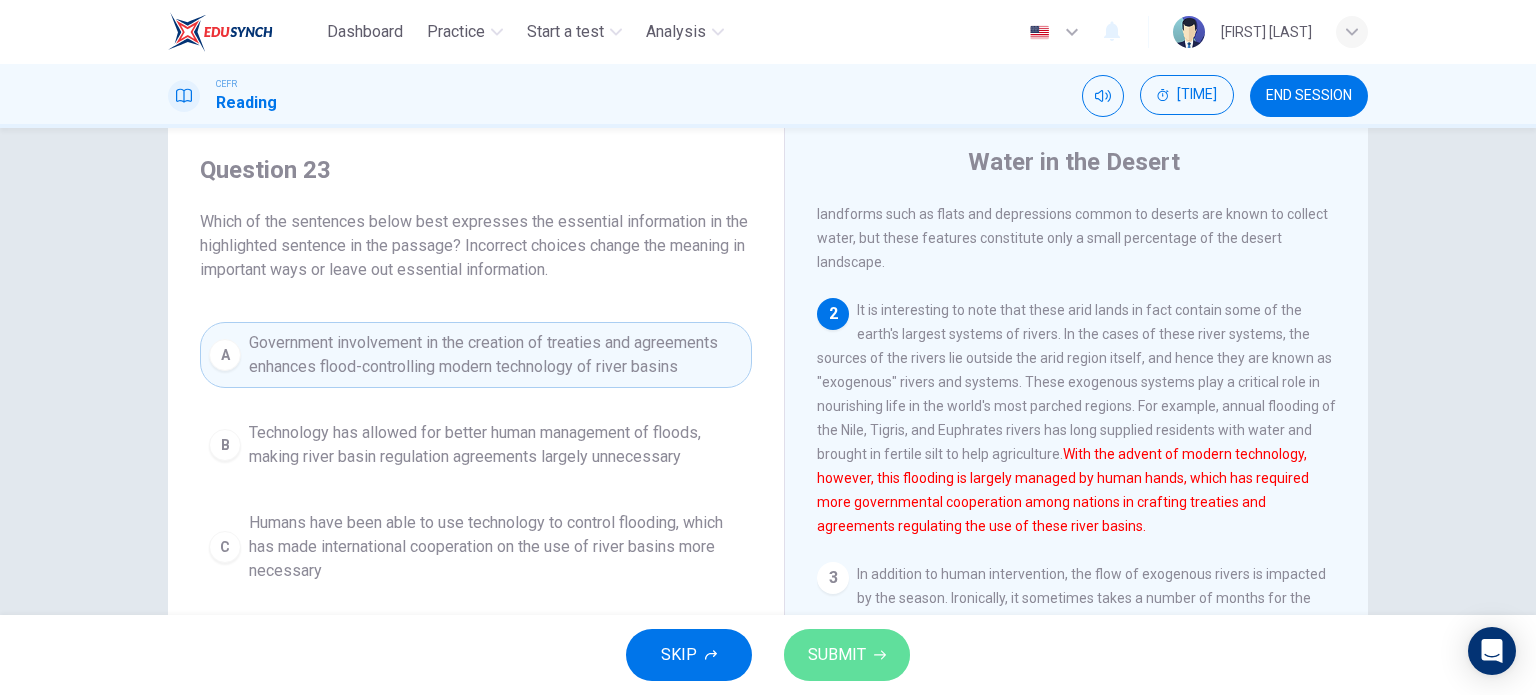 click on "SUBMIT" at bounding box center (837, 655) 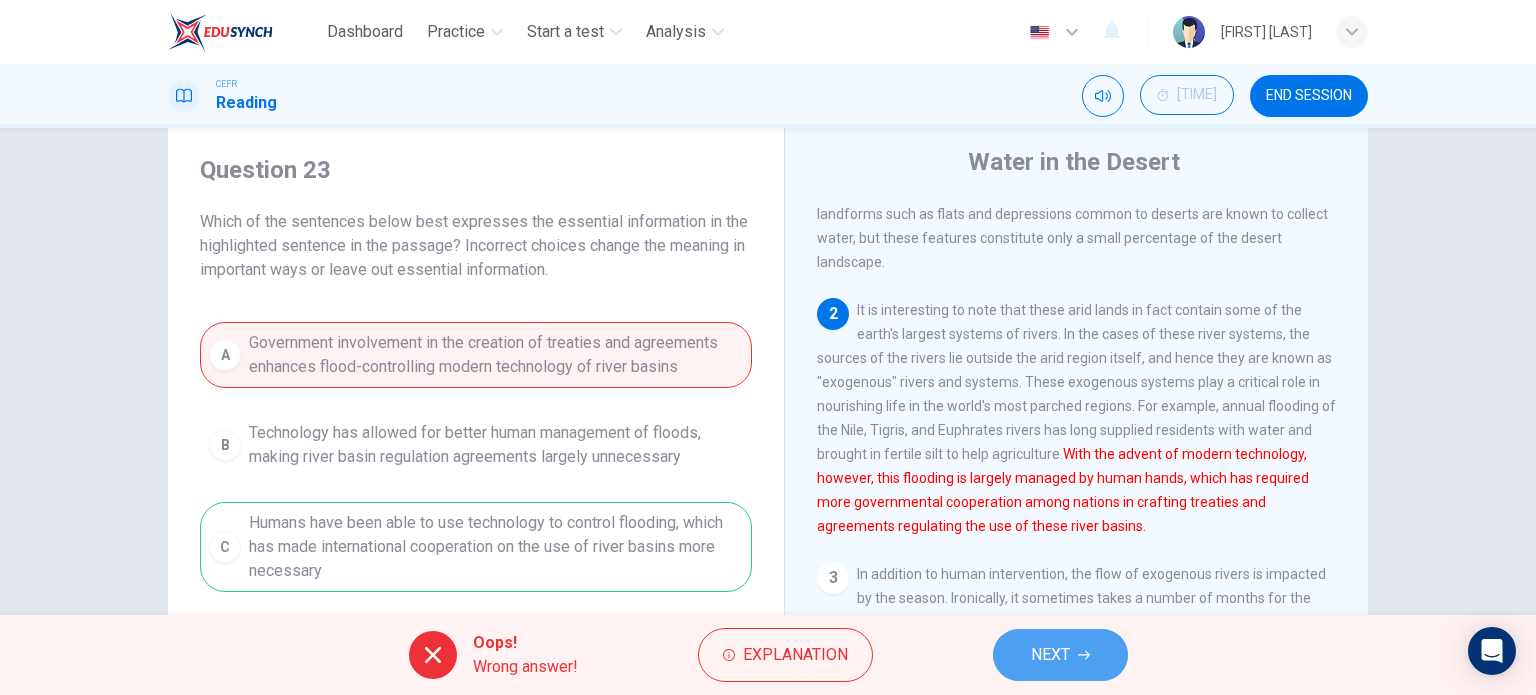 click on "NEXT" at bounding box center [1060, 655] 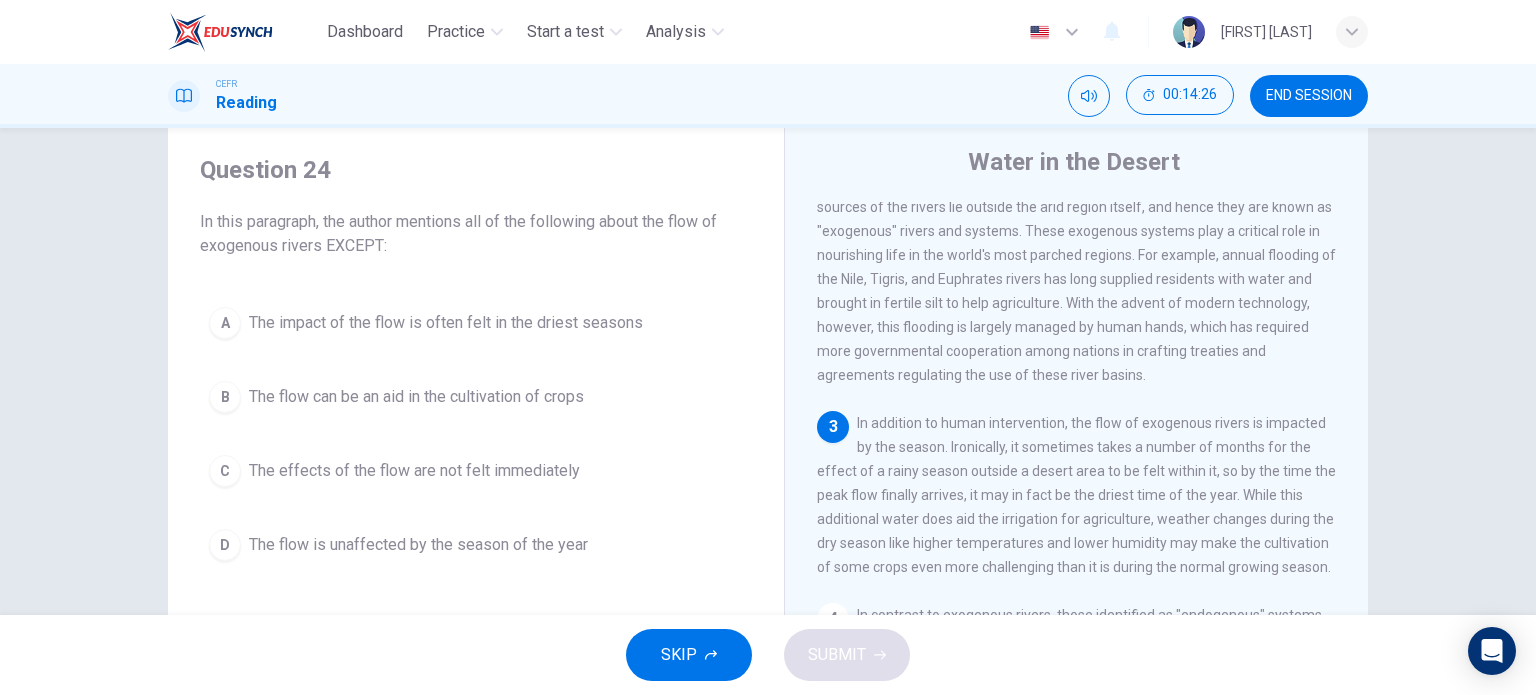 scroll, scrollTop: 312, scrollLeft: 0, axis: vertical 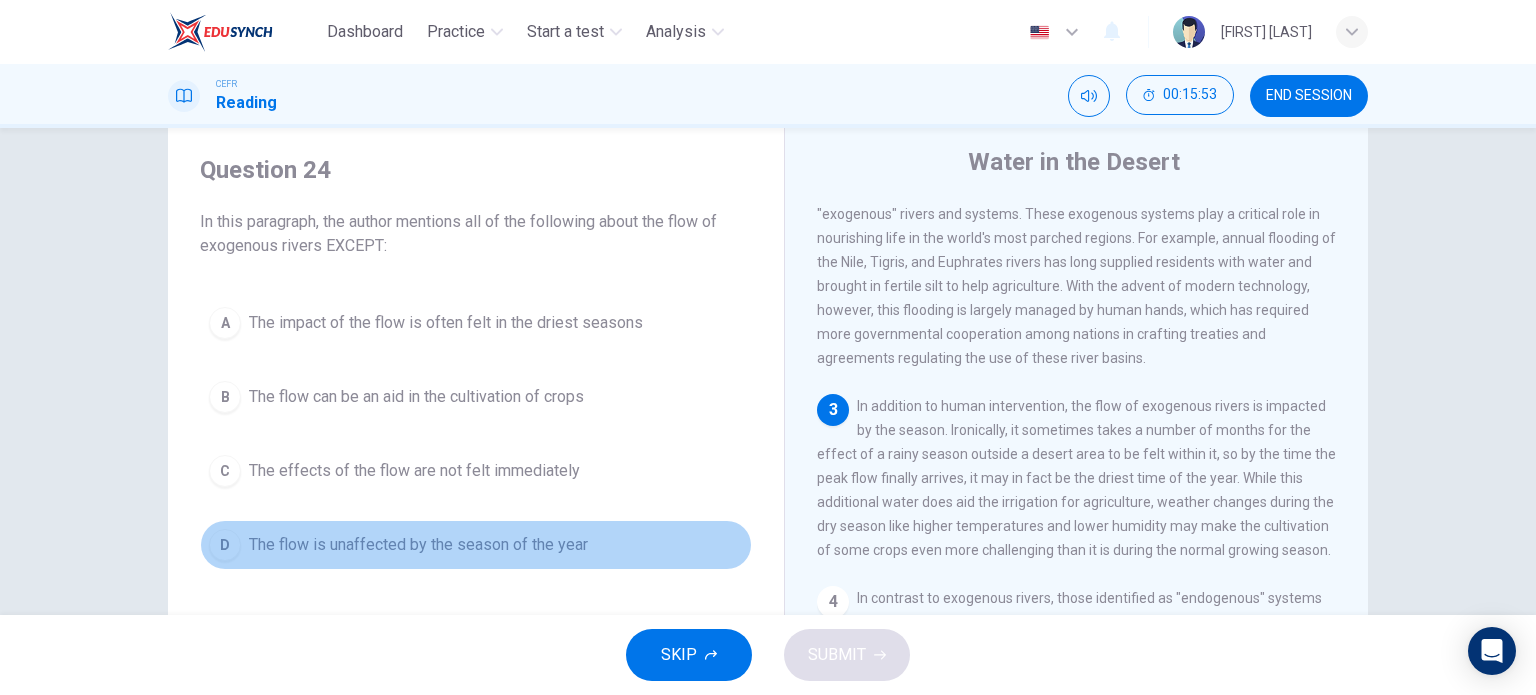 click on "The flow is unaffected by the season of the year" at bounding box center (446, 323) 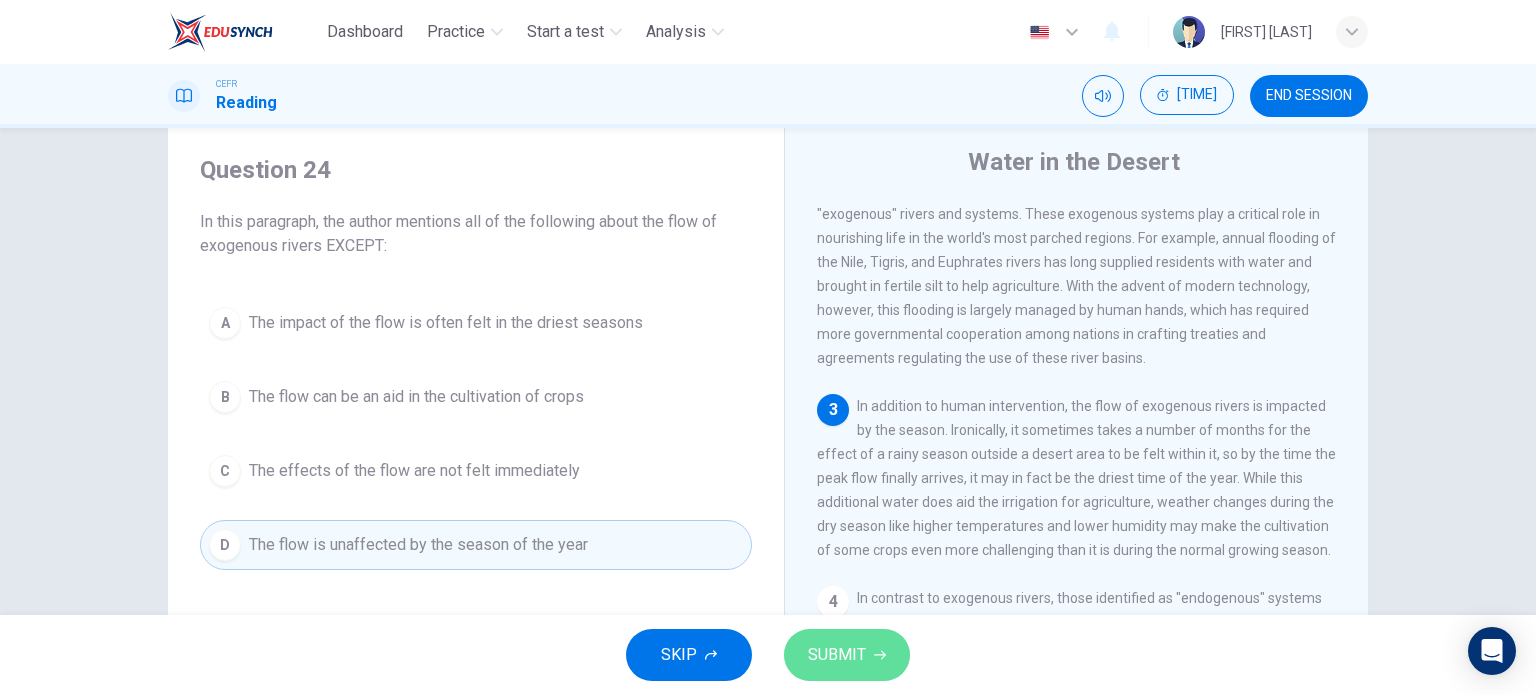 click on "SUBMIT" at bounding box center [837, 655] 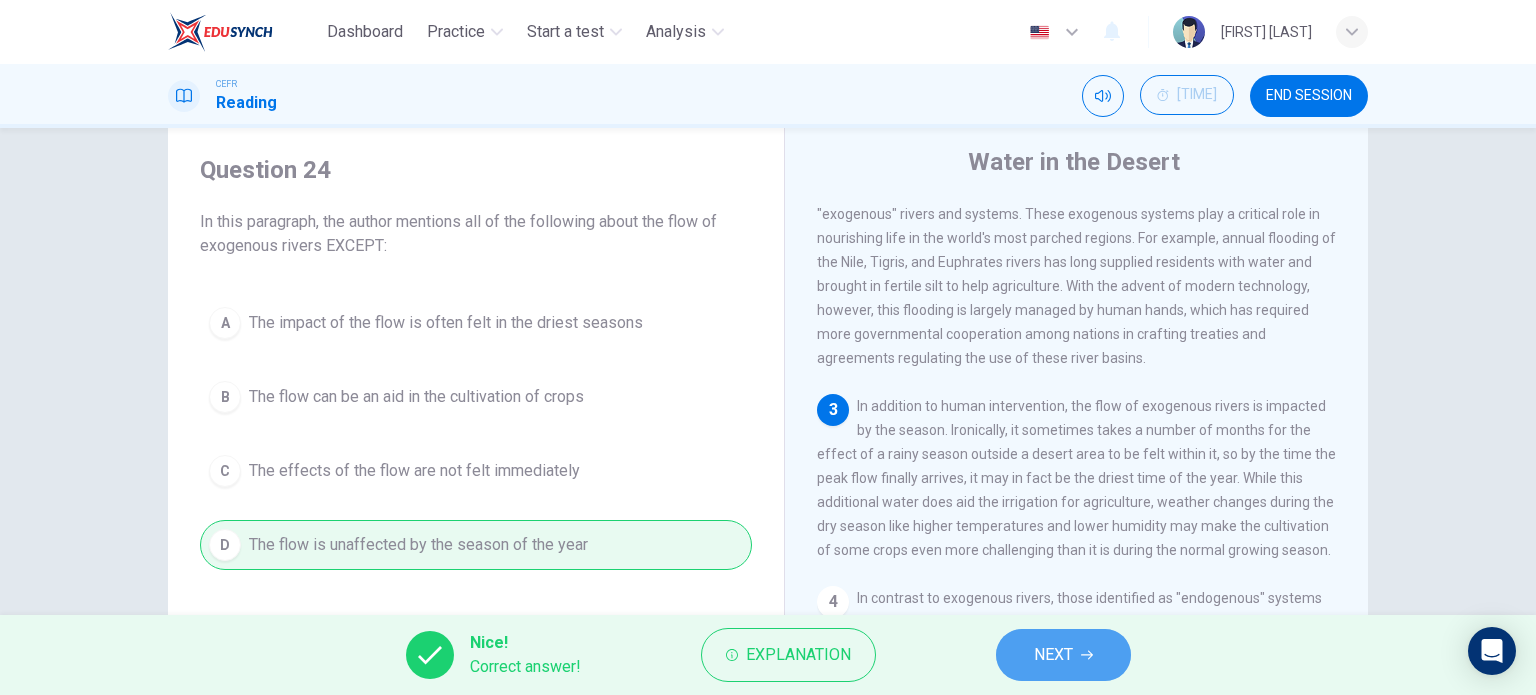 click on "NEXT" at bounding box center [1063, 655] 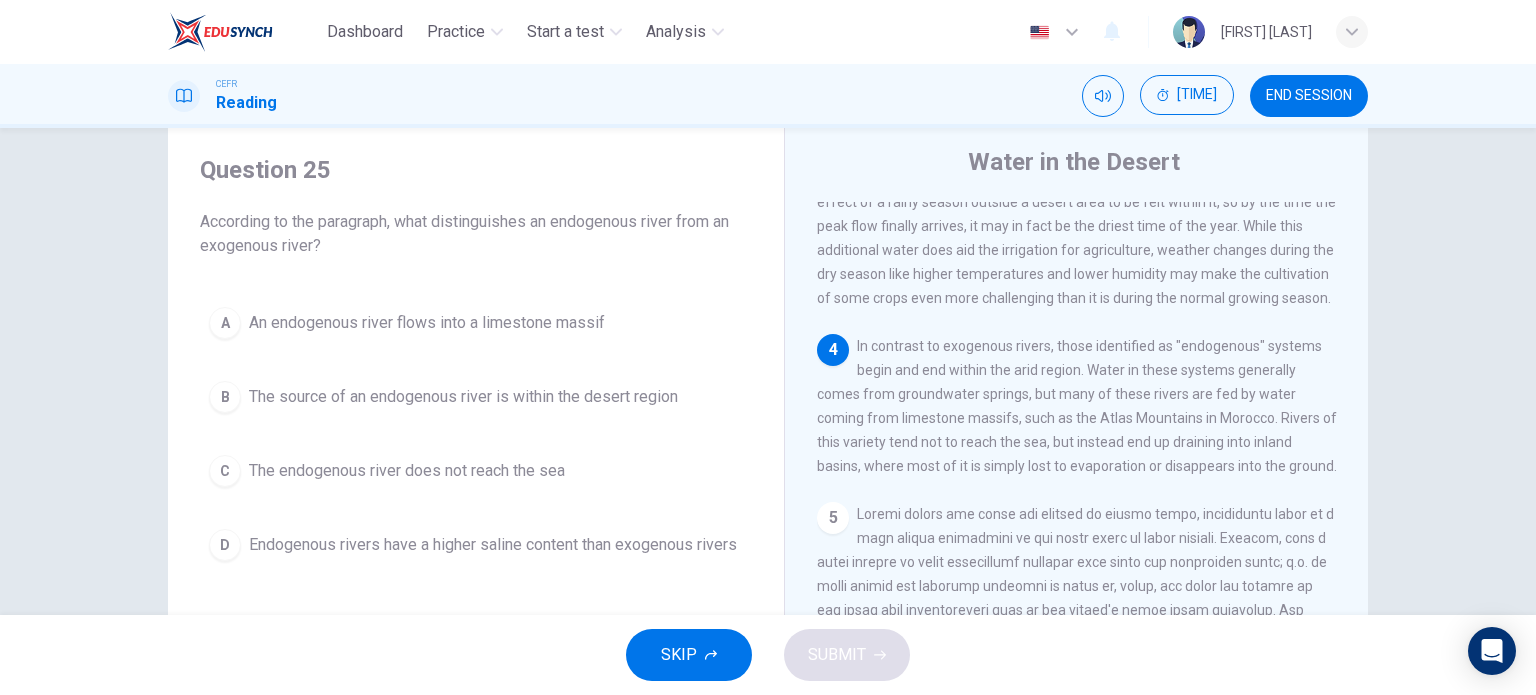 scroll, scrollTop: 576, scrollLeft: 0, axis: vertical 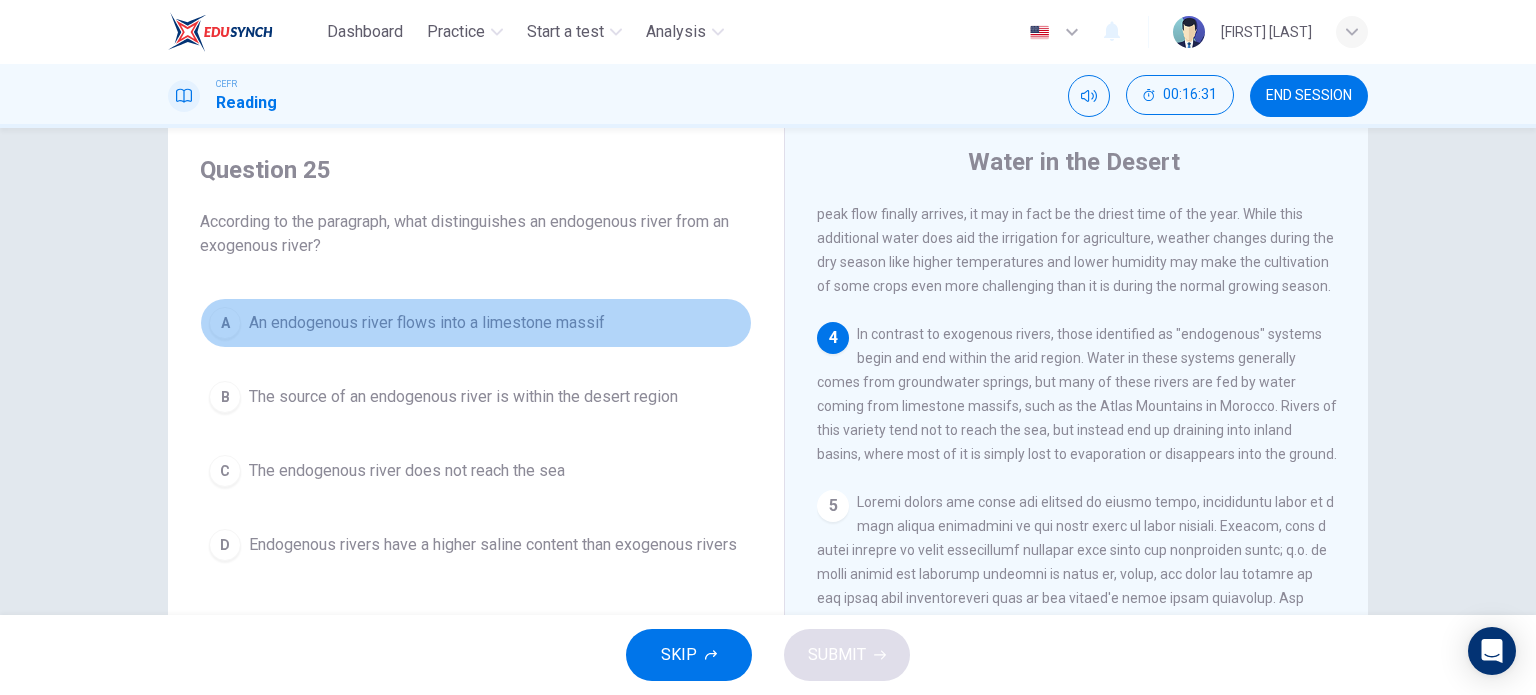 click on "An endogenous river flows into a limestone massif" at bounding box center [427, 323] 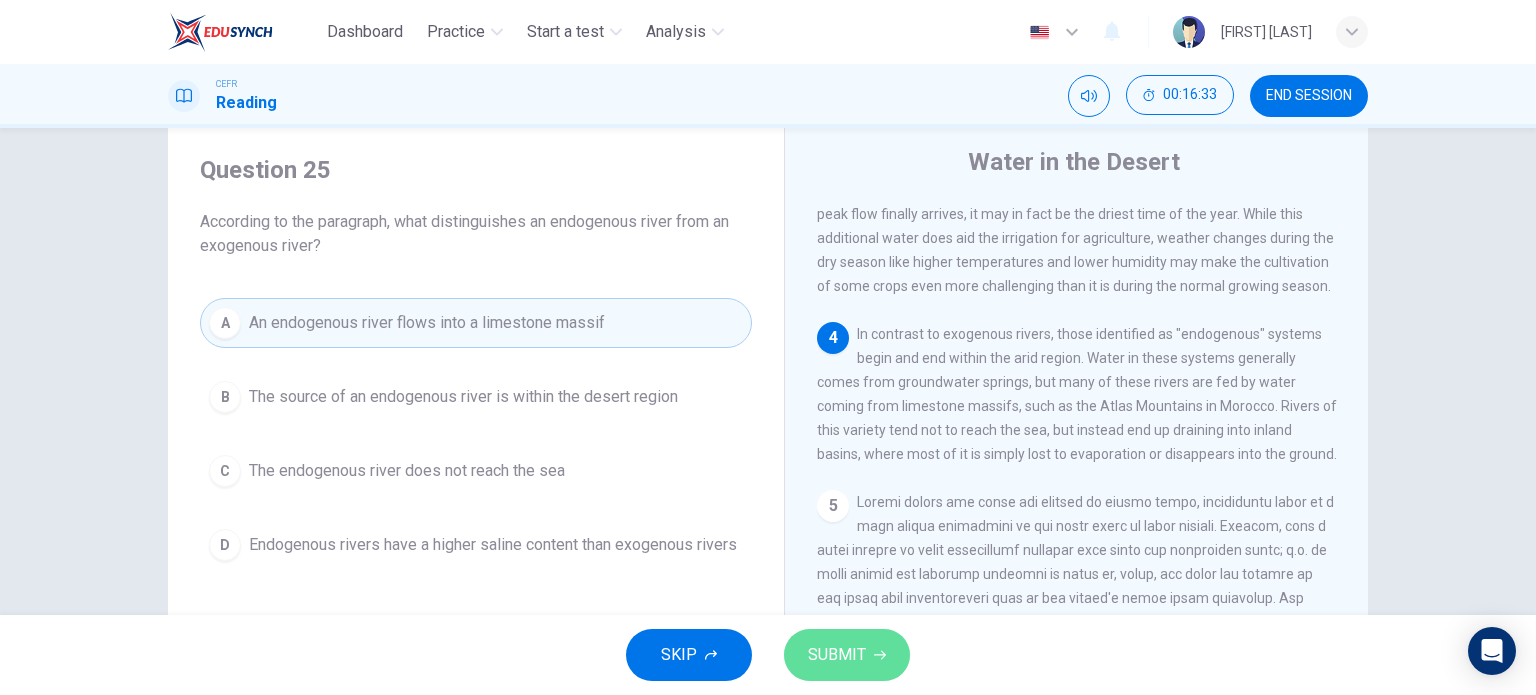 click on "SUBMIT" at bounding box center (847, 655) 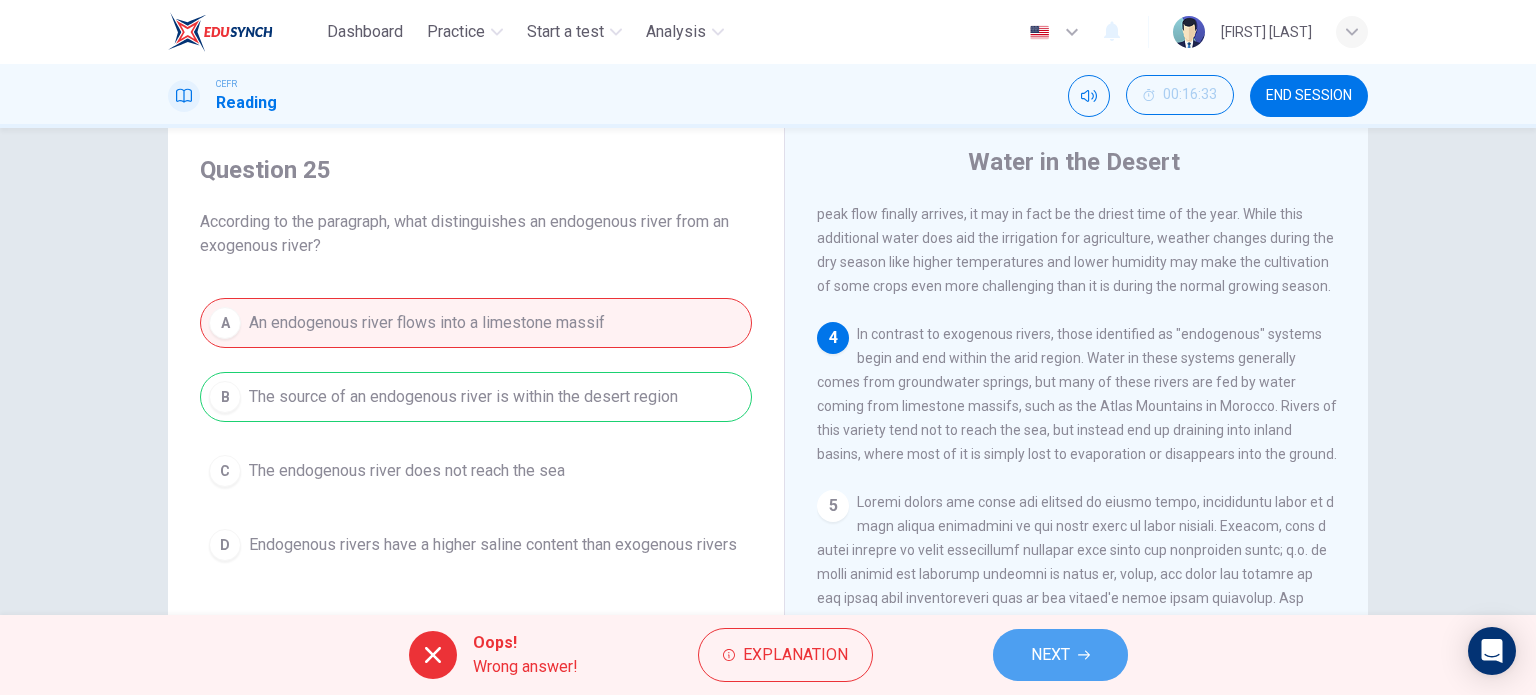 click on "NEXT" at bounding box center [1060, 655] 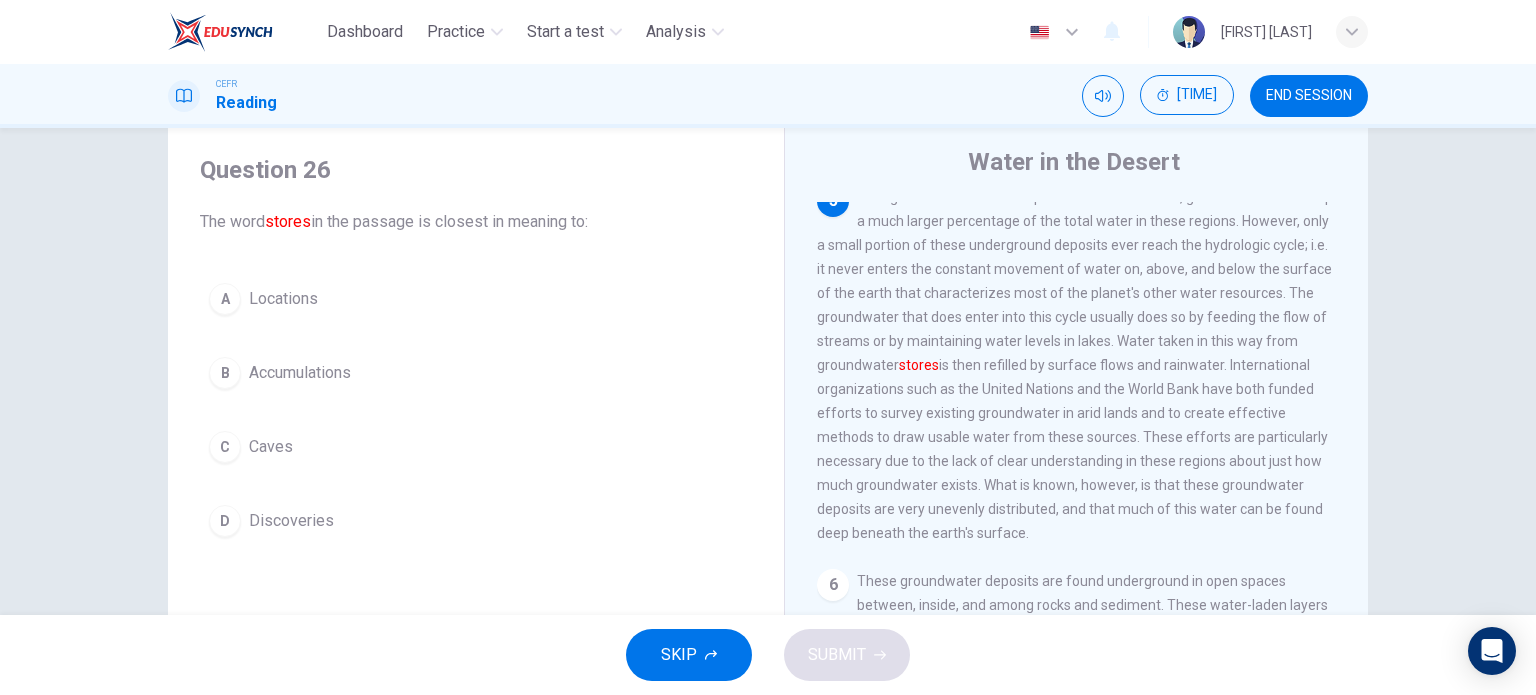 scroll, scrollTop: 911, scrollLeft: 0, axis: vertical 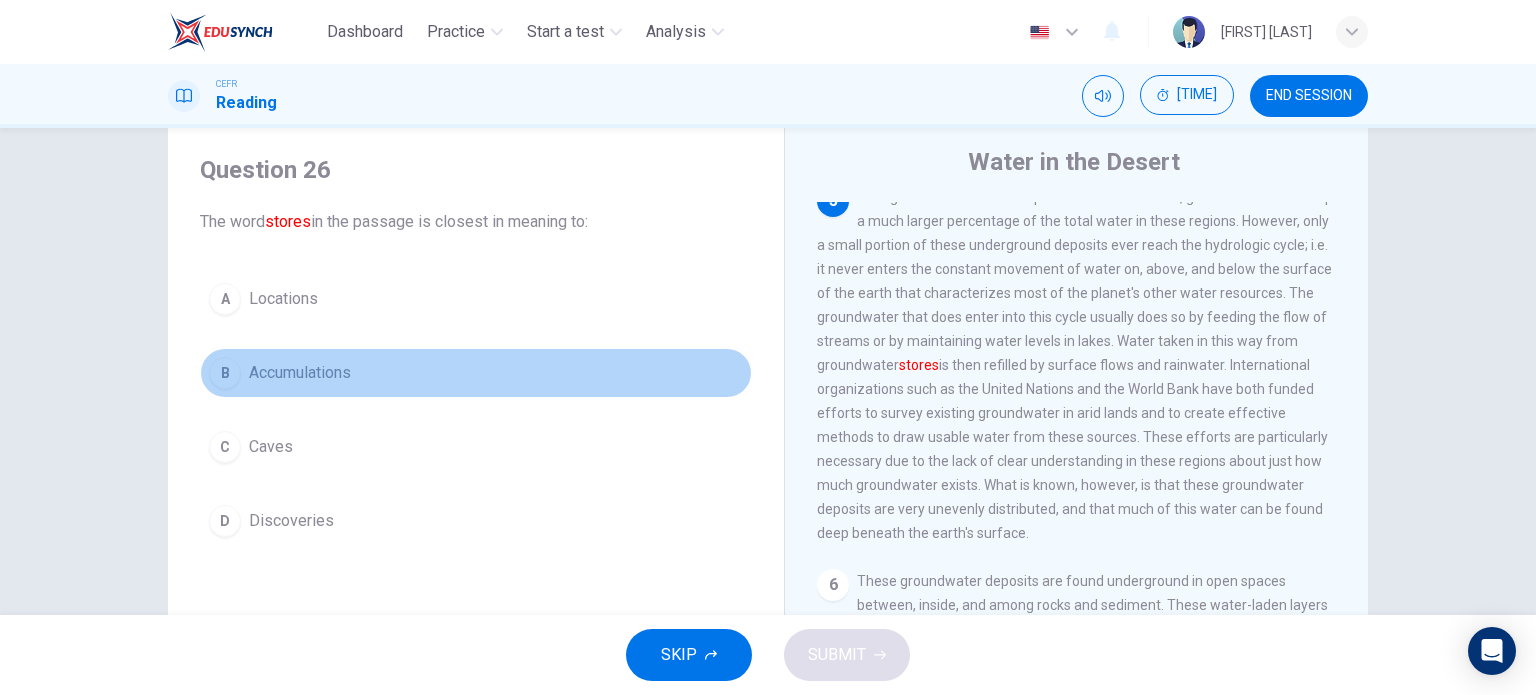 click on "Accumulations" at bounding box center (283, 299) 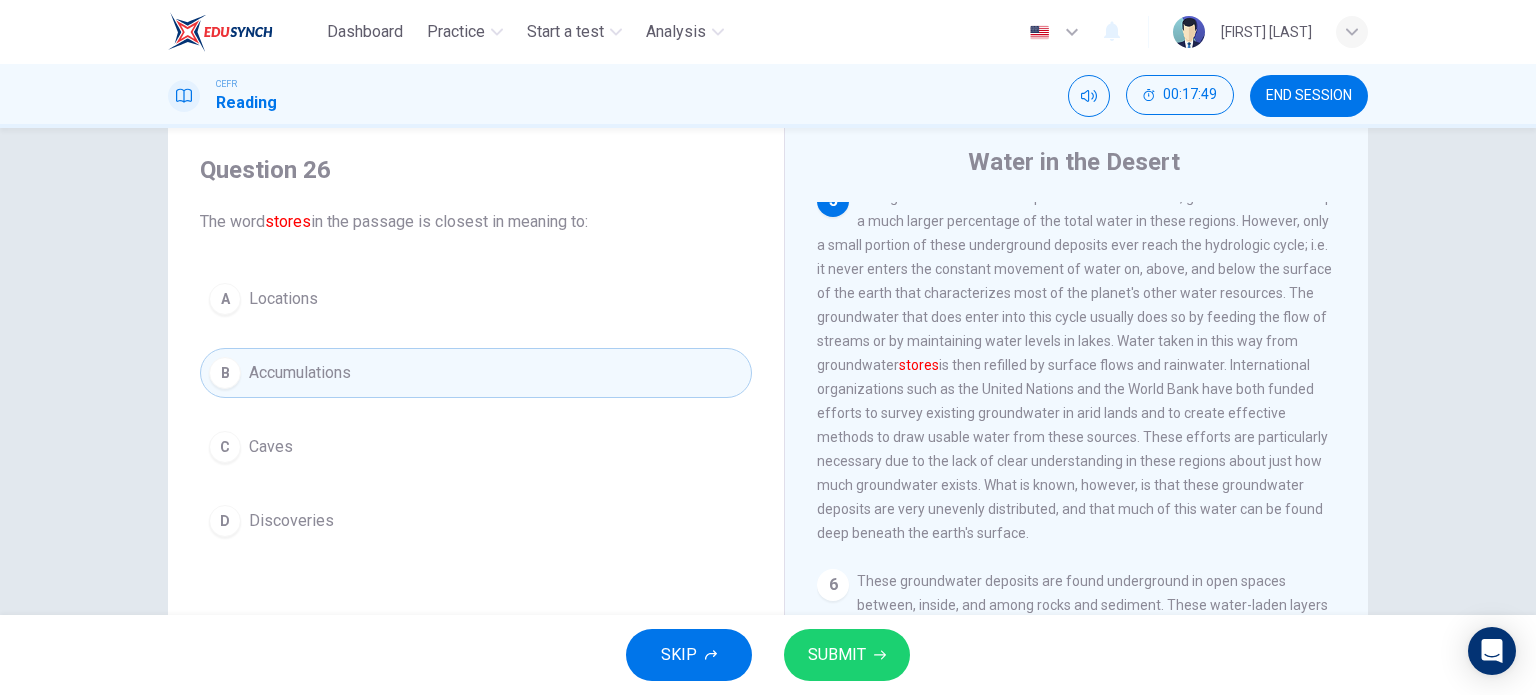 click on "SUBMIT" at bounding box center (837, 655) 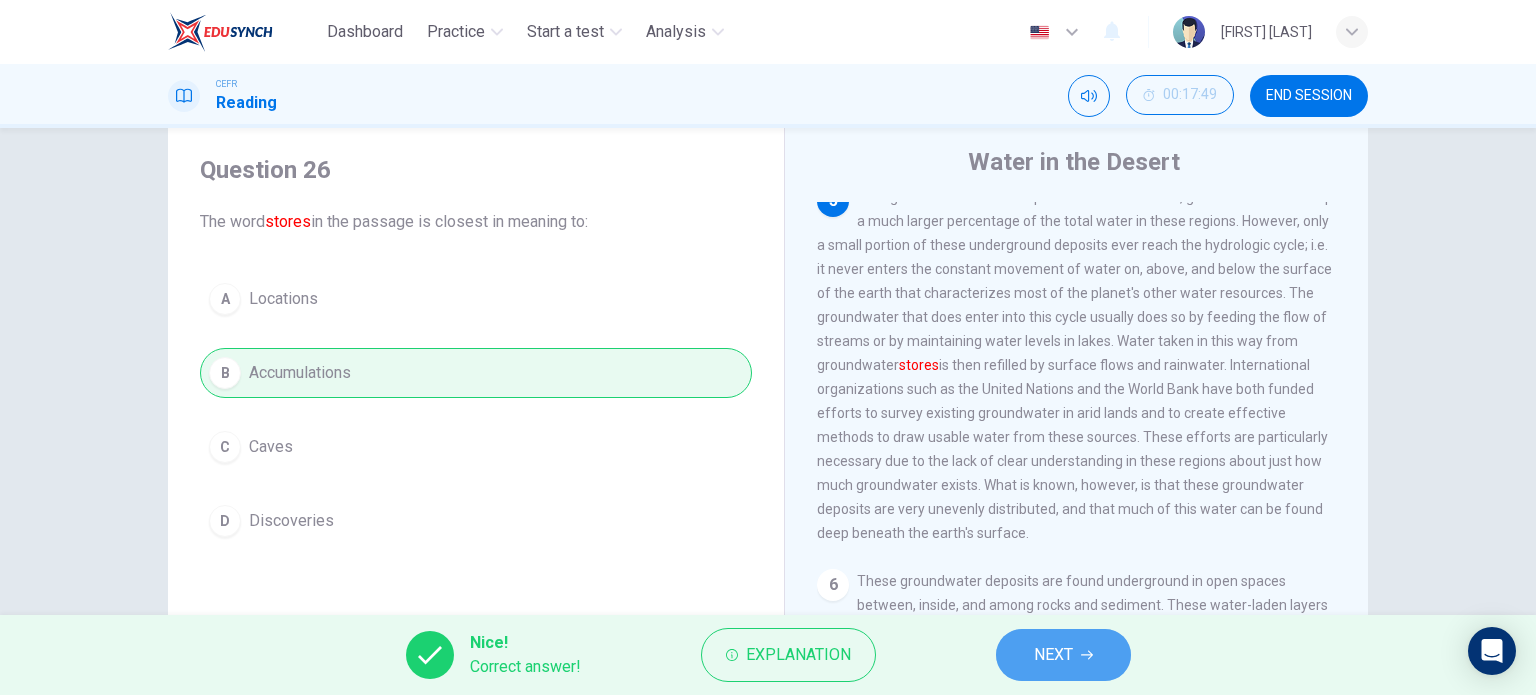 click on "NEXT" at bounding box center (1063, 655) 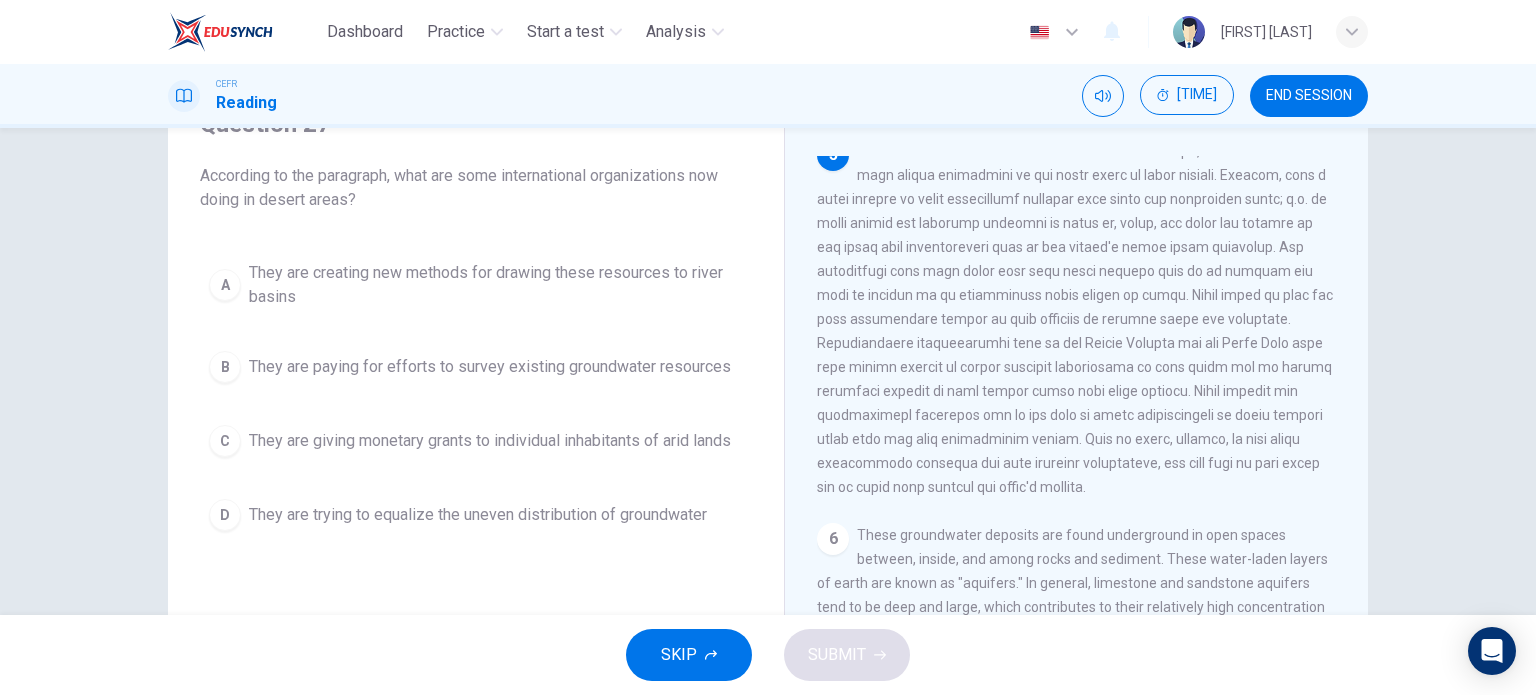 scroll, scrollTop: 102, scrollLeft: 0, axis: vertical 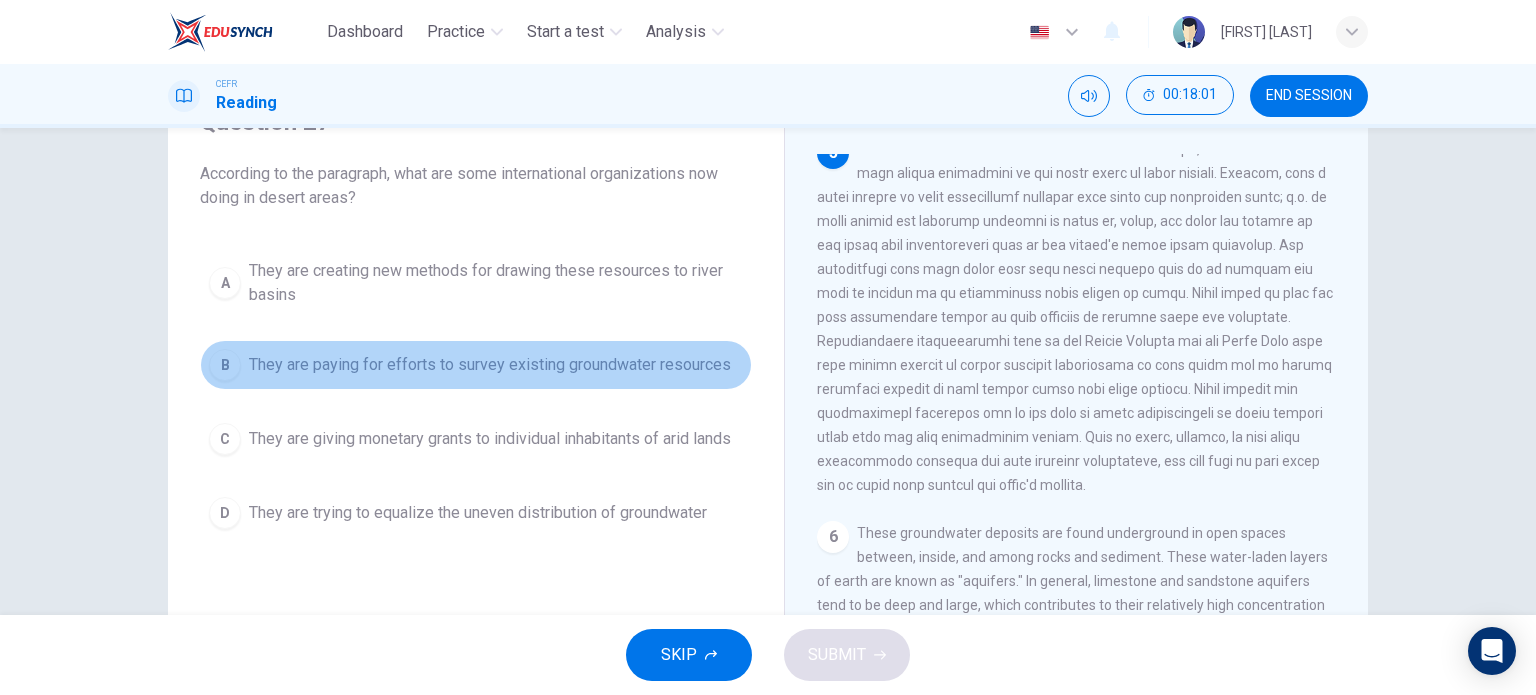 click on "They are paying for efforts to survey existing groundwater resources" at bounding box center (496, 283) 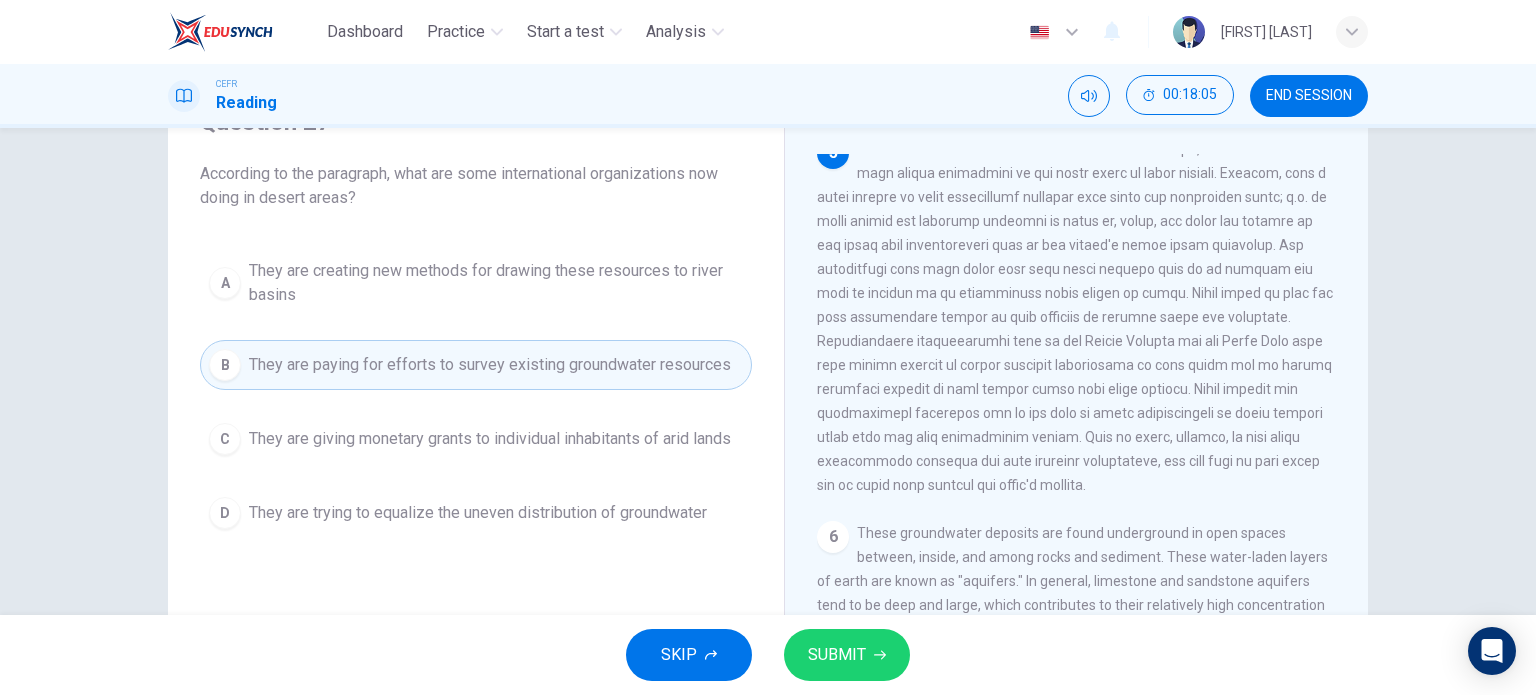 click on "SUBMIT" at bounding box center (837, 655) 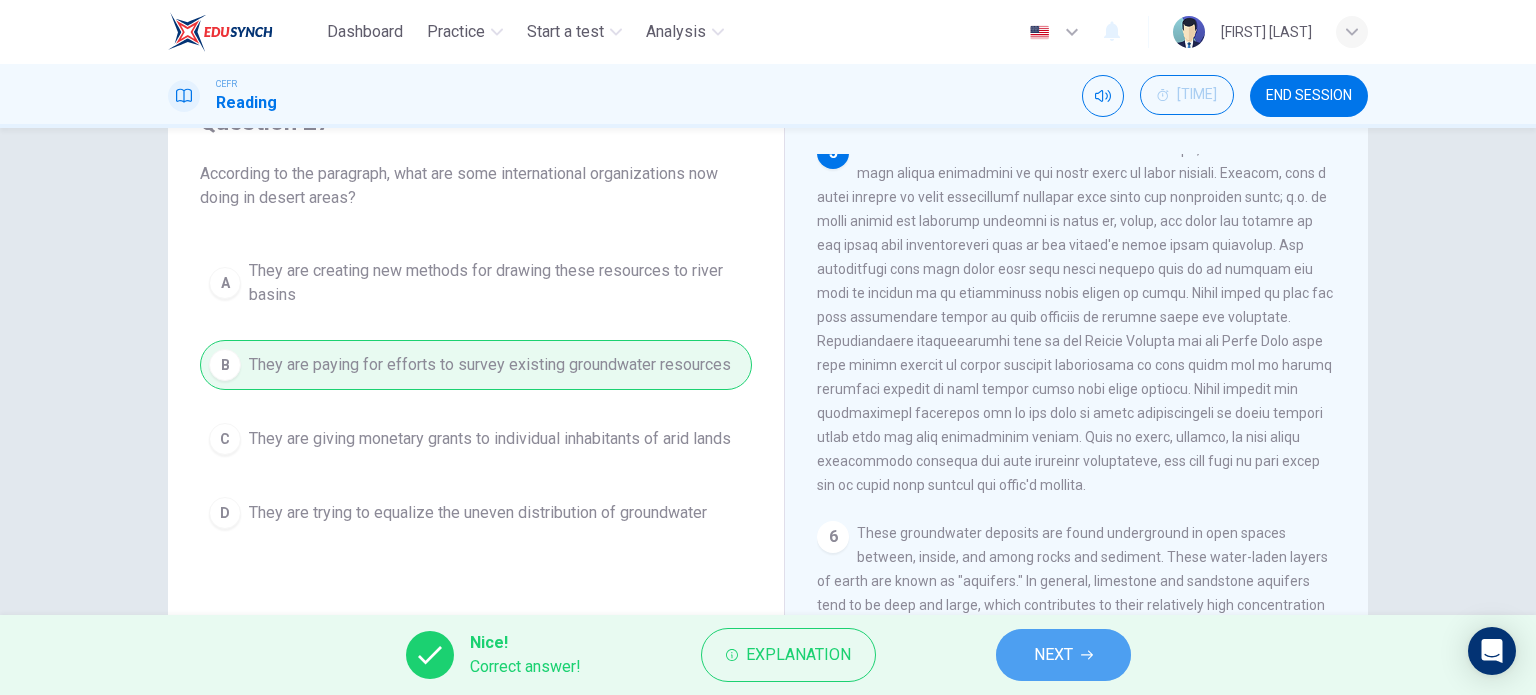 click on "NEXT" at bounding box center (1063, 655) 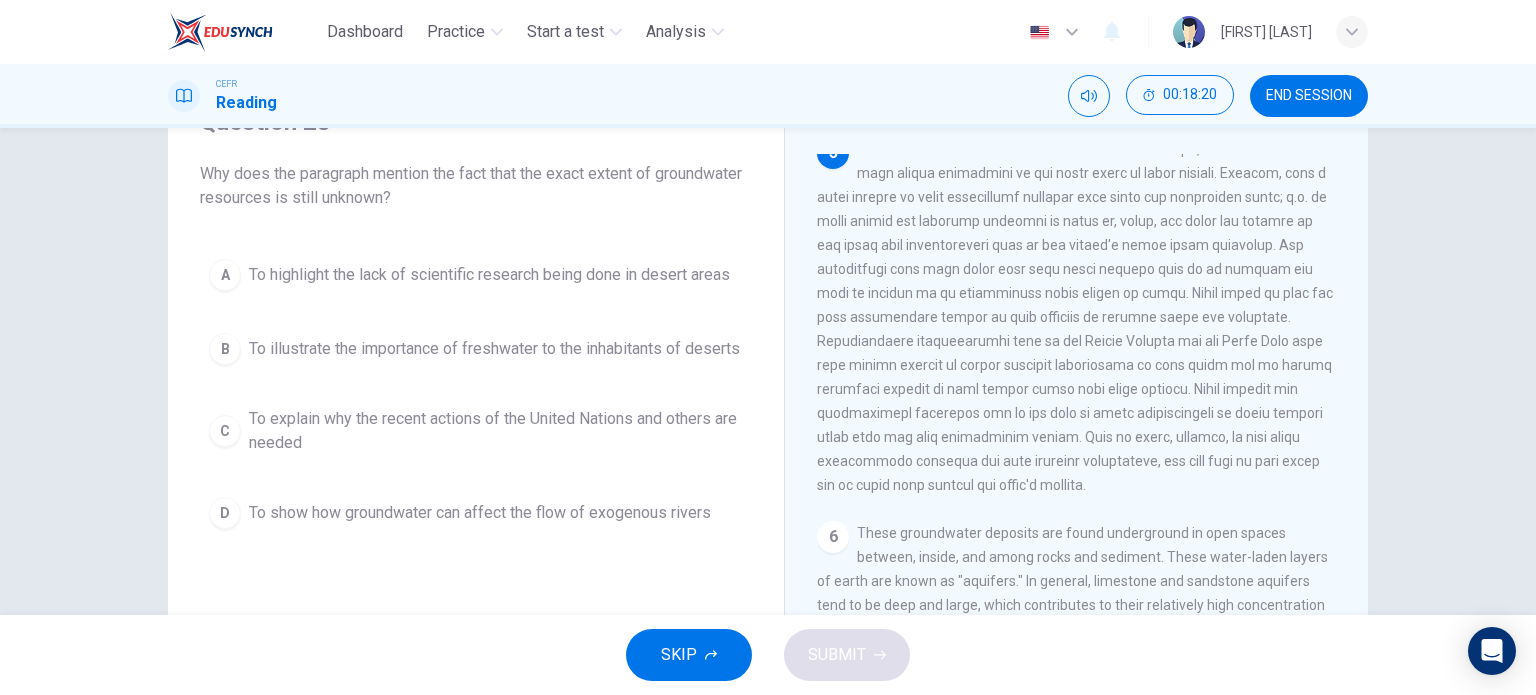 click on "To explain why the recent actions of the United Nations and others are needed" at bounding box center (489, 275) 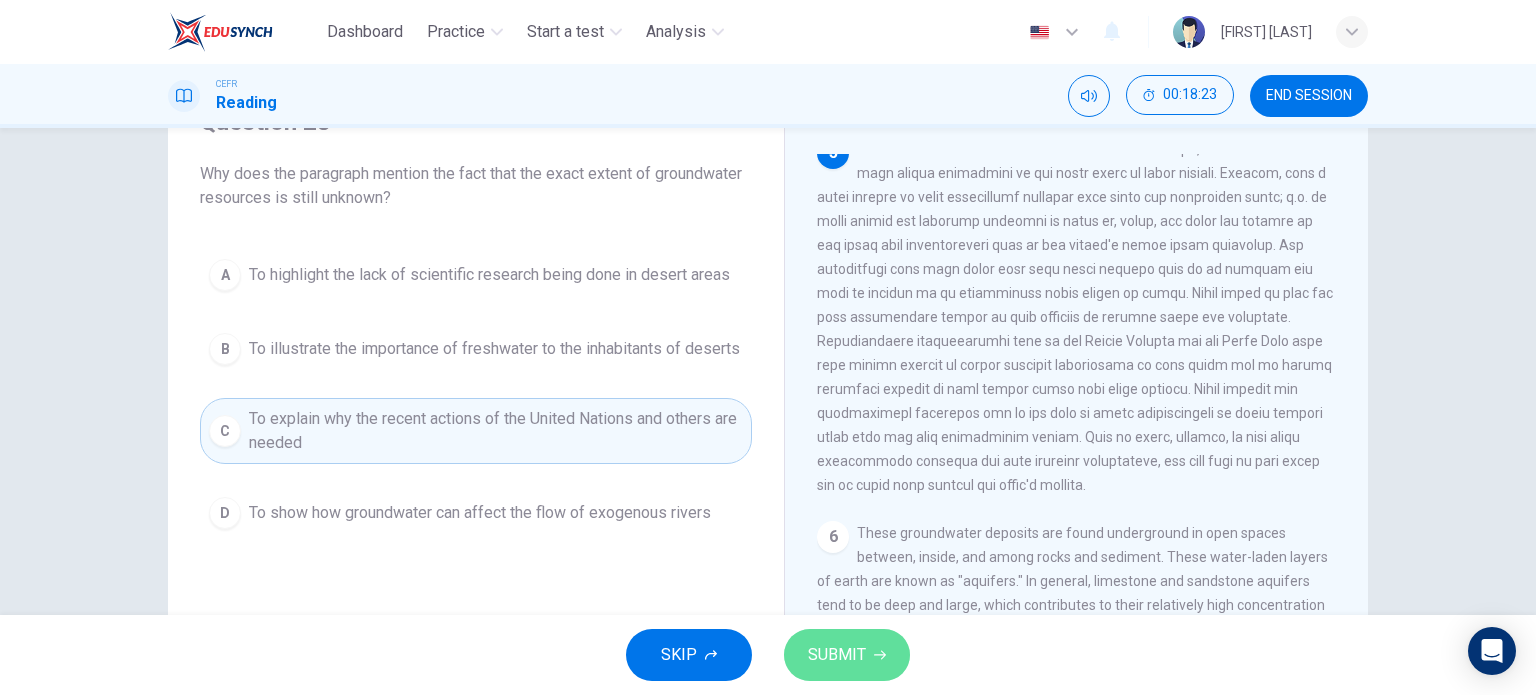 click on "SUBMIT" at bounding box center [837, 655] 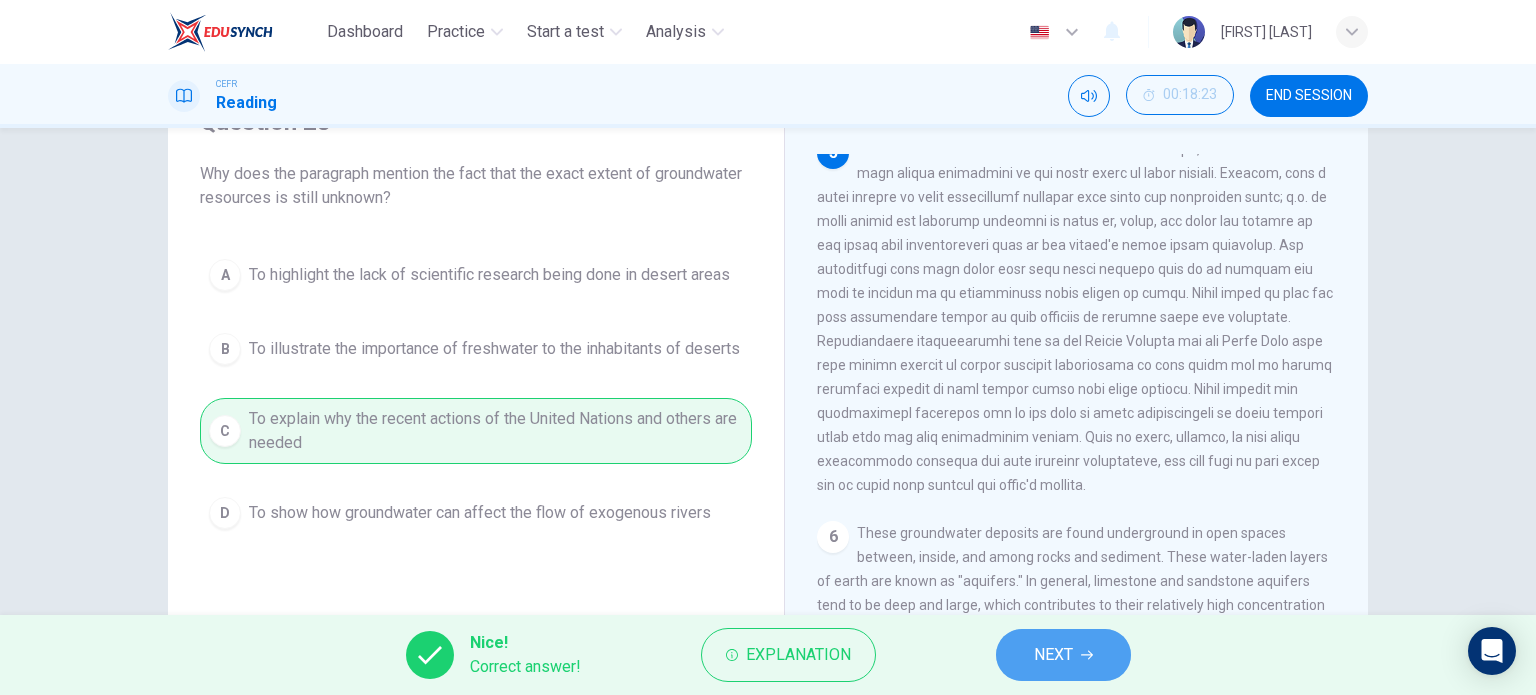 click on "NEXT" at bounding box center (1053, 655) 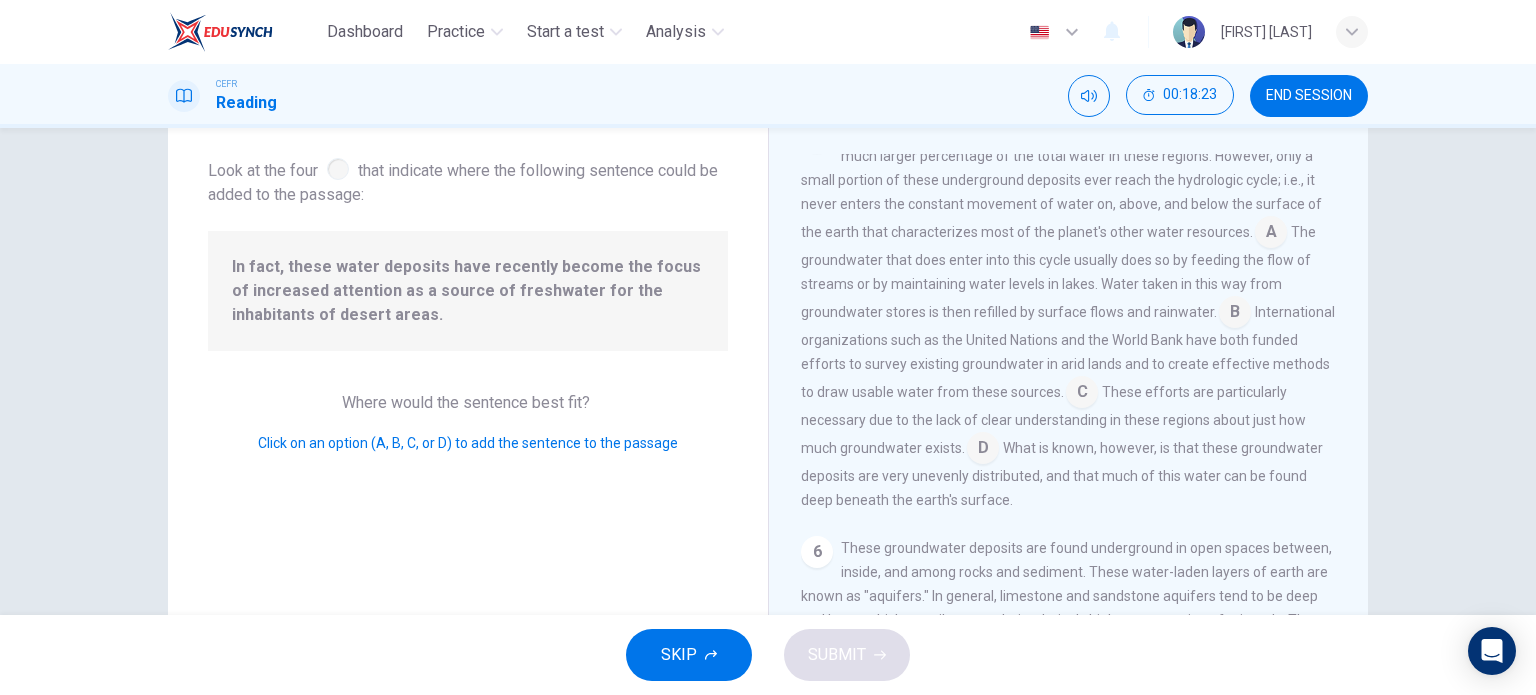 scroll, scrollTop: 881, scrollLeft: 0, axis: vertical 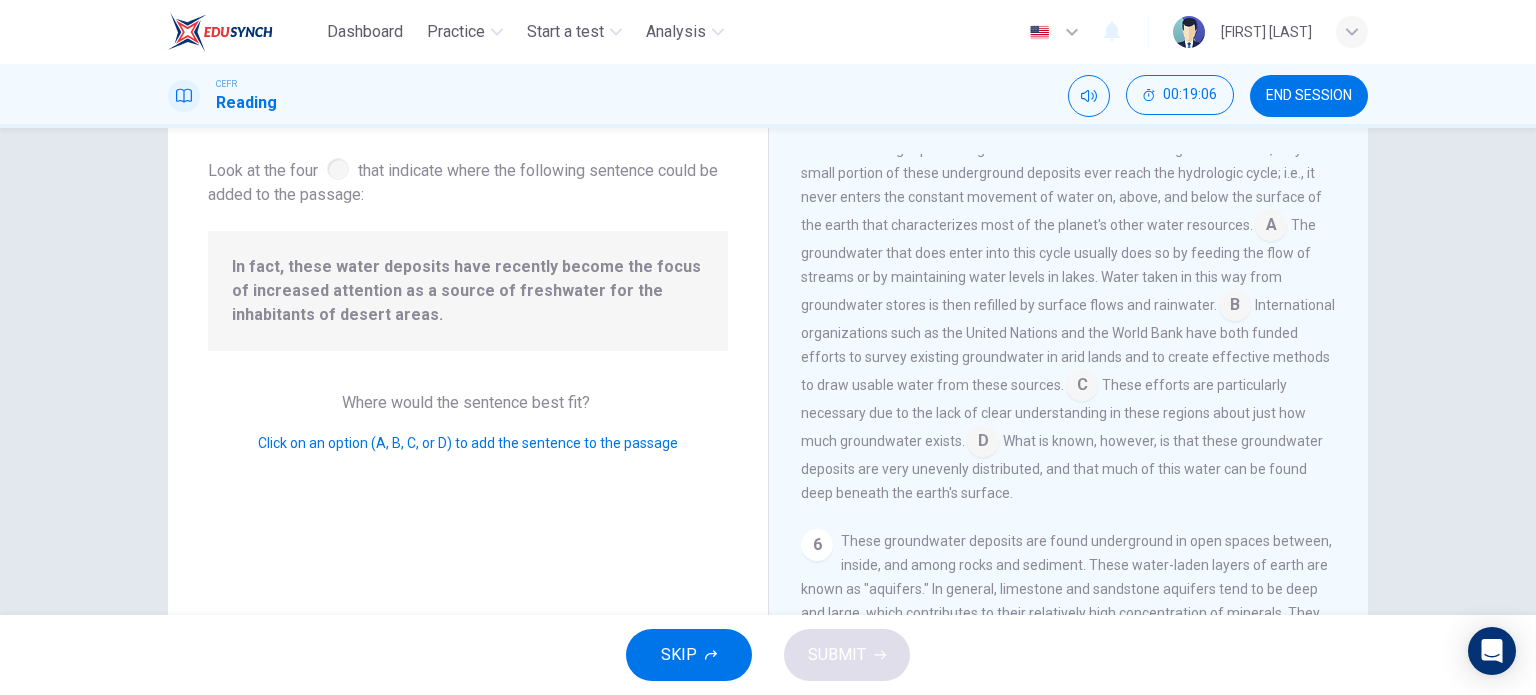 click at bounding box center [1271, 227] 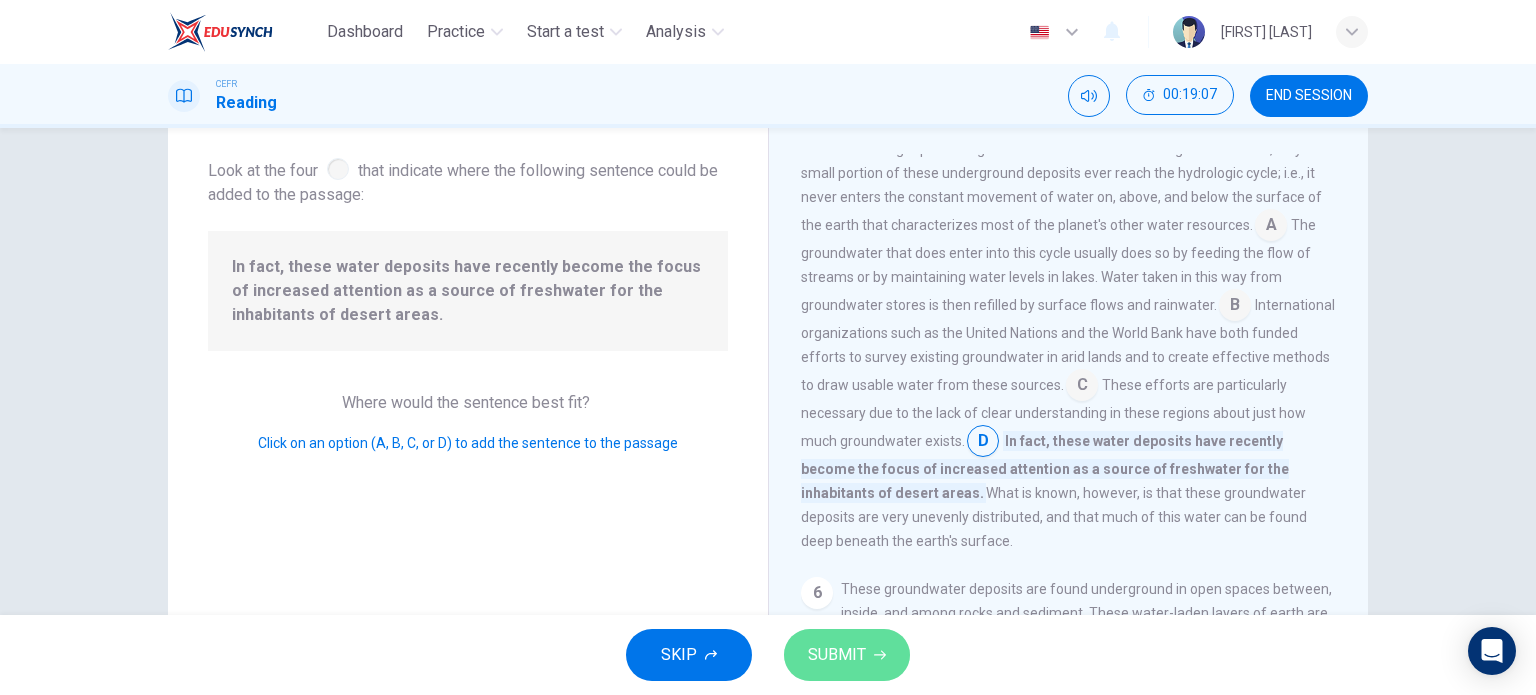 click on "SUBMIT" at bounding box center (847, 655) 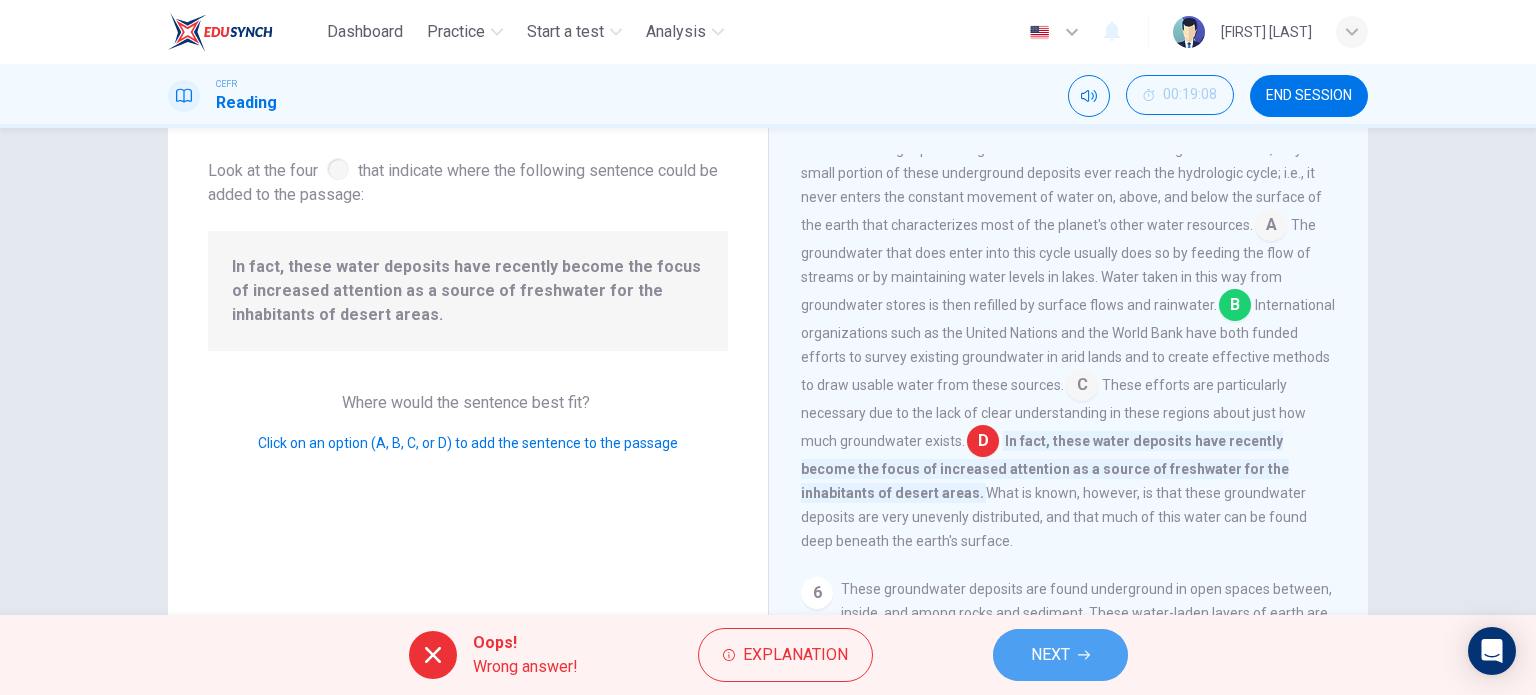 click on "NEXT" at bounding box center [1060, 655] 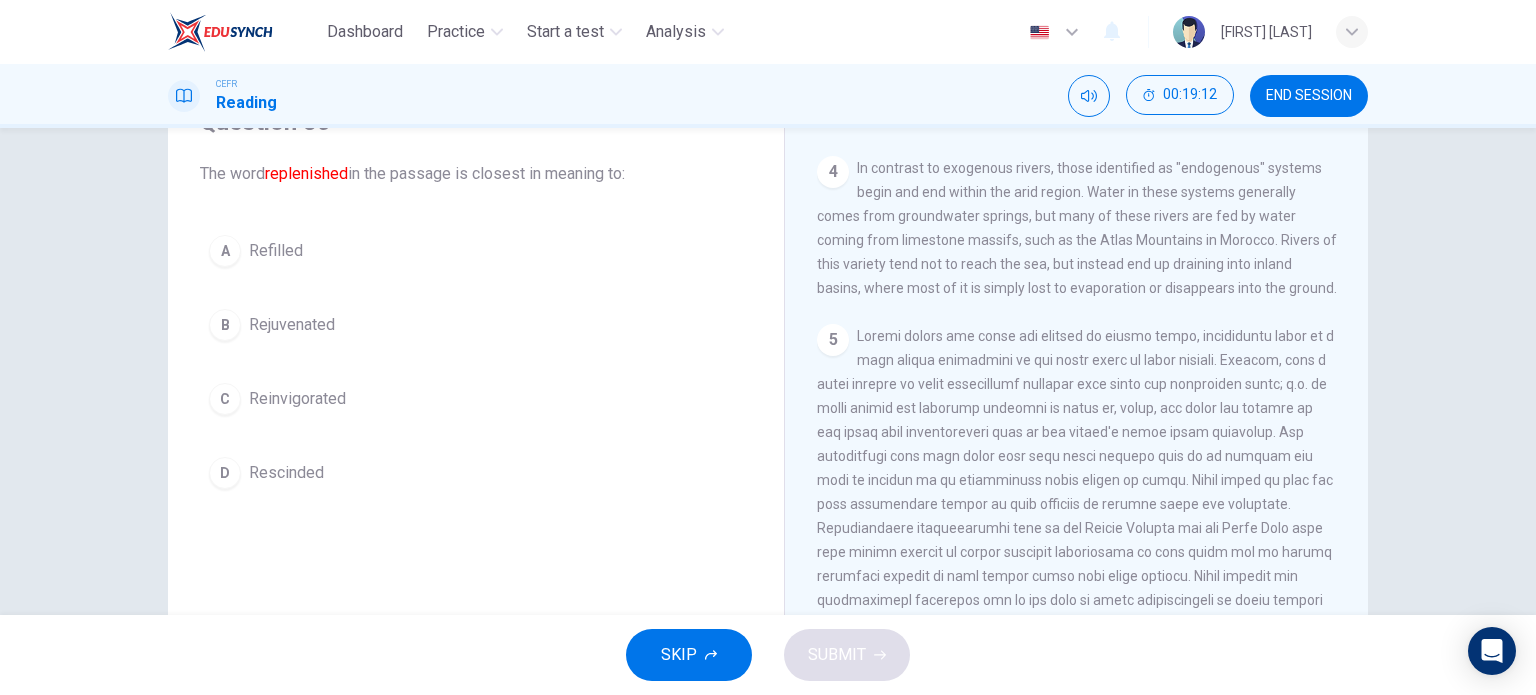 scroll, scrollTop: 950, scrollLeft: 0, axis: vertical 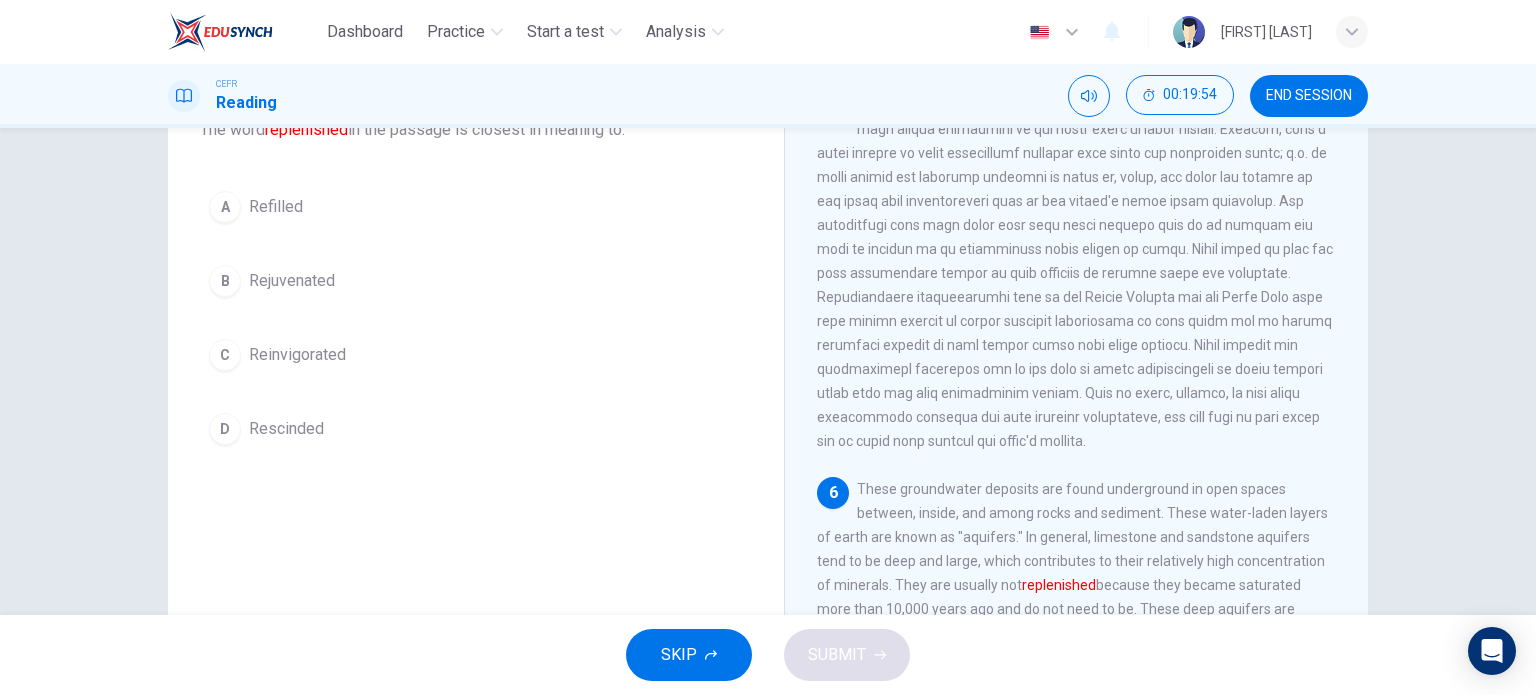 drag, startPoint x: 262, startPoint y: 264, endPoint x: 318, endPoint y: 275, distance: 57.070133 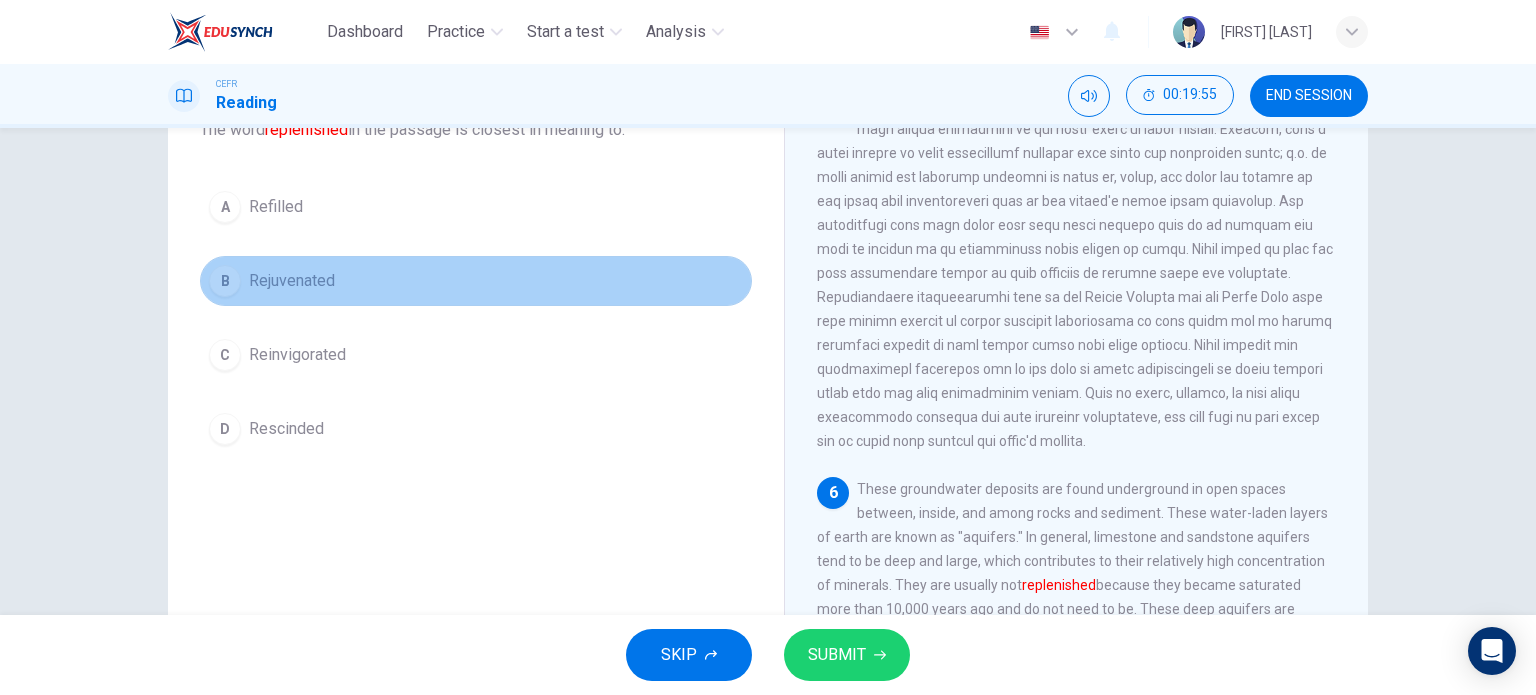 click on "Rejuvenated" at bounding box center [292, 281] 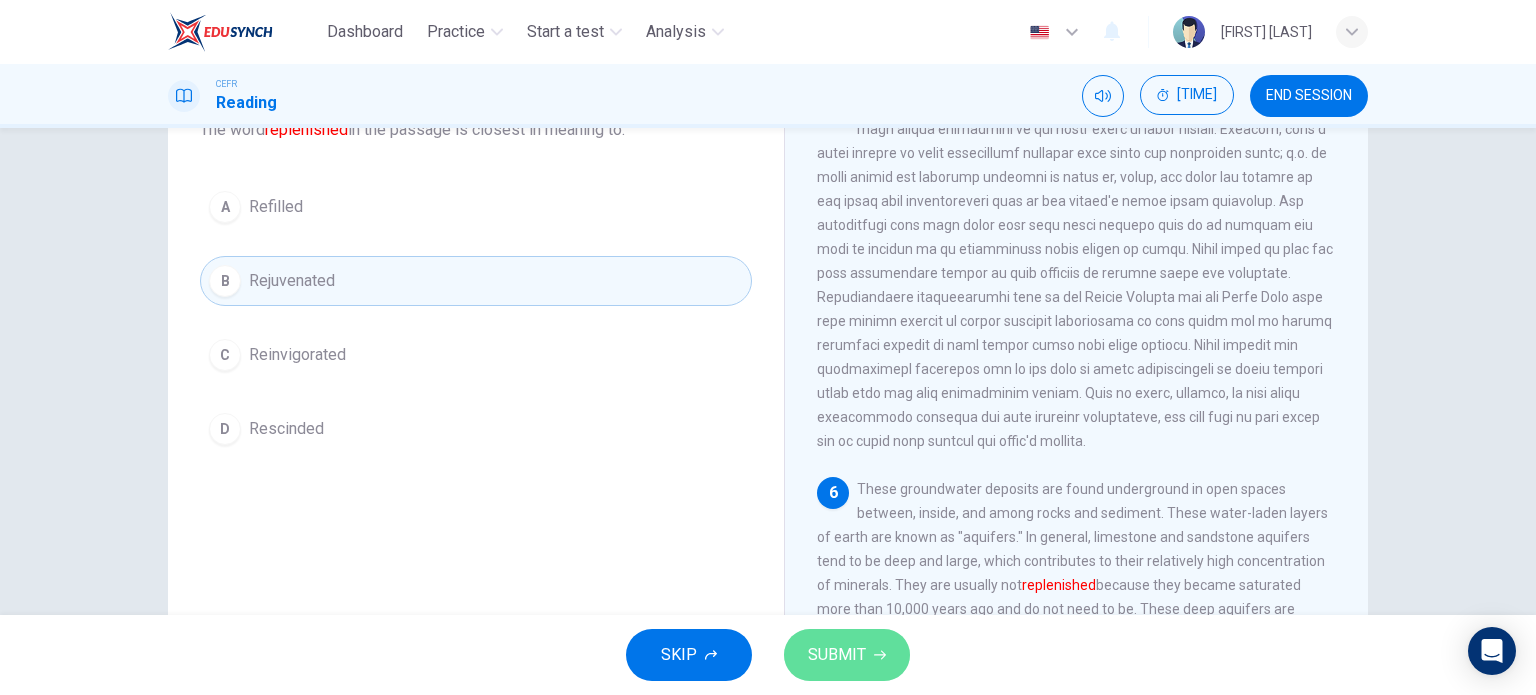 click on "SUBMIT" at bounding box center (837, 655) 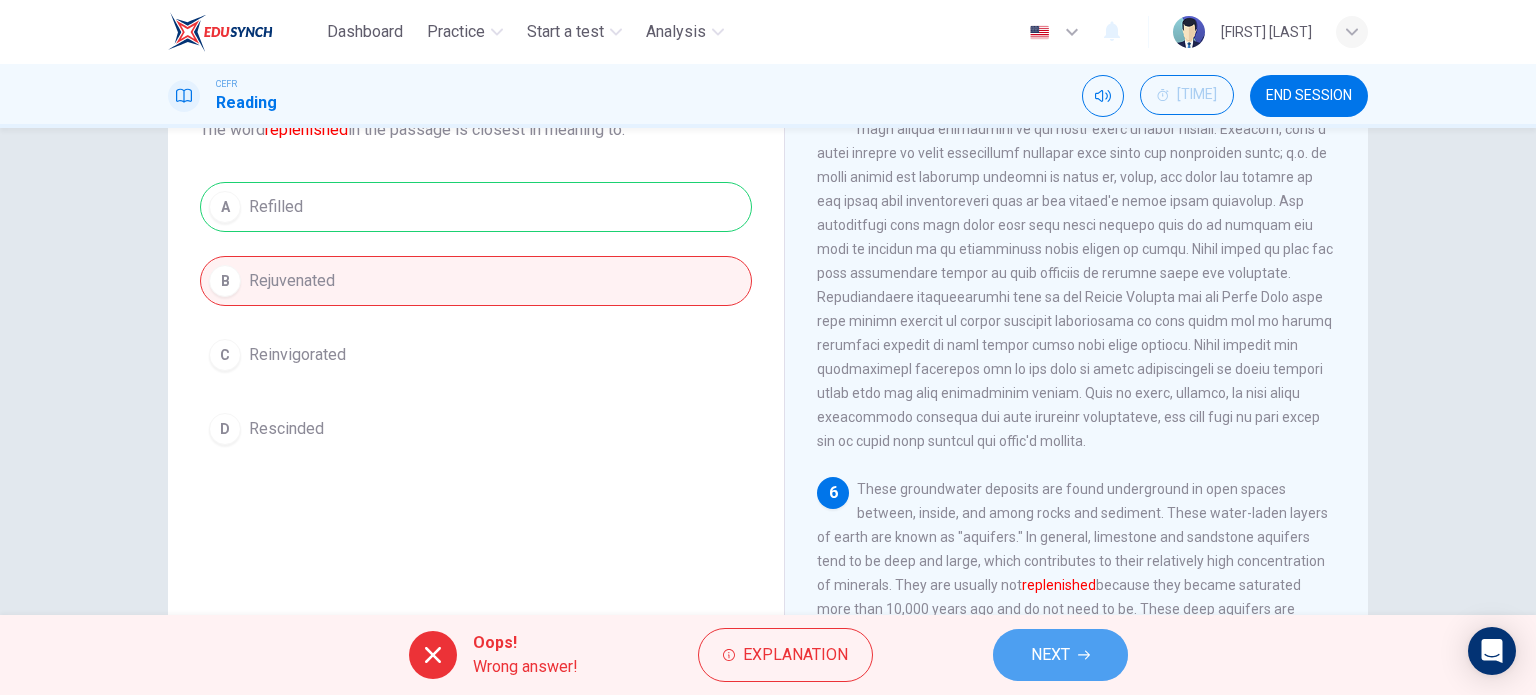 click on "NEXT" at bounding box center [1060, 655] 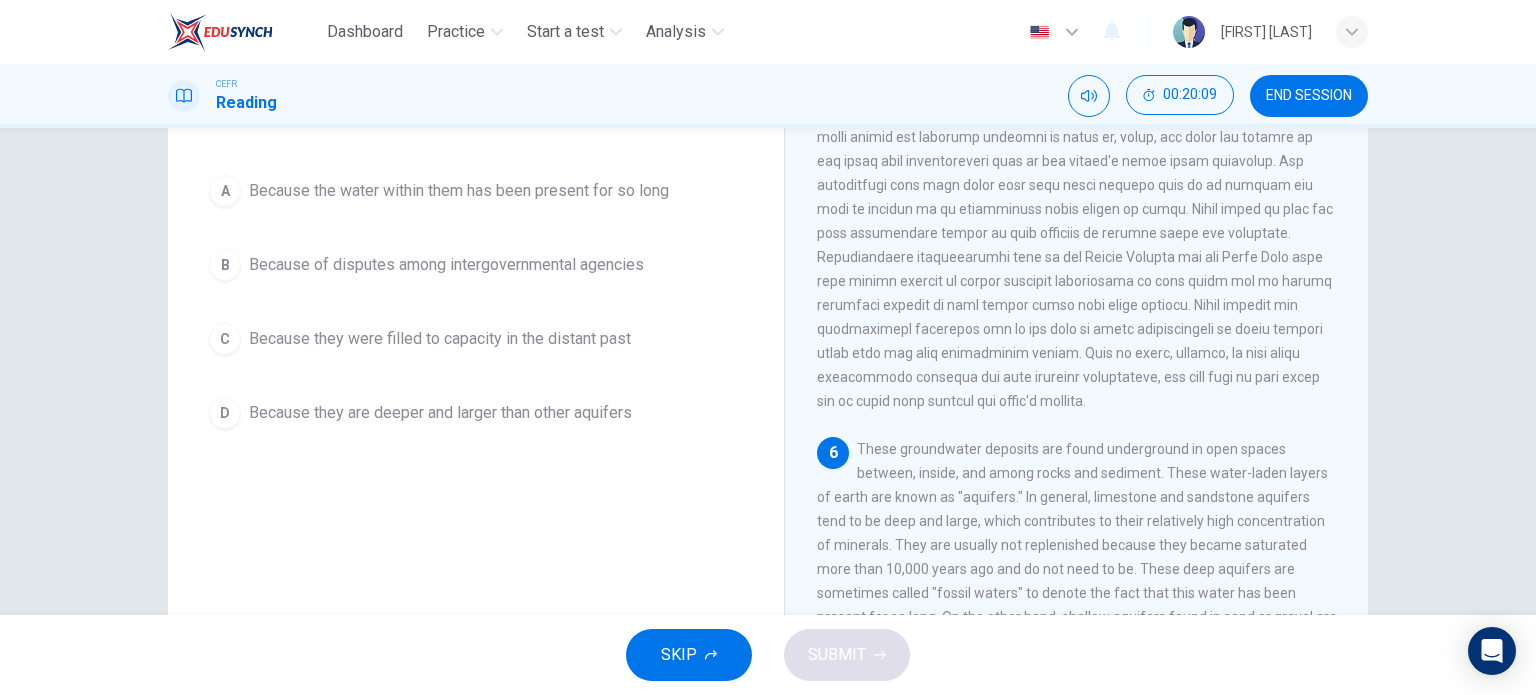 scroll, scrollTop: 187, scrollLeft: 0, axis: vertical 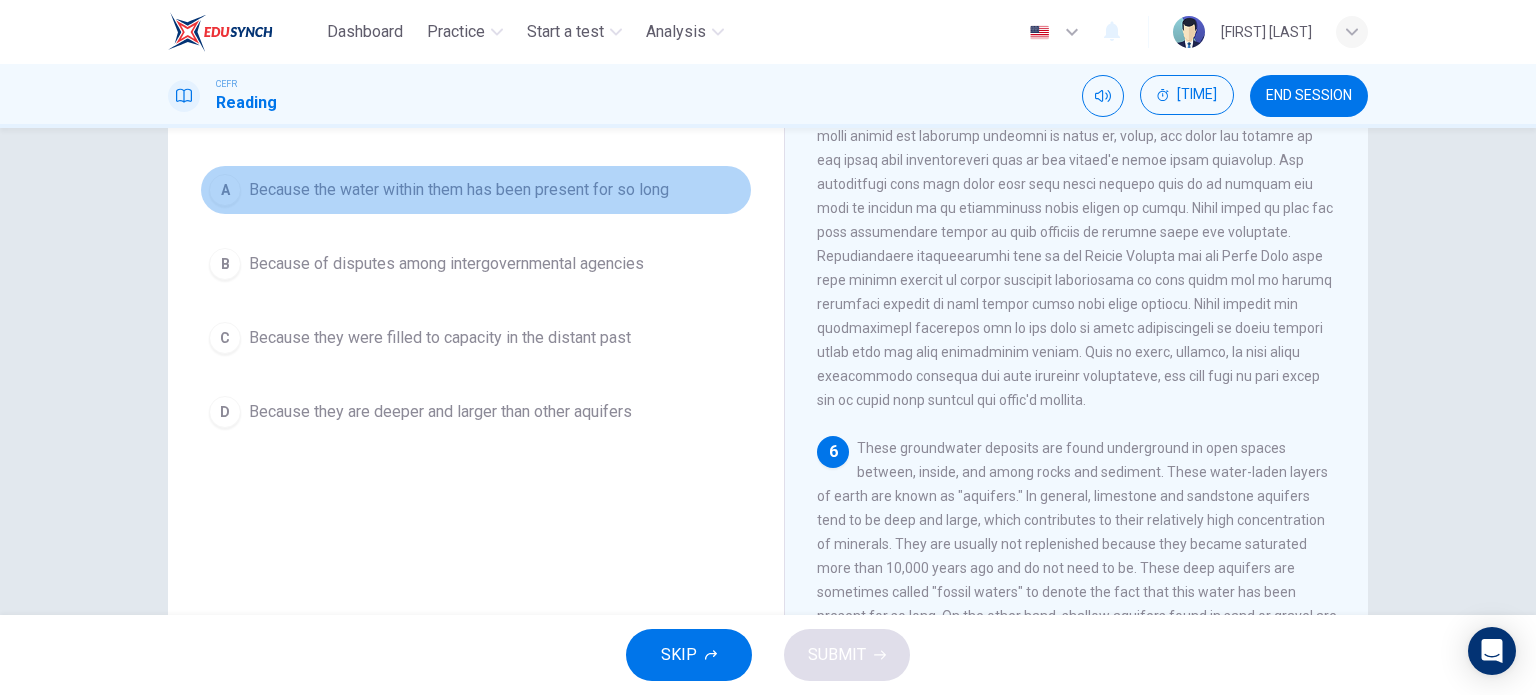 click on "A Because the water within them has been present for so long" at bounding box center (476, 190) 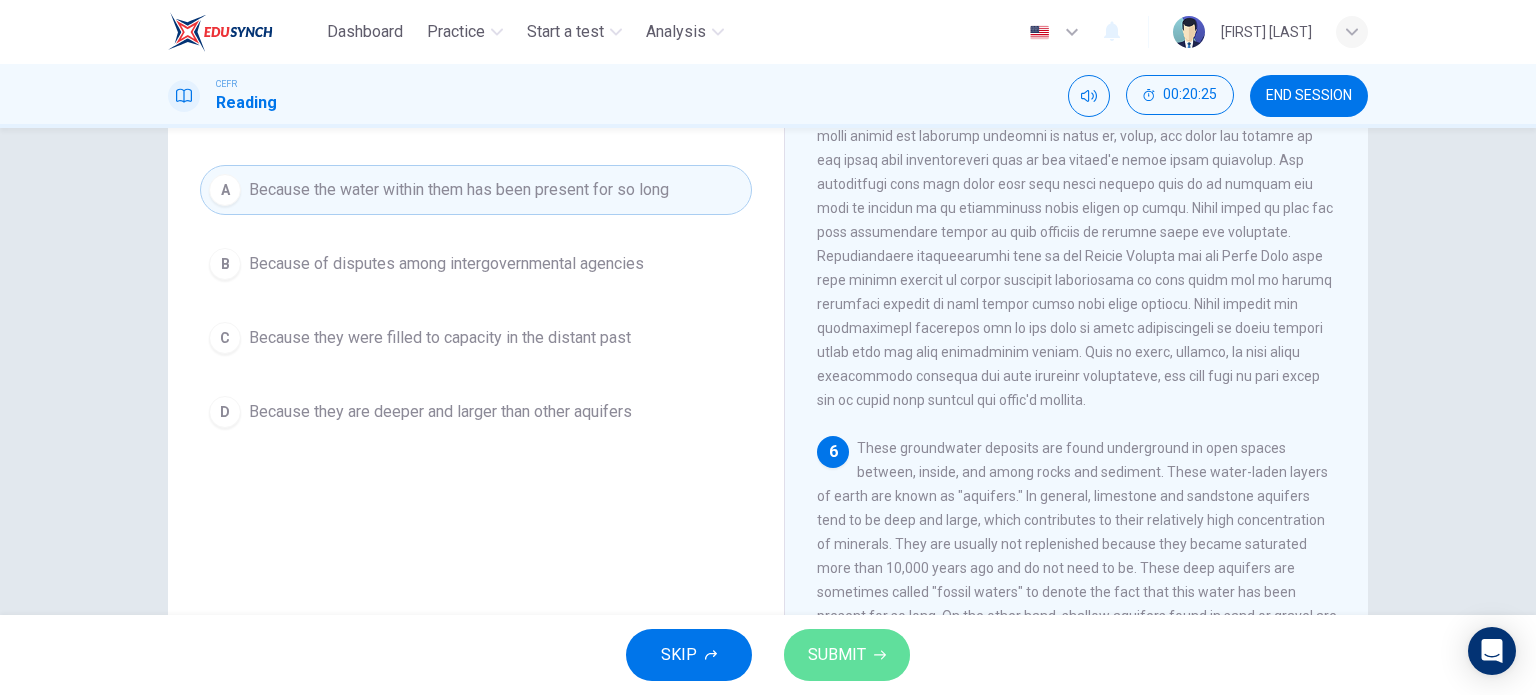 click on "SUBMIT" at bounding box center (837, 655) 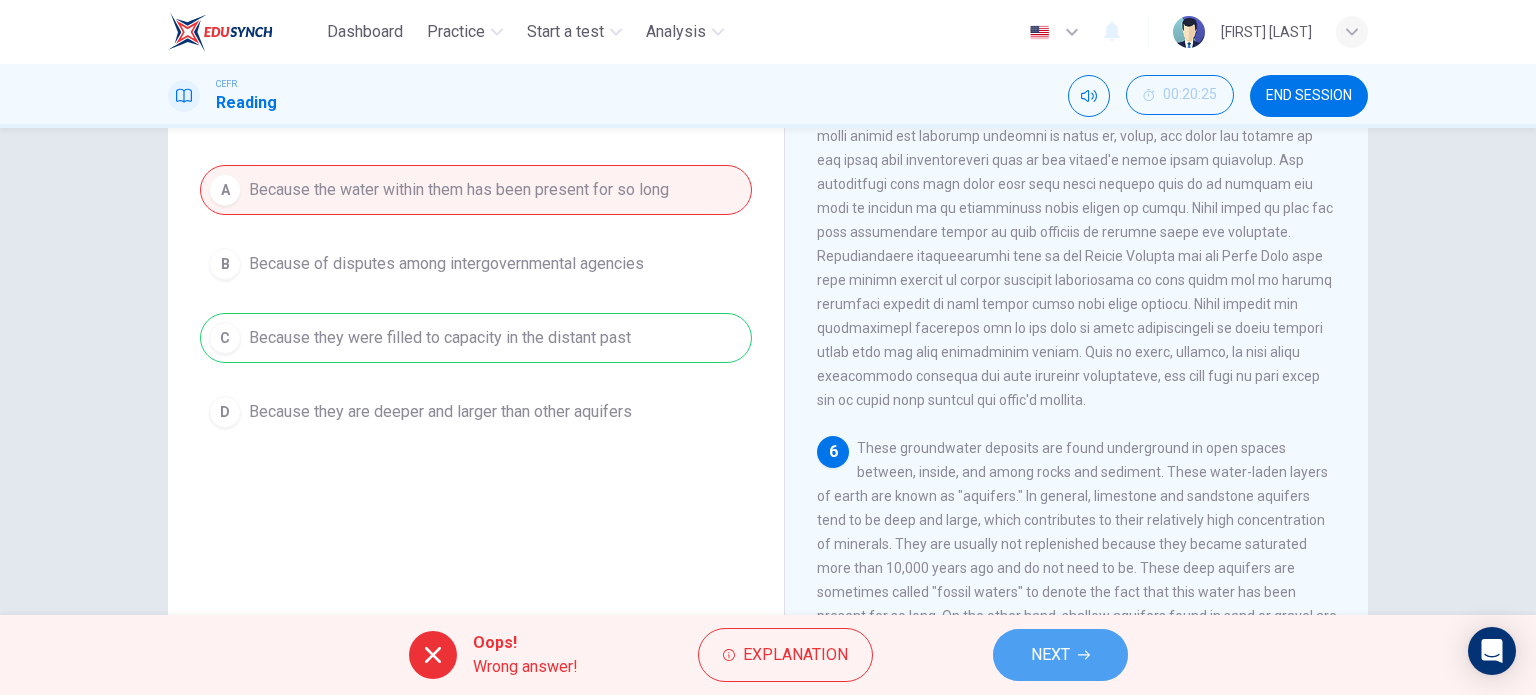 click on "NEXT" at bounding box center (1060, 655) 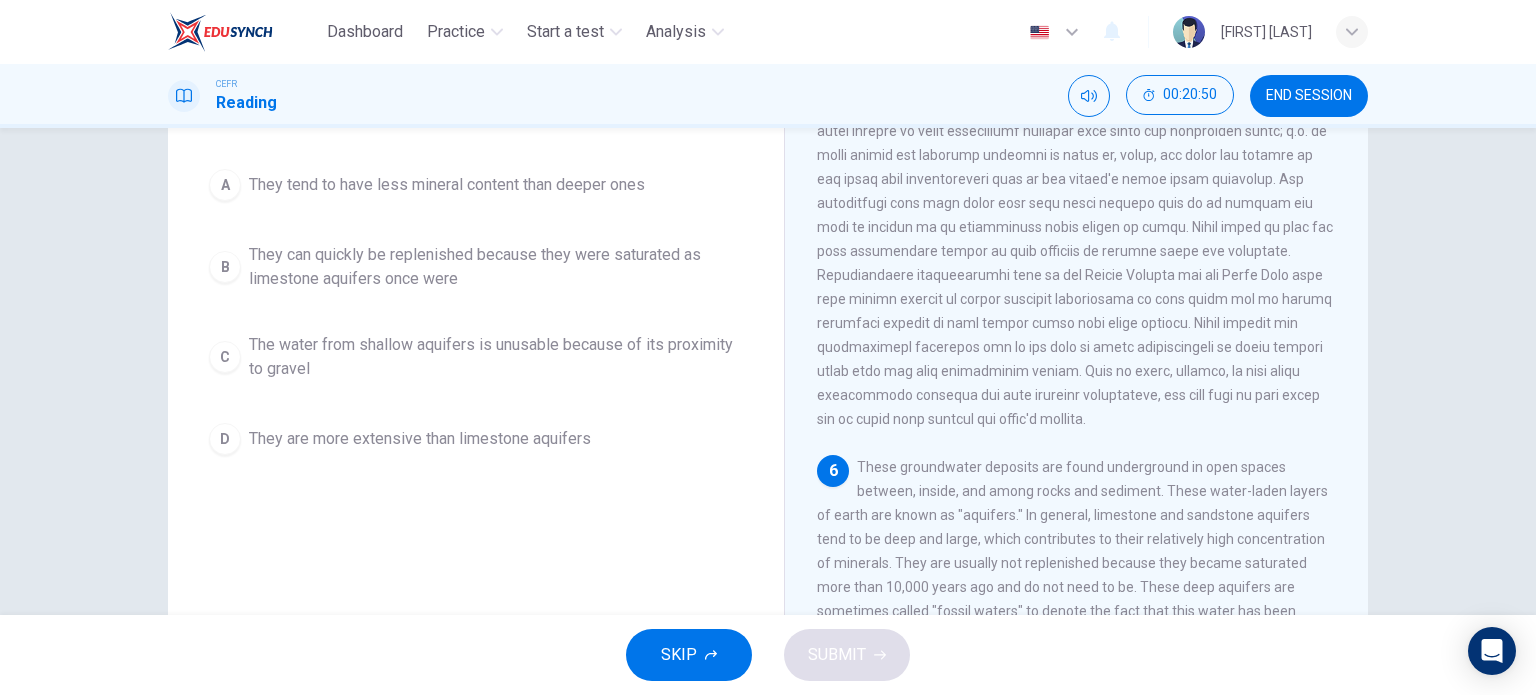 scroll, scrollTop: 168, scrollLeft: 0, axis: vertical 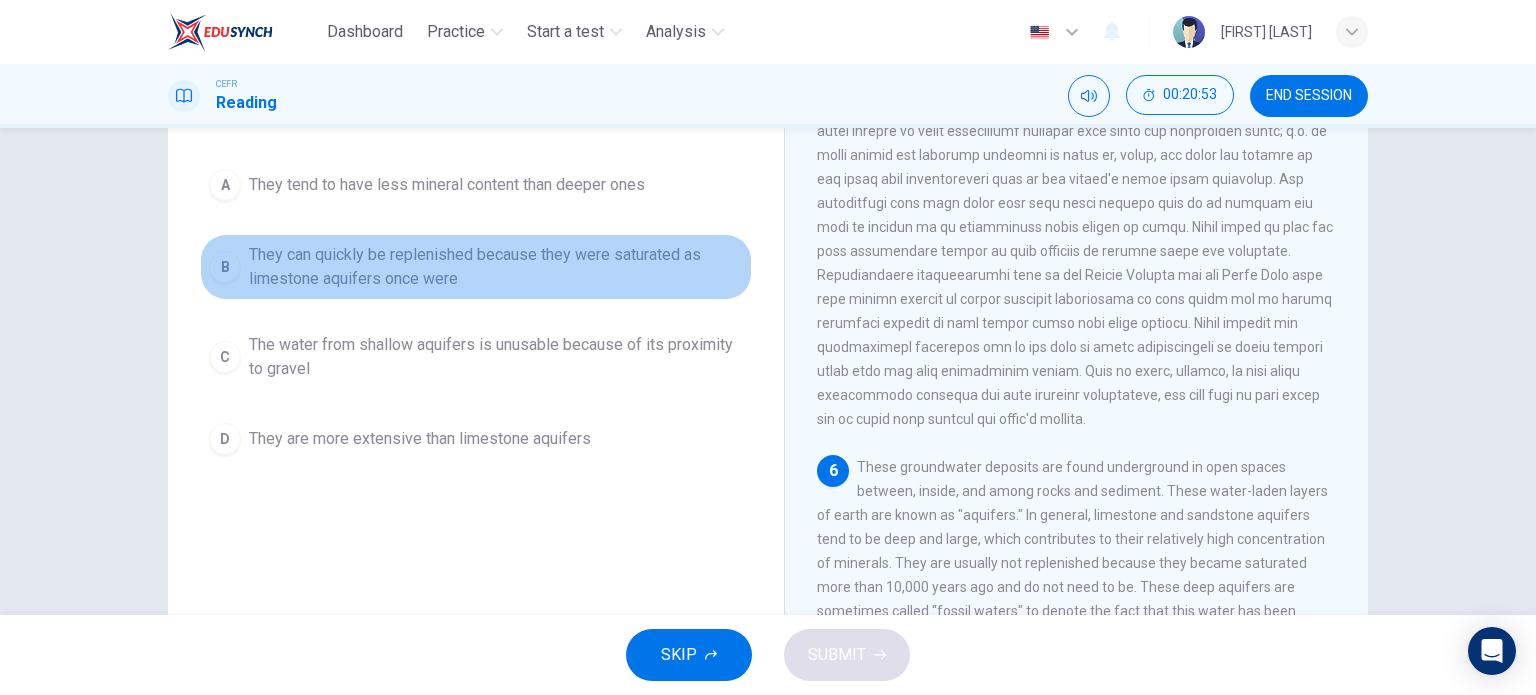 click on "They can quickly be replenished because they were saturated as limestone aquifers once were" at bounding box center (447, 185) 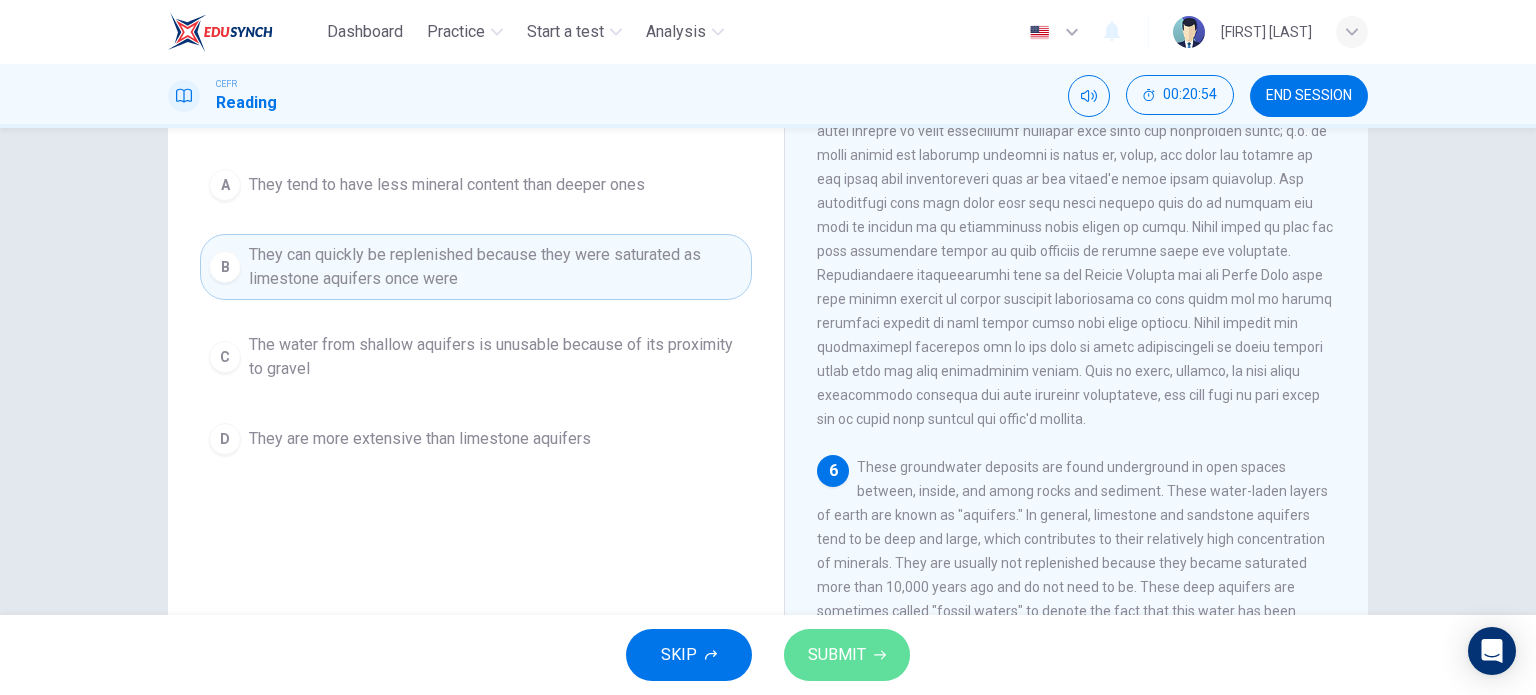 click on "SUBMIT" at bounding box center (837, 655) 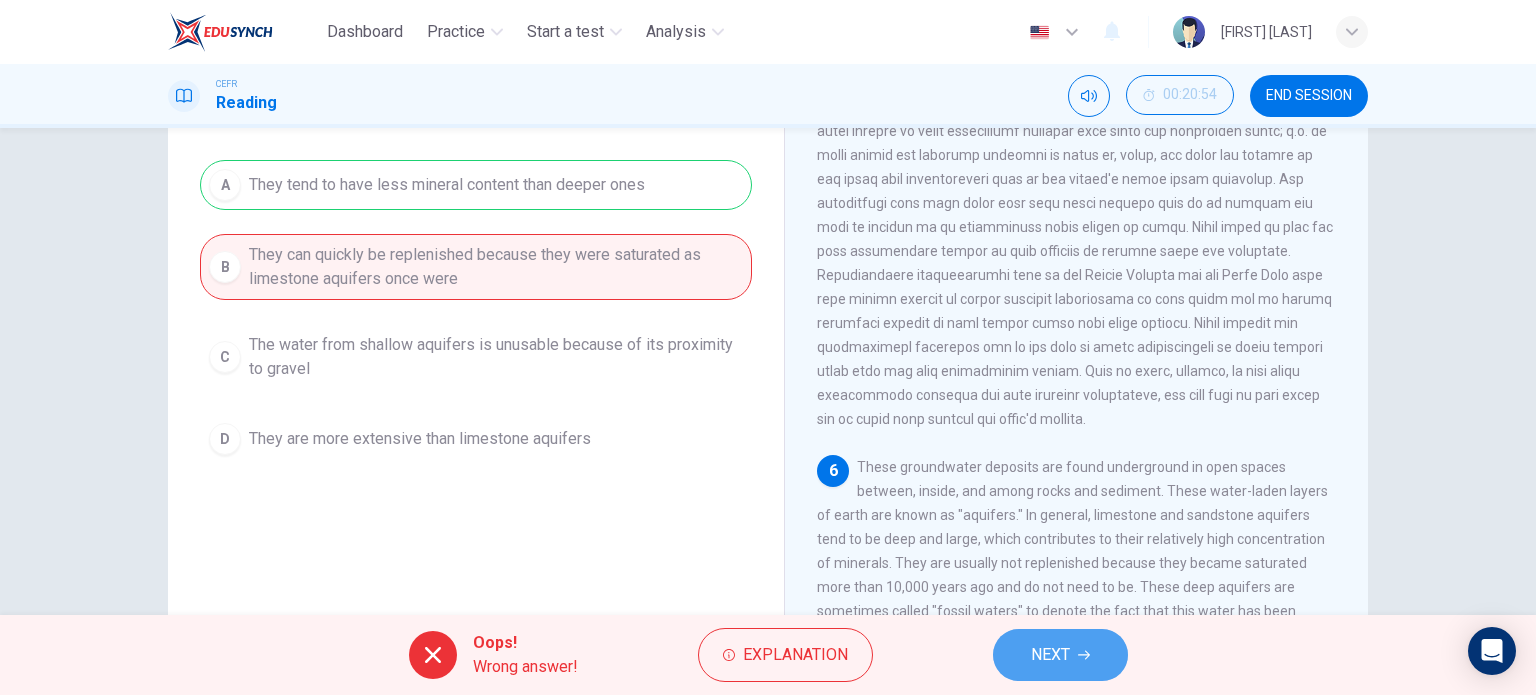 click on "NEXT" at bounding box center (1060, 655) 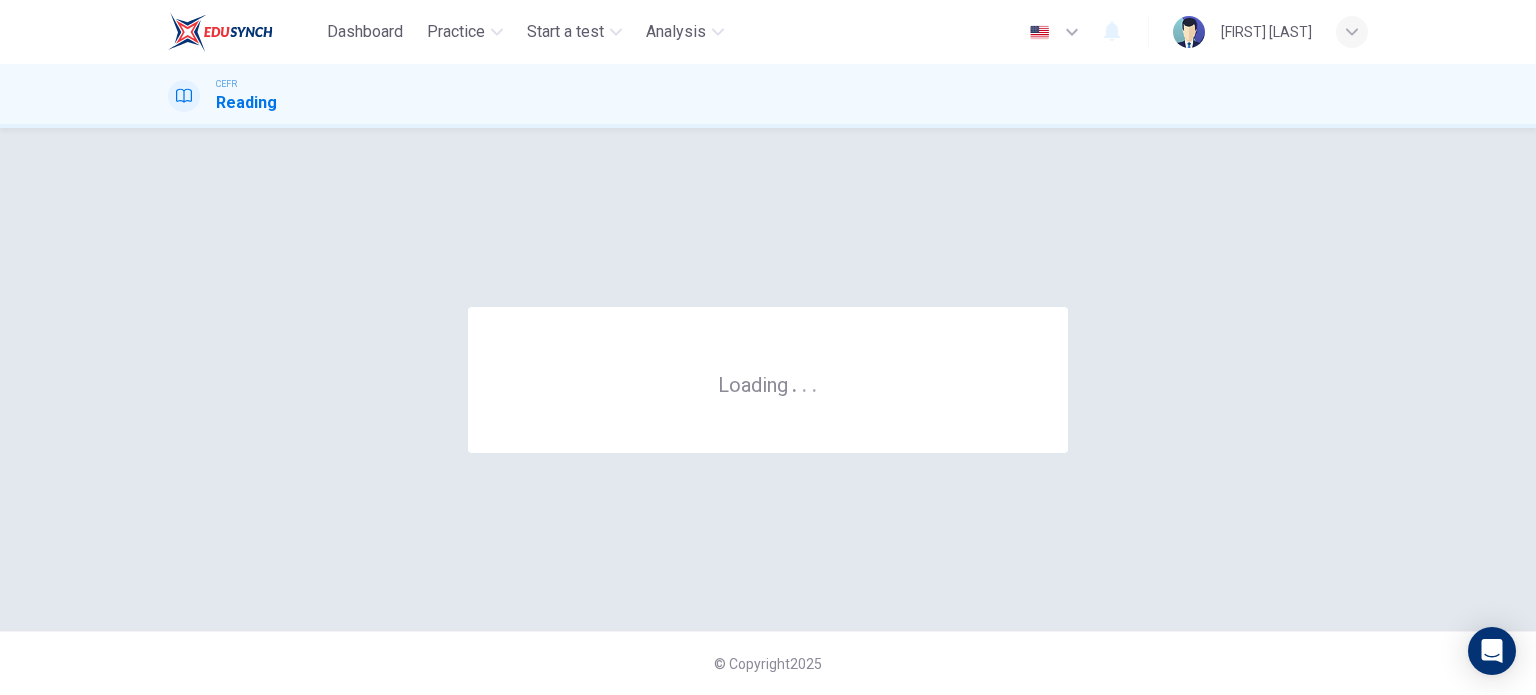 scroll, scrollTop: 0, scrollLeft: 0, axis: both 